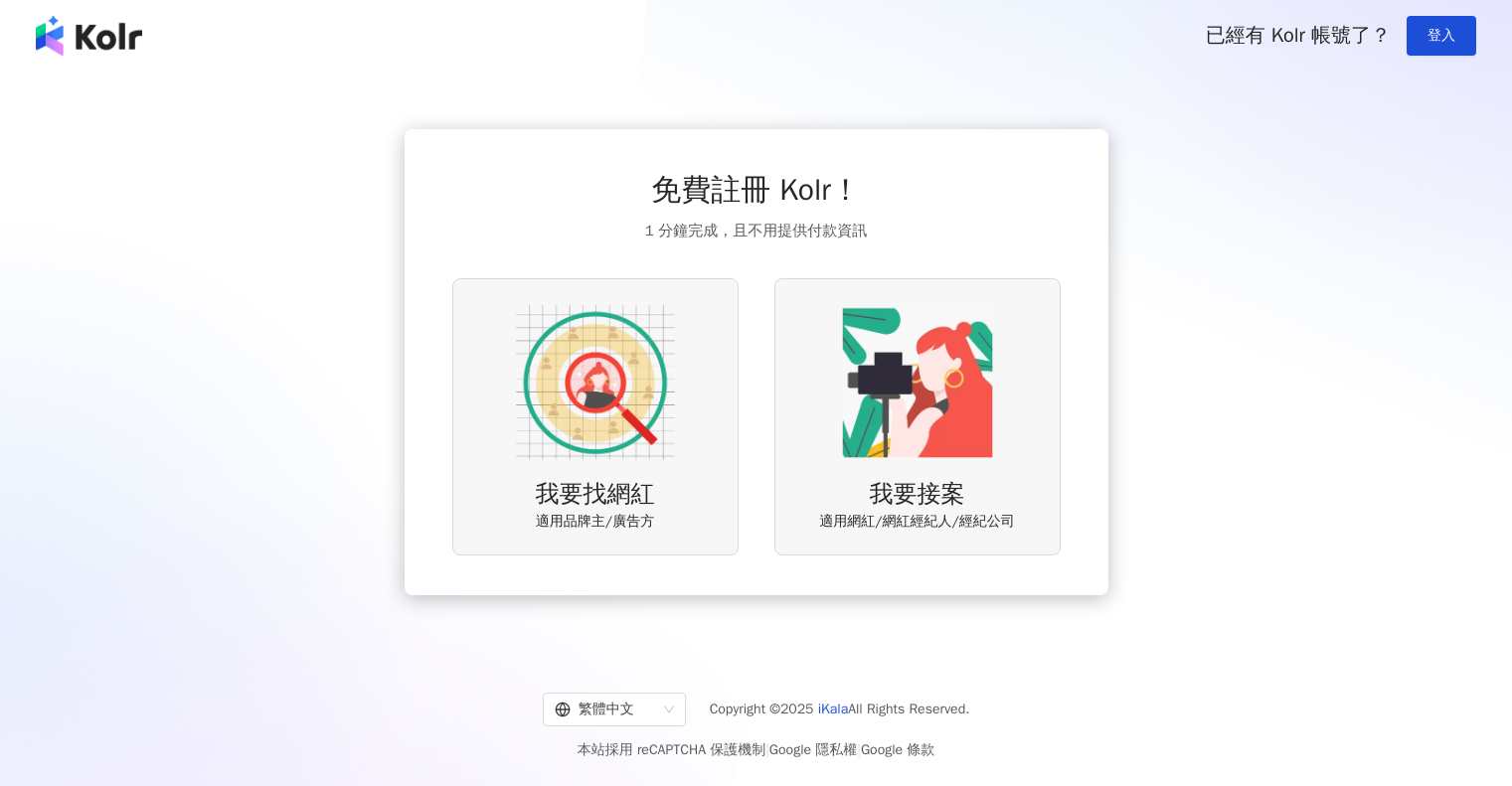scroll, scrollTop: 0, scrollLeft: 0, axis: both 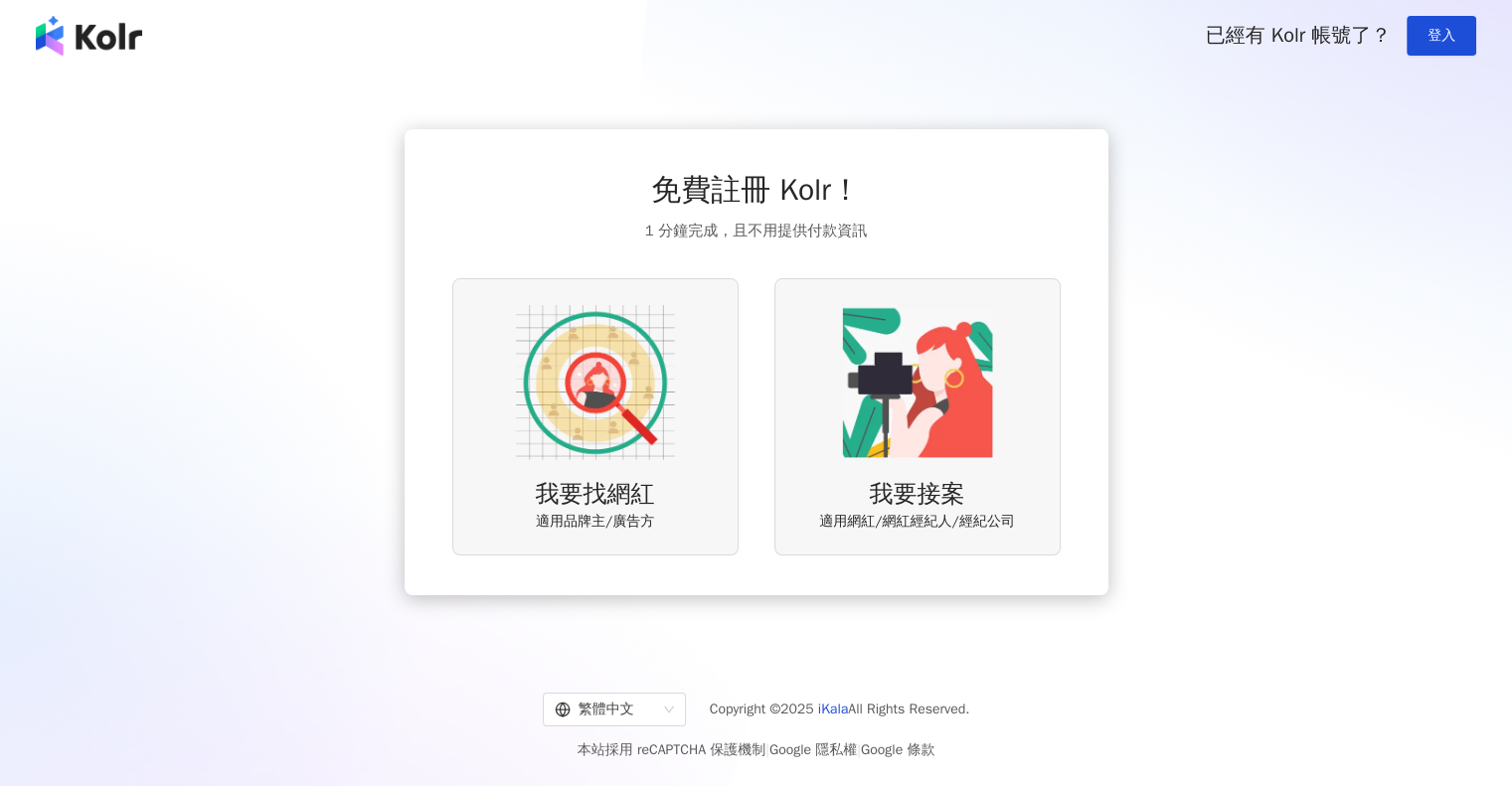 click at bounding box center [595, 383] 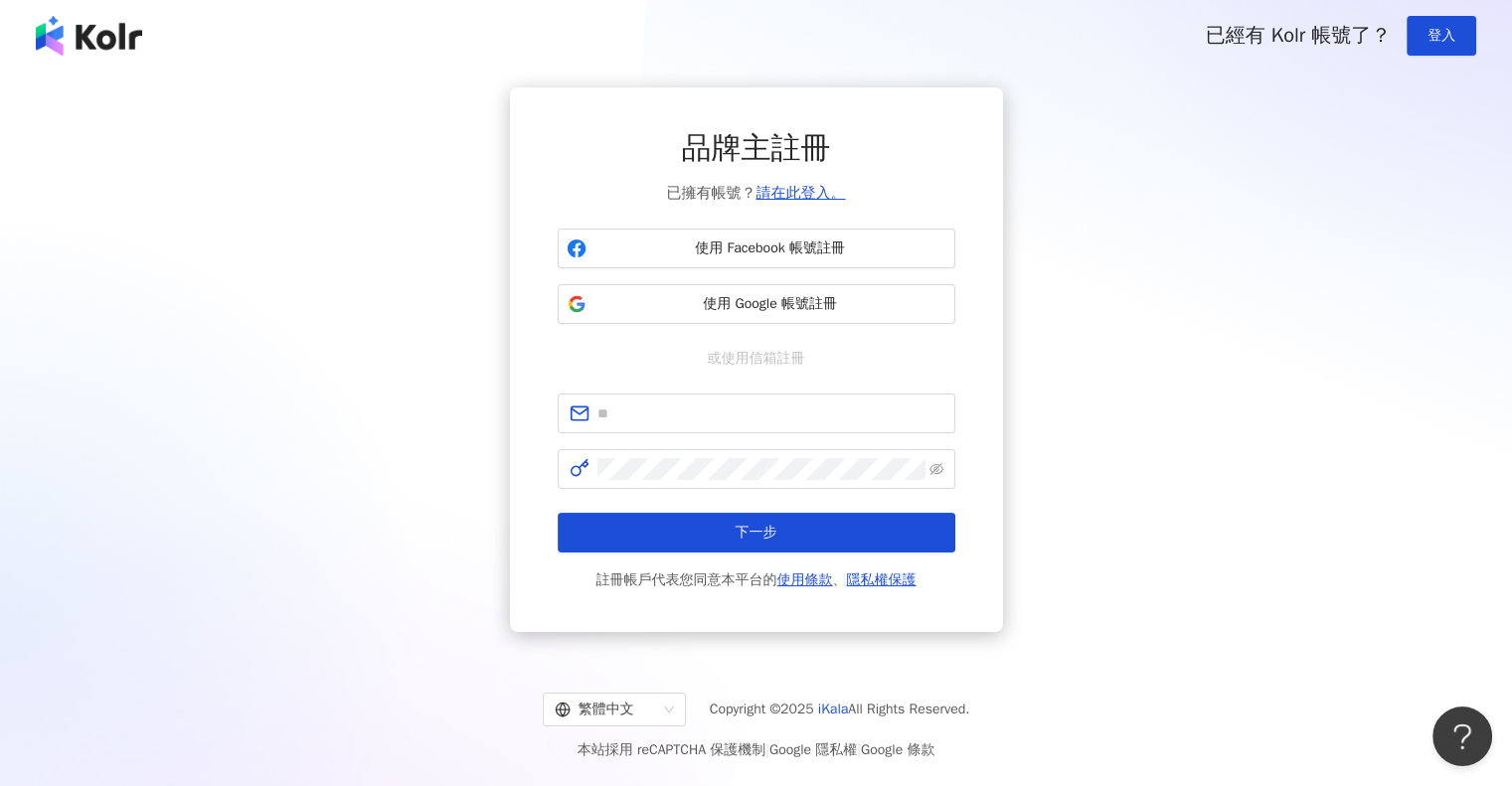scroll, scrollTop: 0, scrollLeft: 0, axis: both 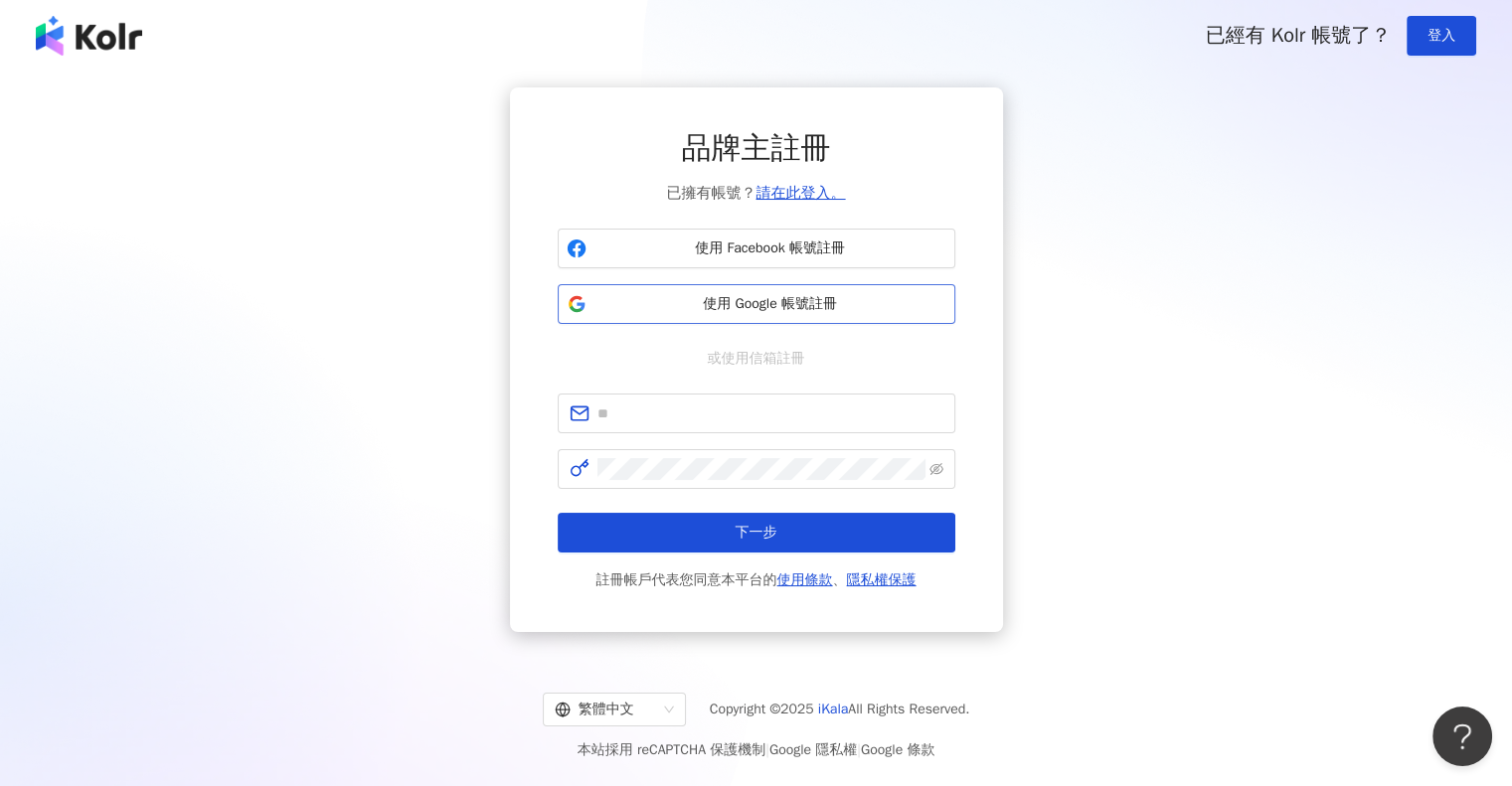 click on "使用 Google 帳號註冊" at bounding box center [770, 304] 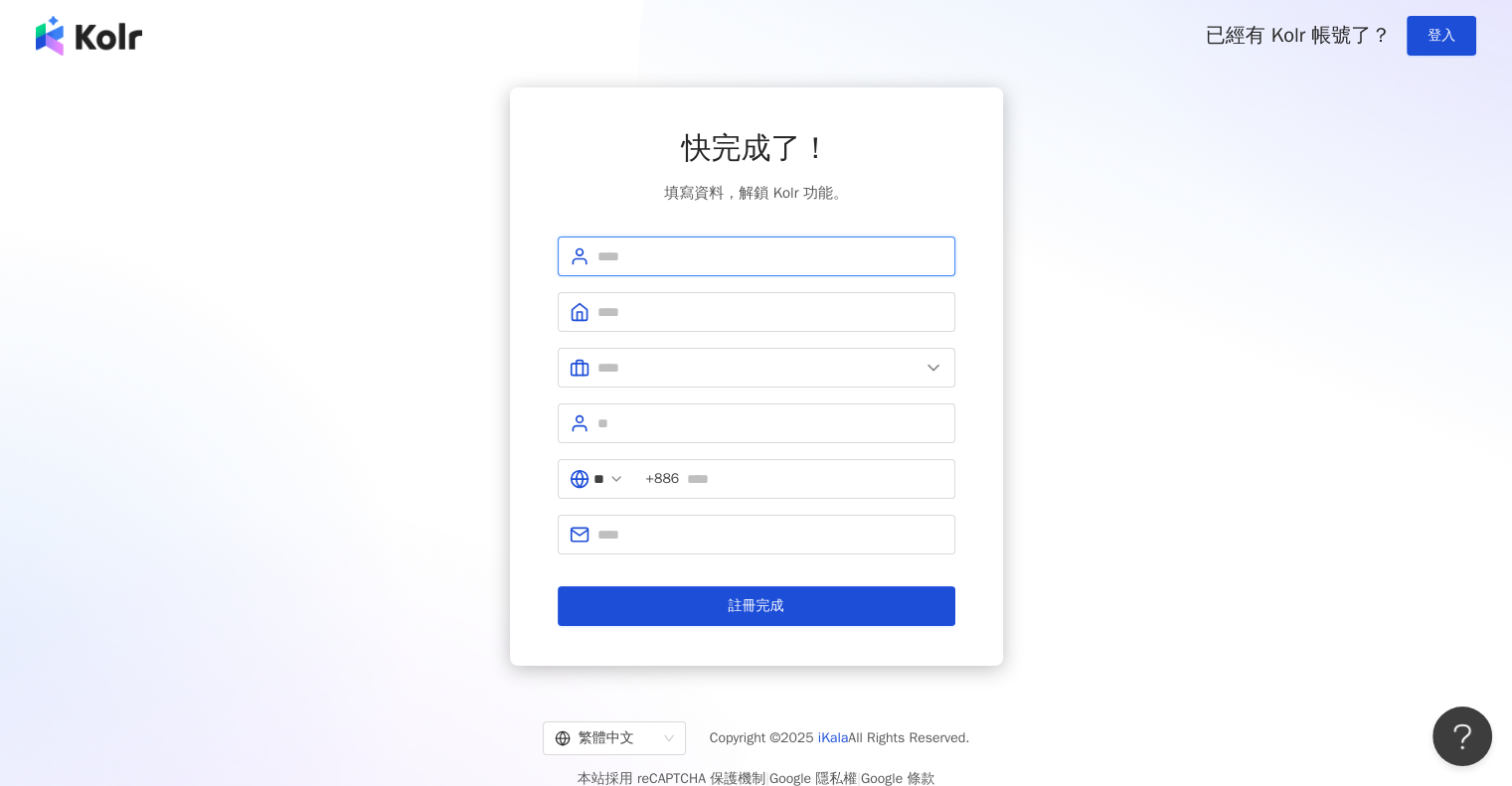 click at bounding box center [770, 256] 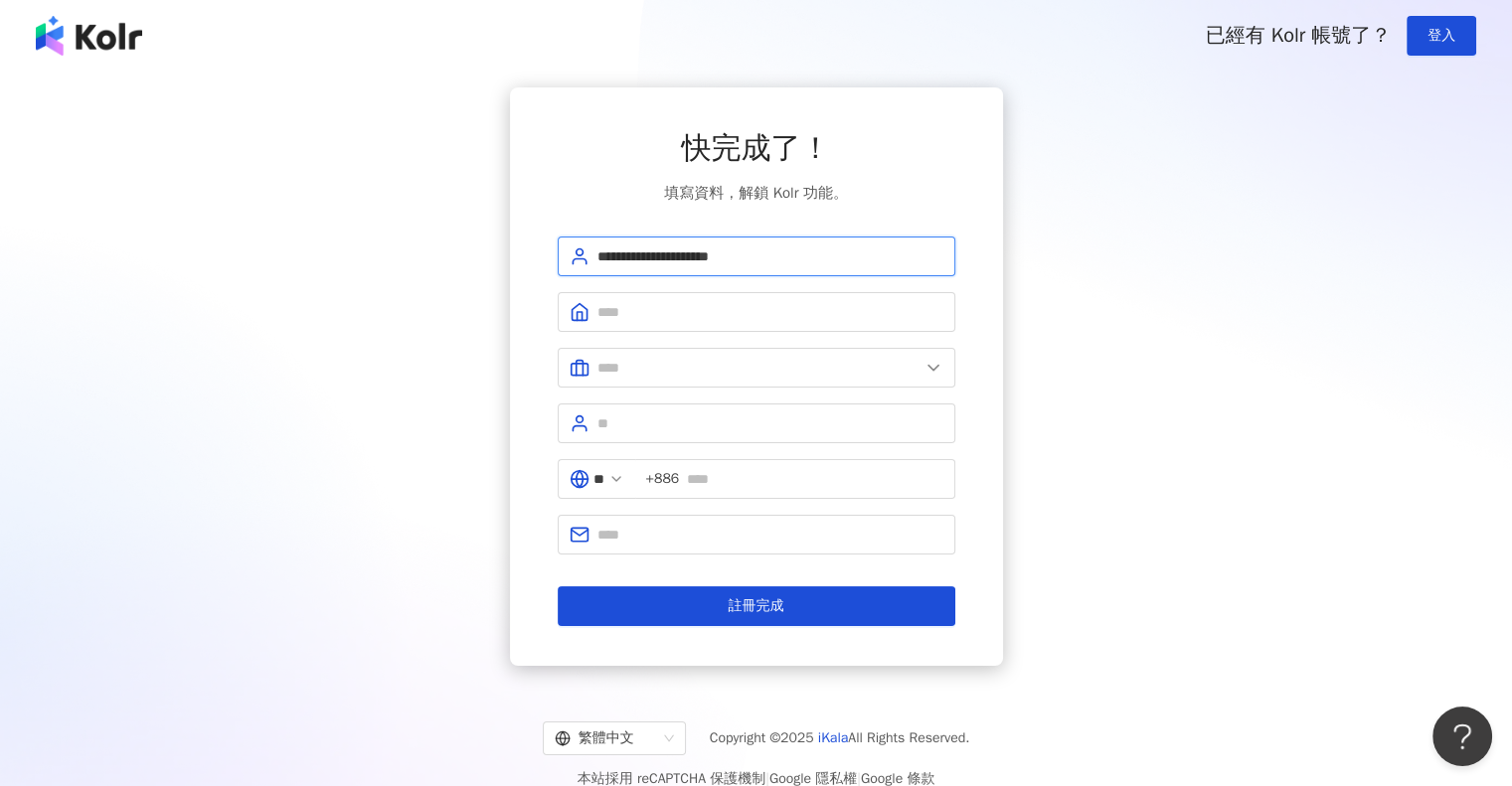 drag, startPoint x: 775, startPoint y: 253, endPoint x: 662, endPoint y: 244, distance: 113.35784 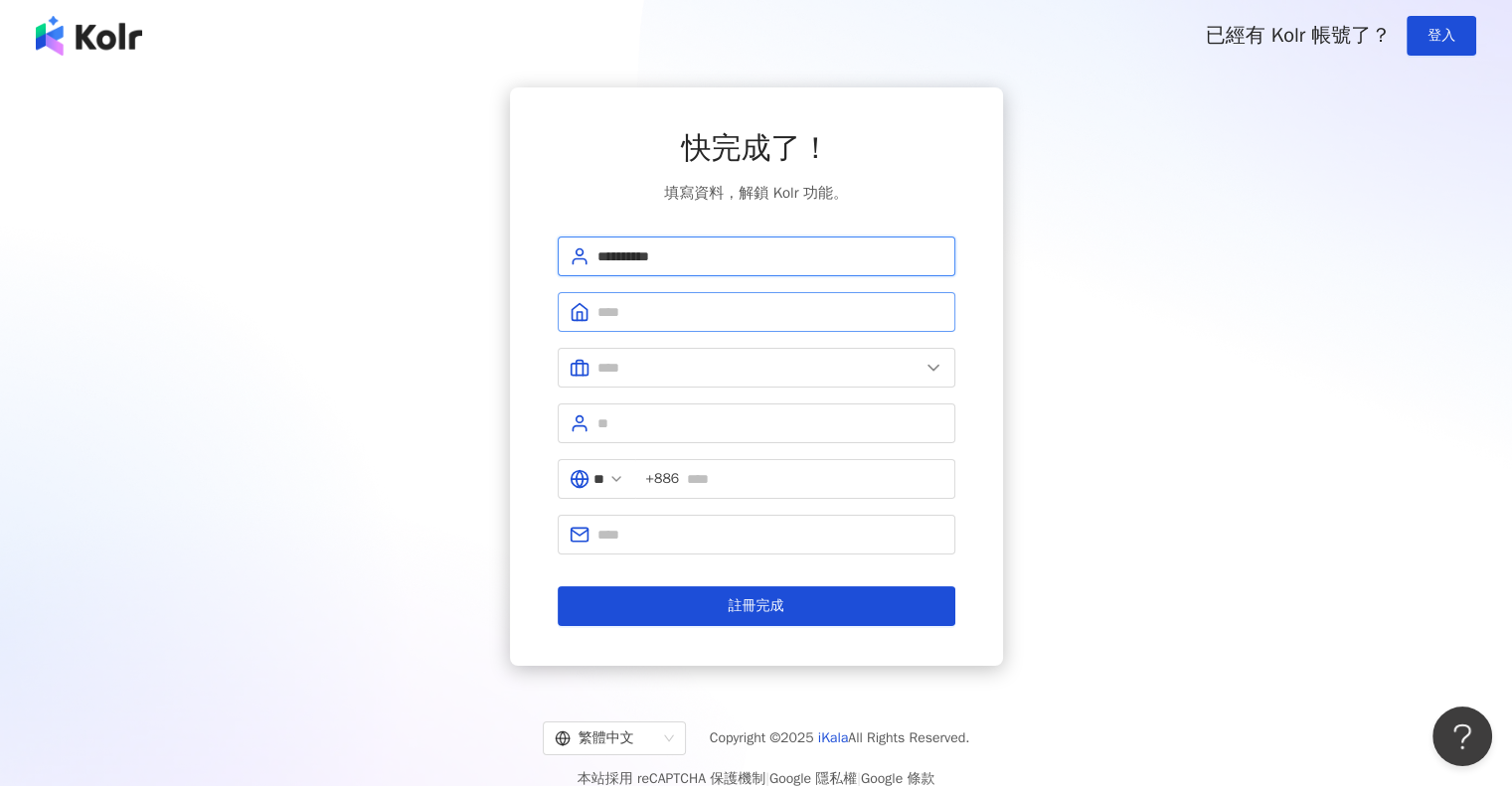 type on "**********" 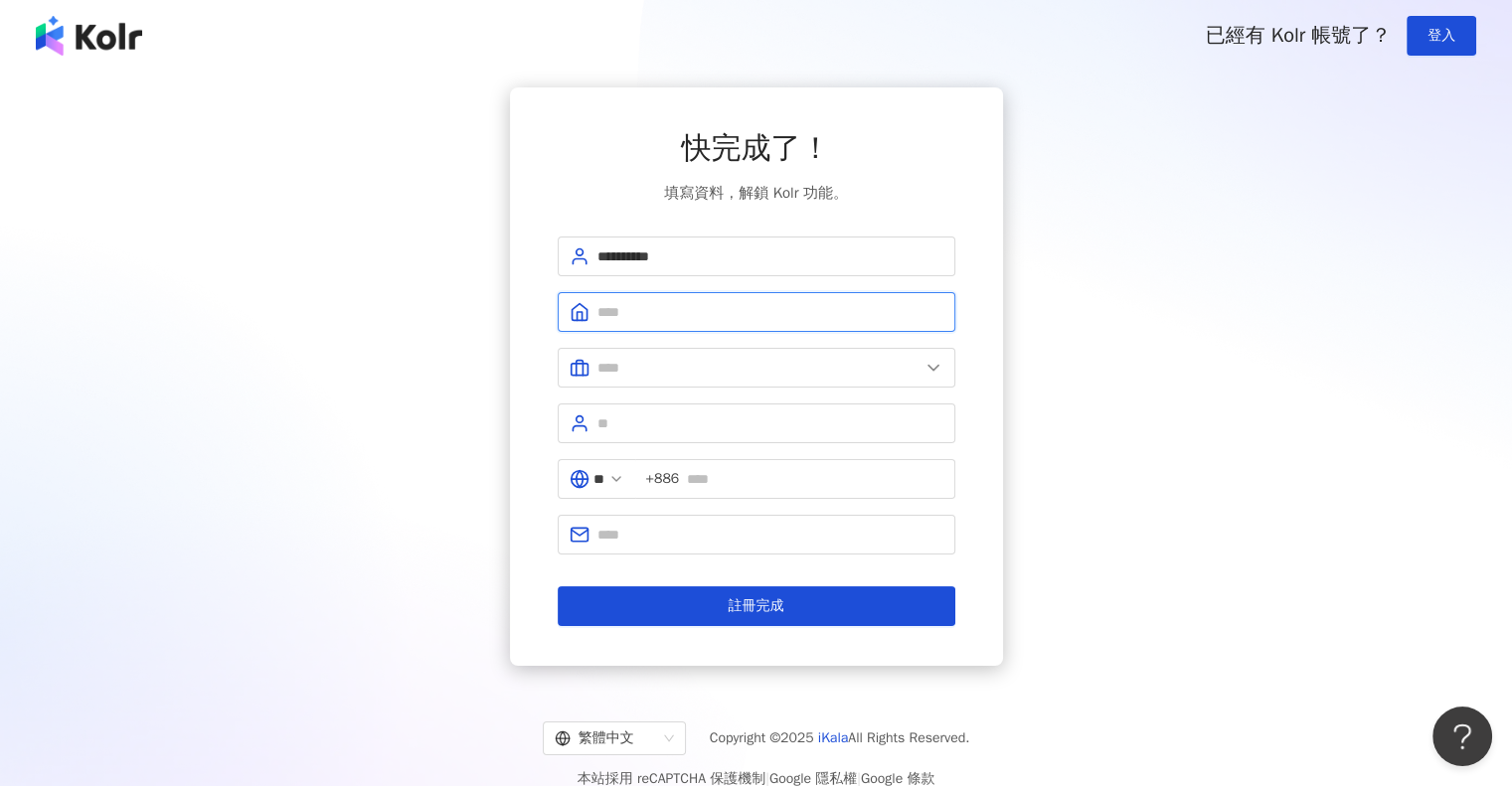 click at bounding box center (770, 312) 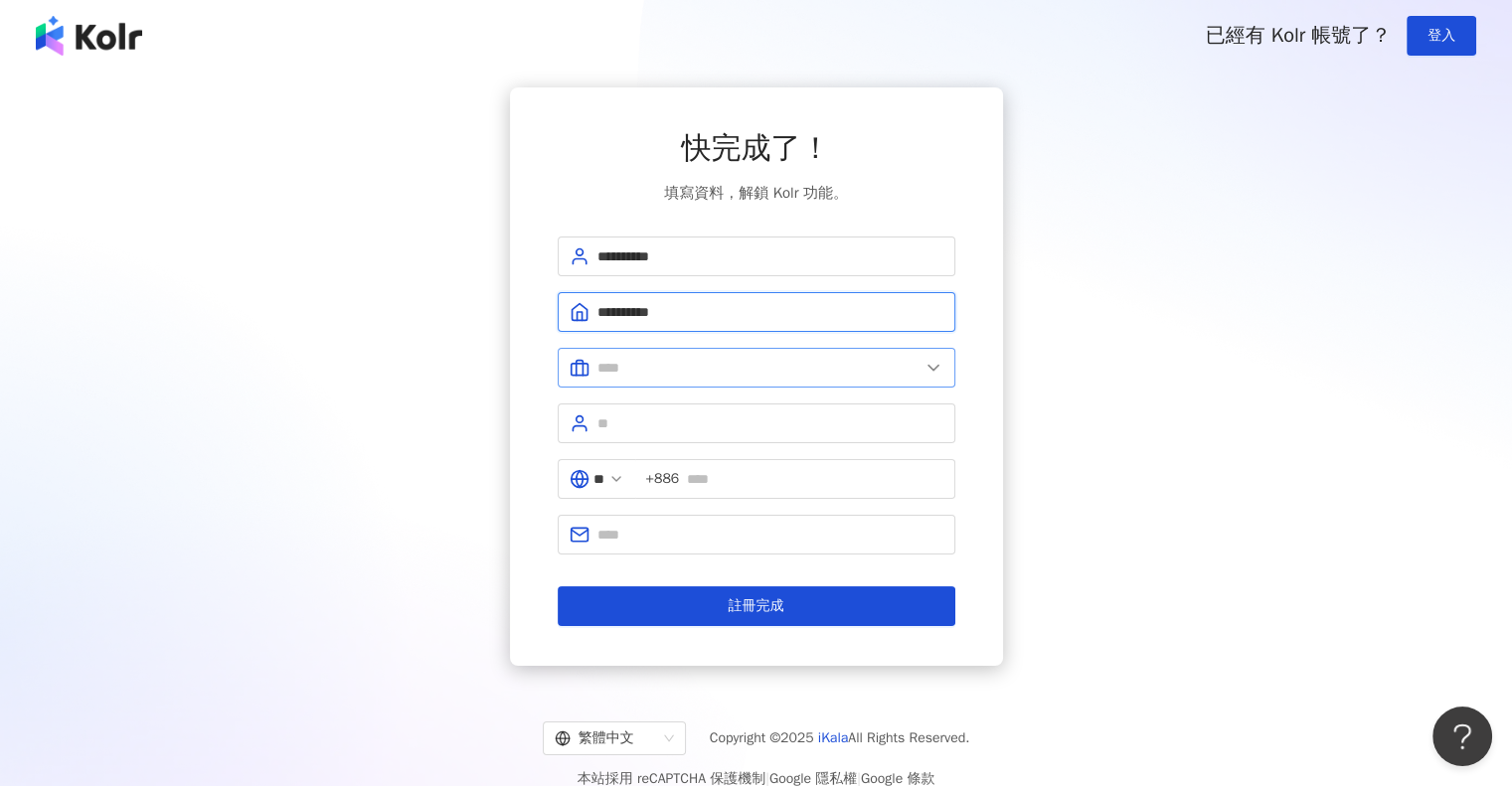 type on "**********" 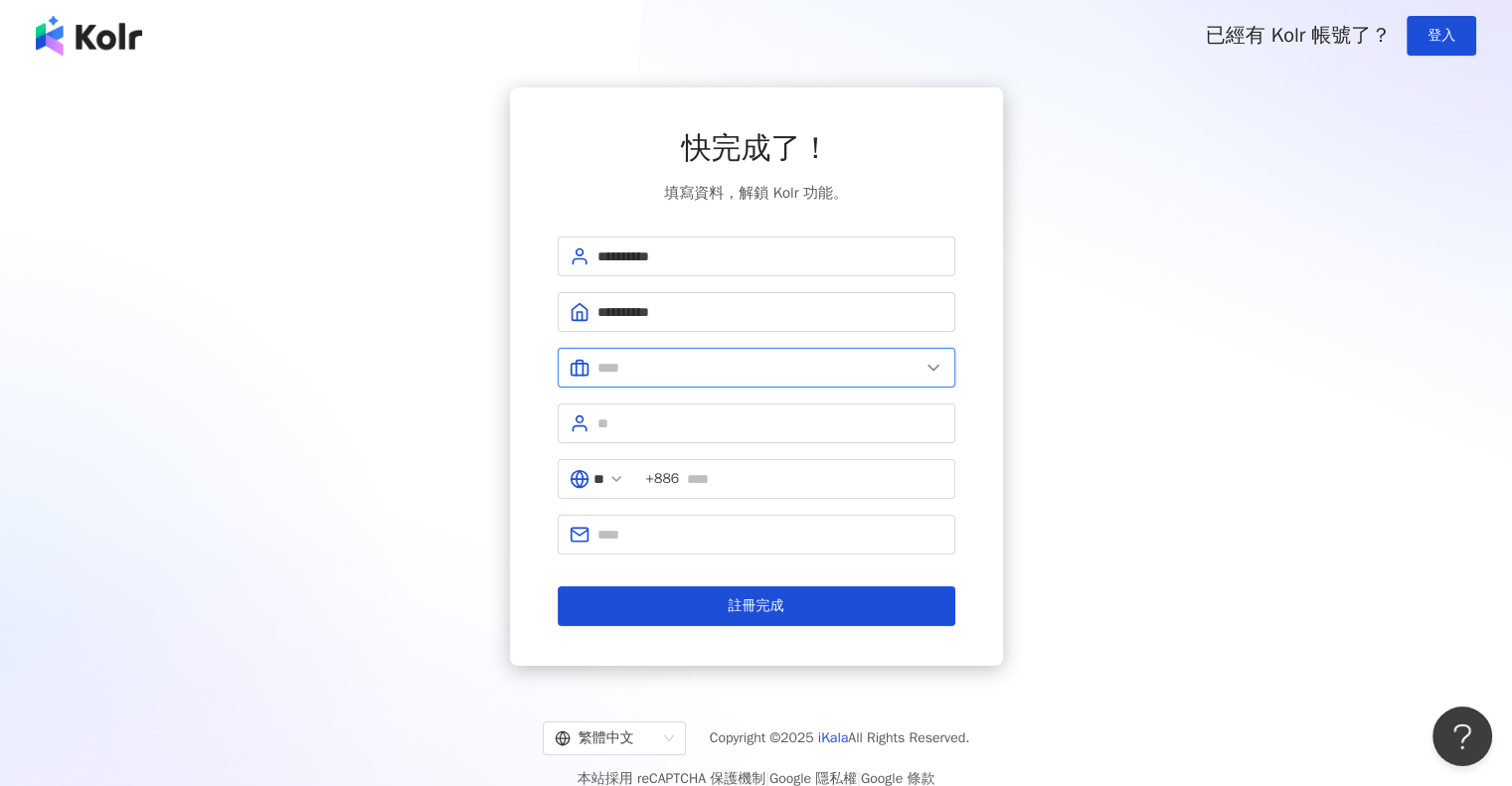 click at bounding box center [758, 368] 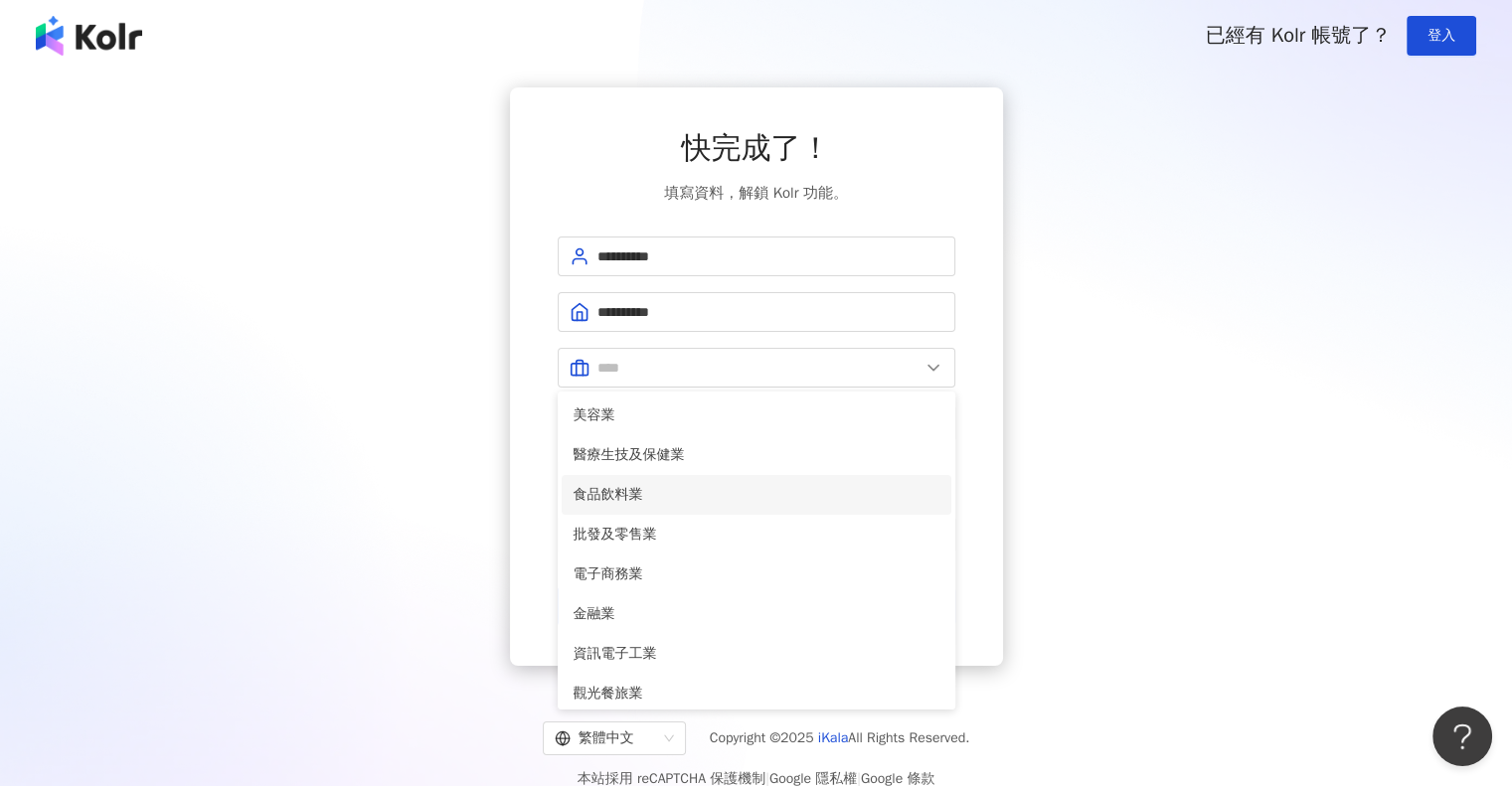 click on "食品飲料業" at bounding box center [756, 495] 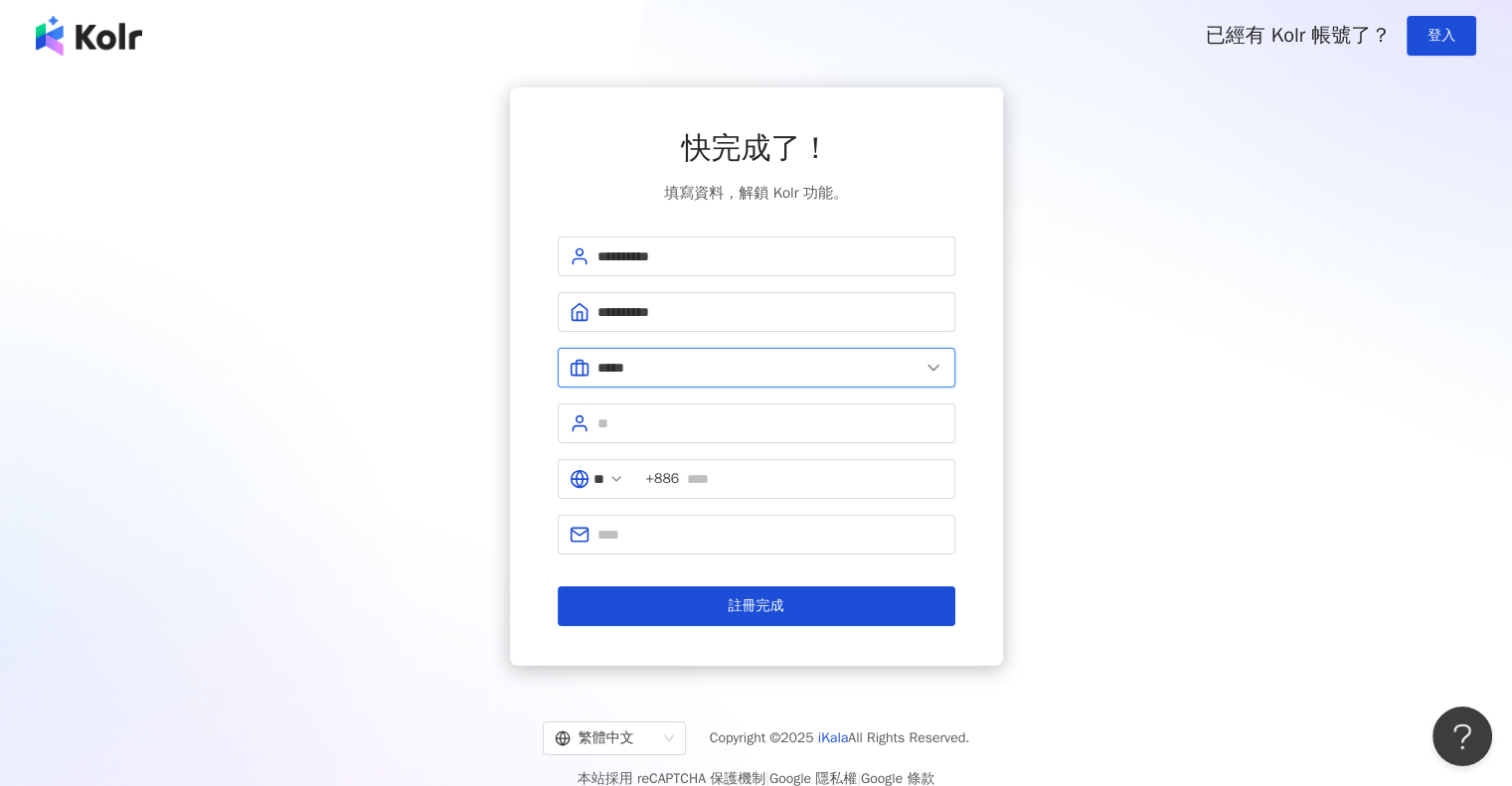 click on "*****" at bounding box center [758, 368] 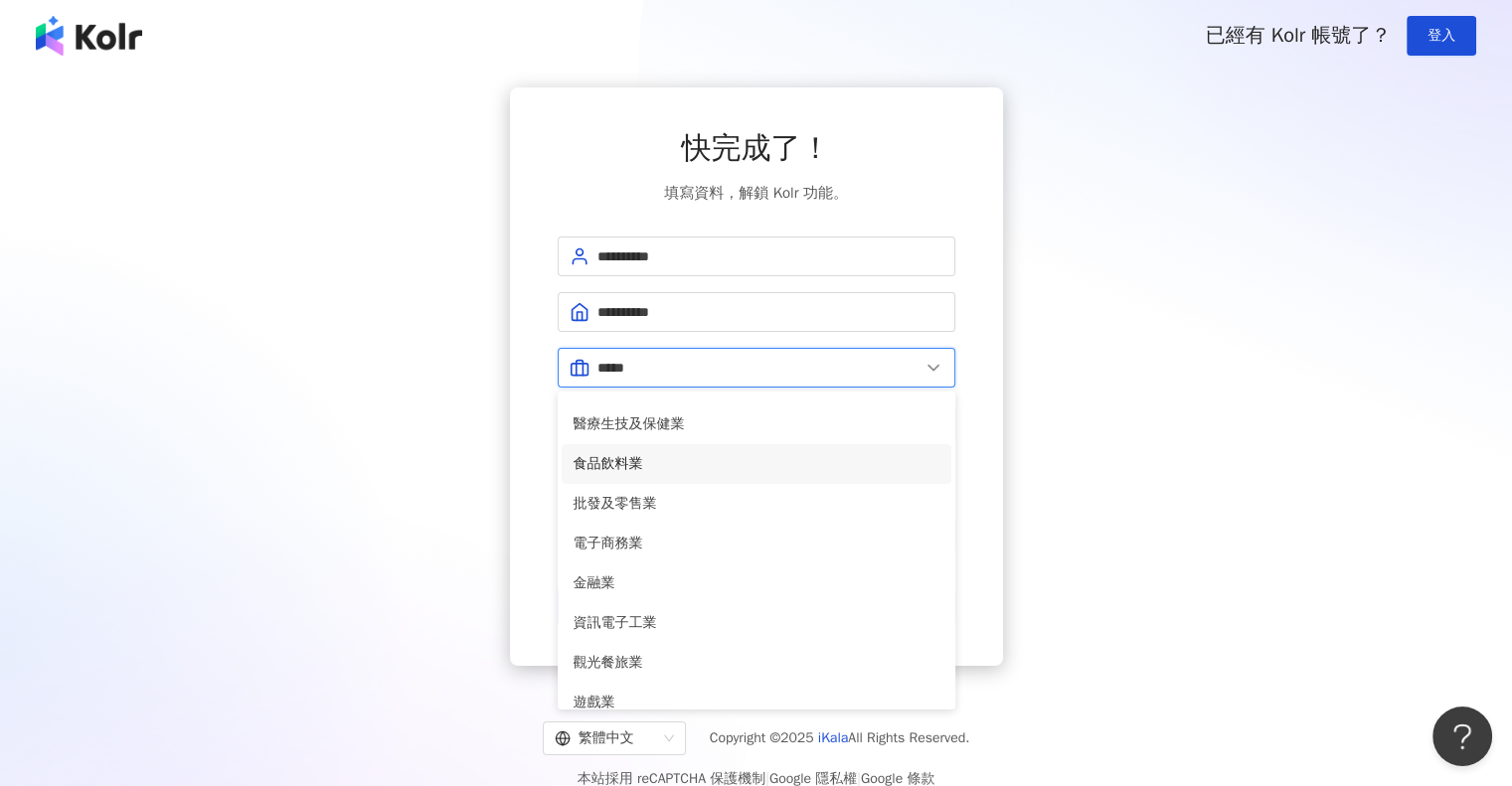 scroll, scrollTop: 0, scrollLeft: 0, axis: both 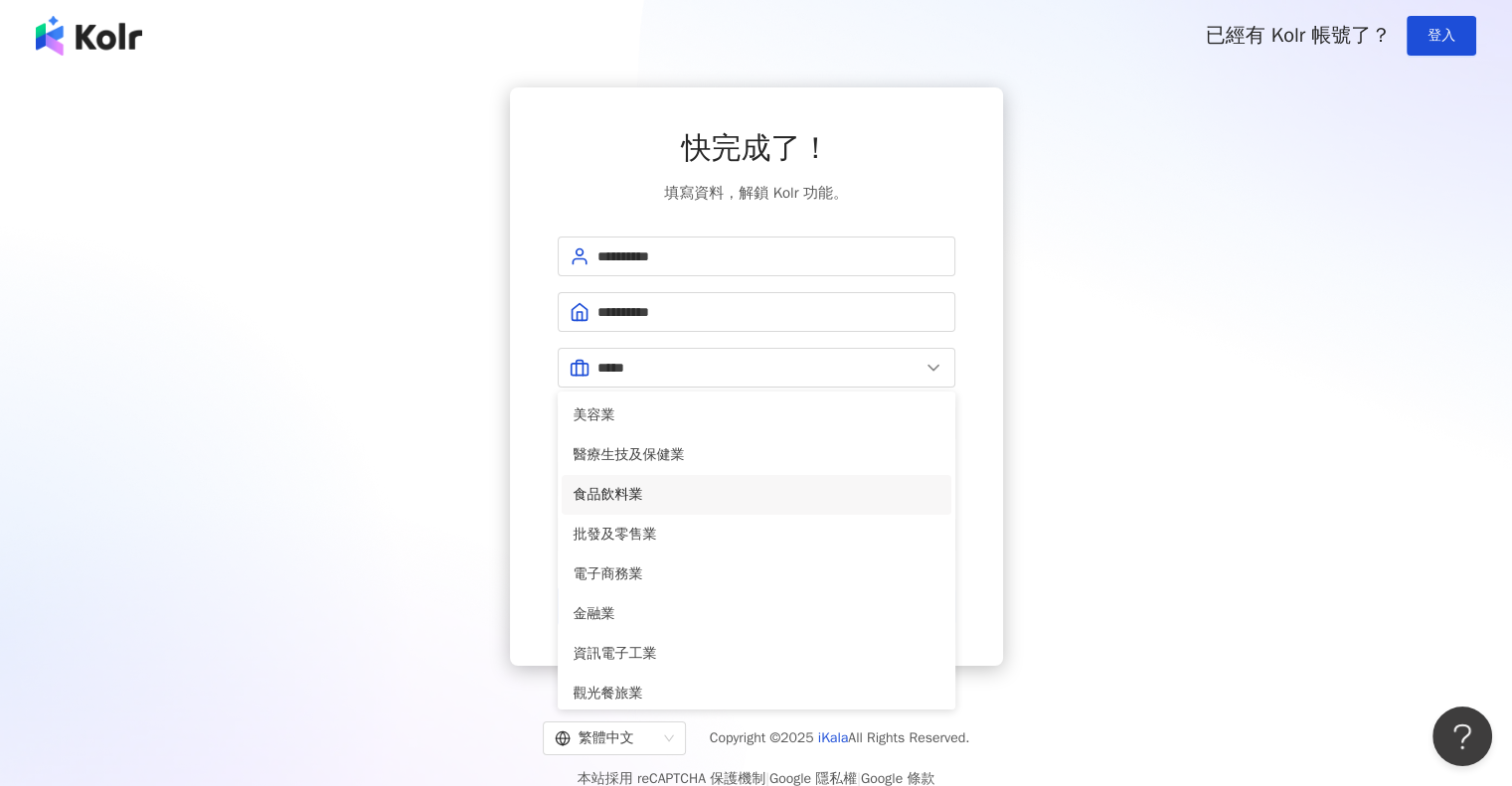 click on "食品飲料業" at bounding box center [756, 495] 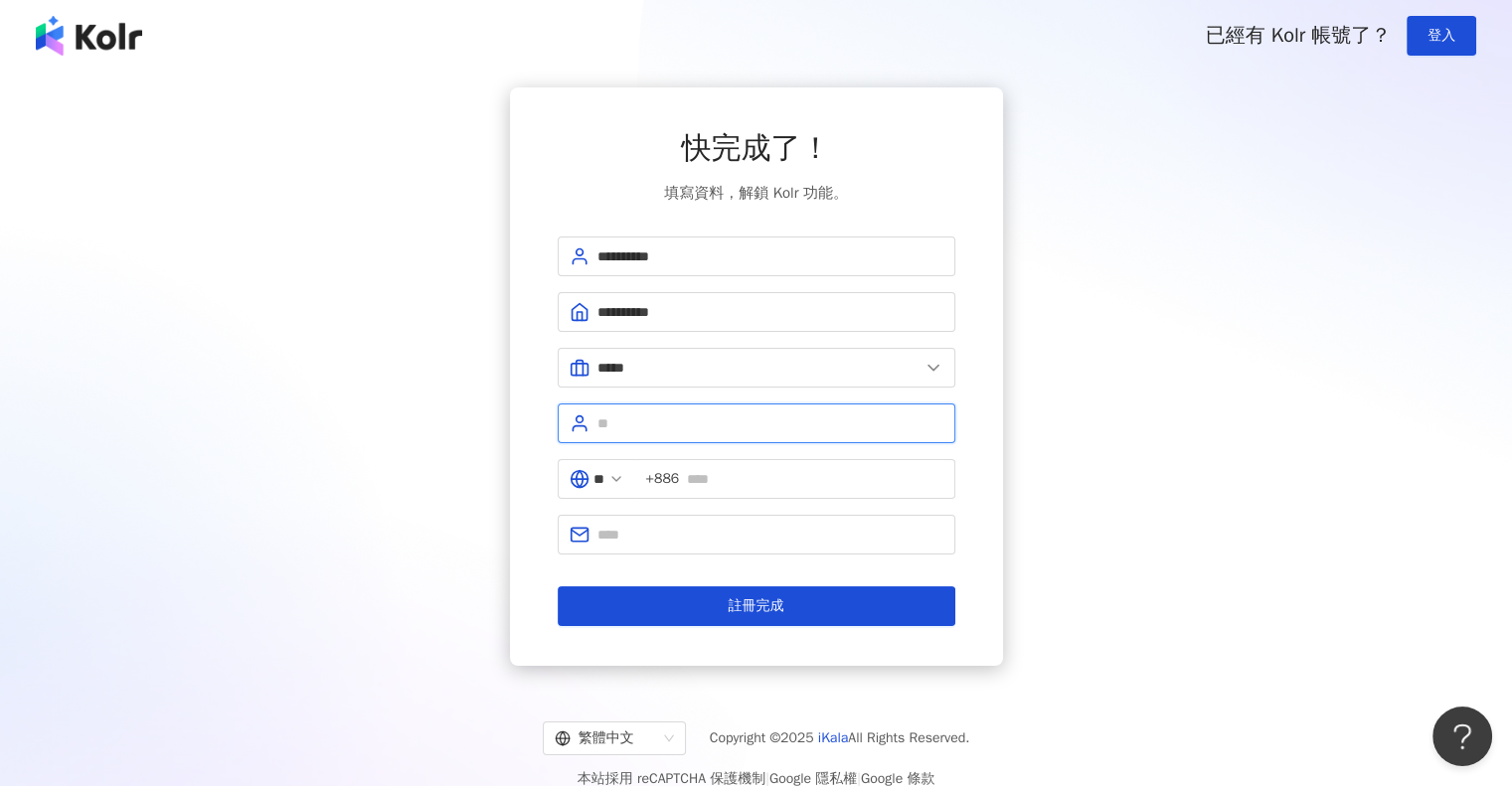 click at bounding box center (770, 423) 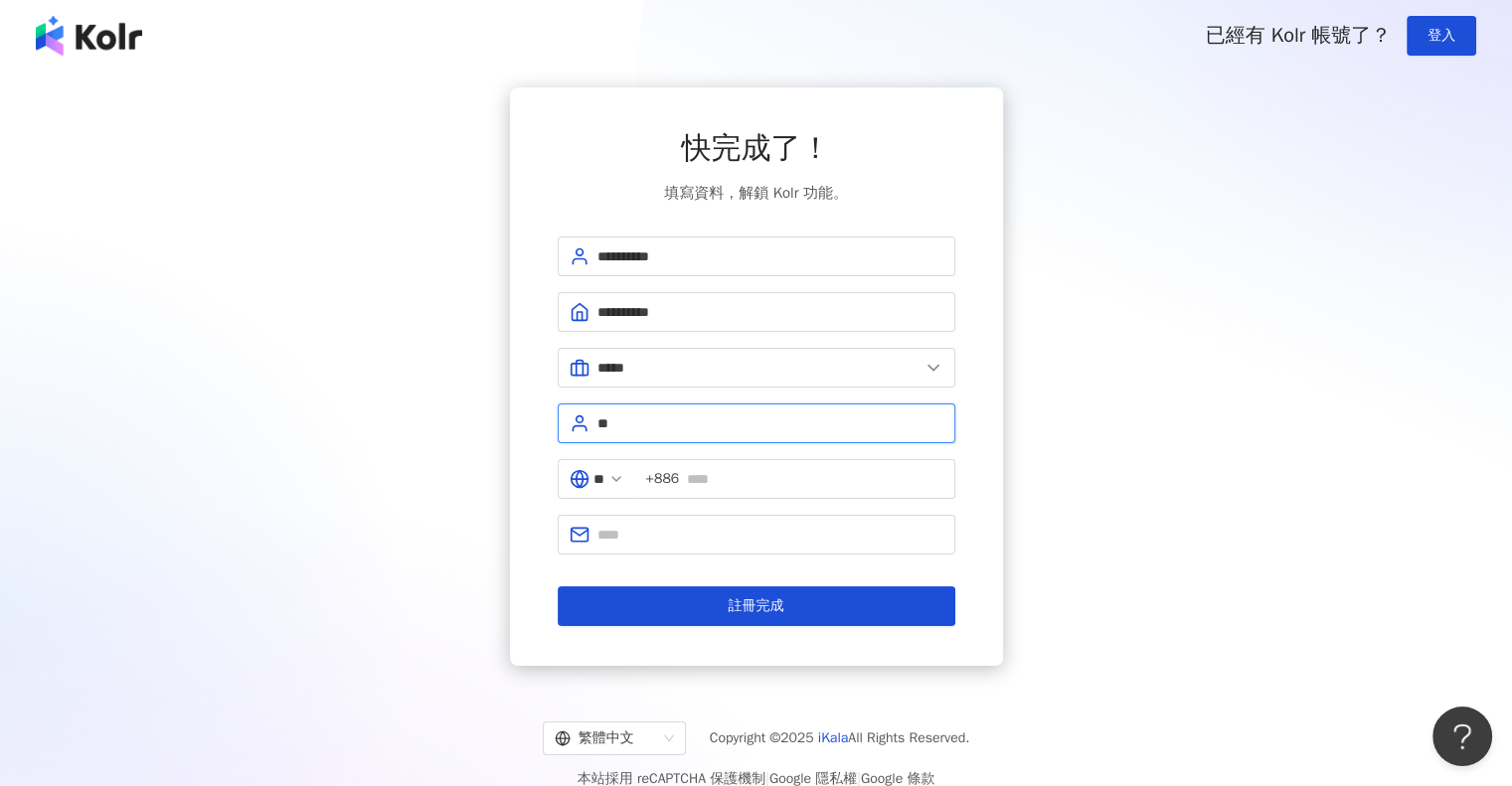 type on "*" 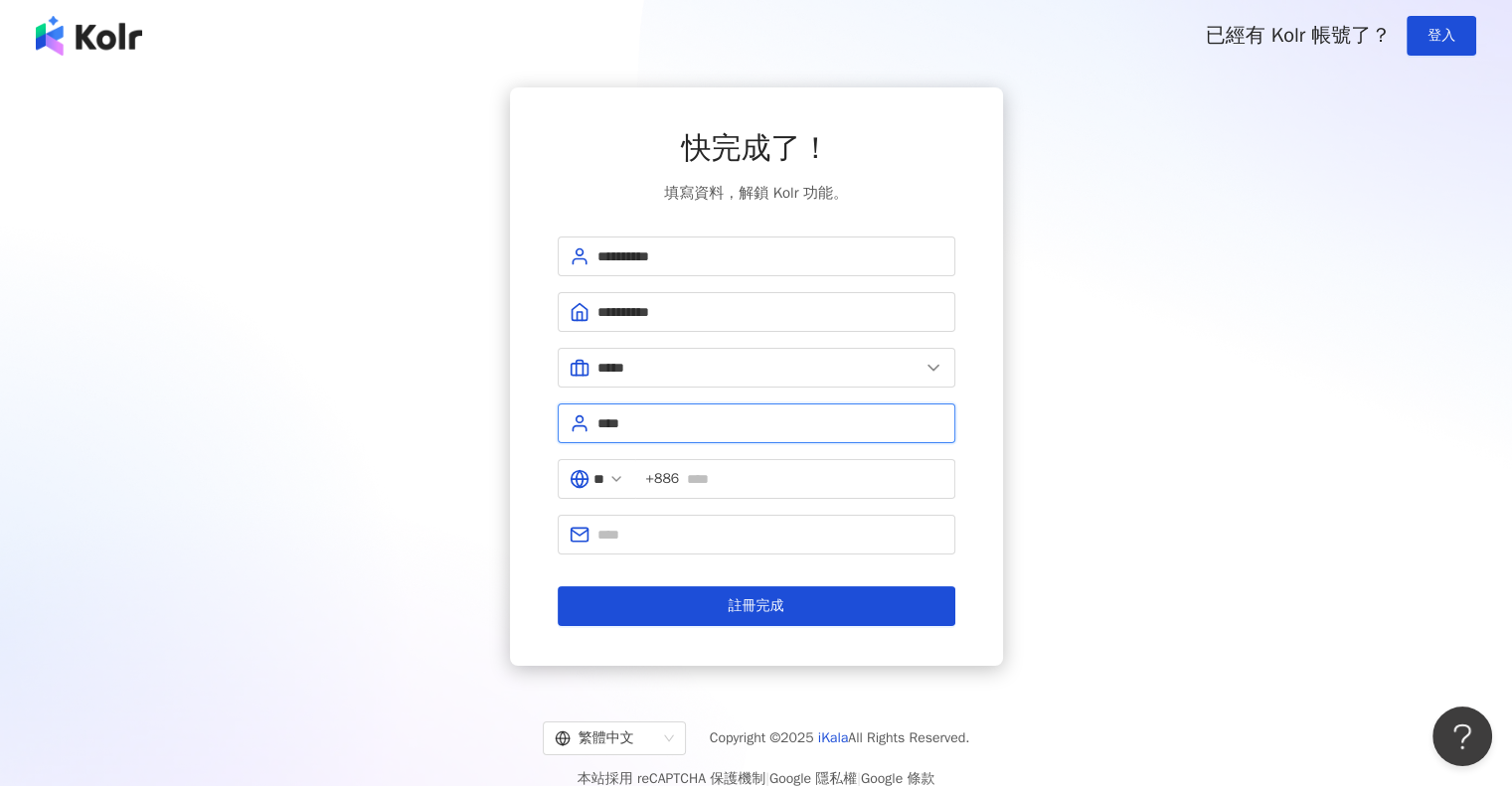type on "****" 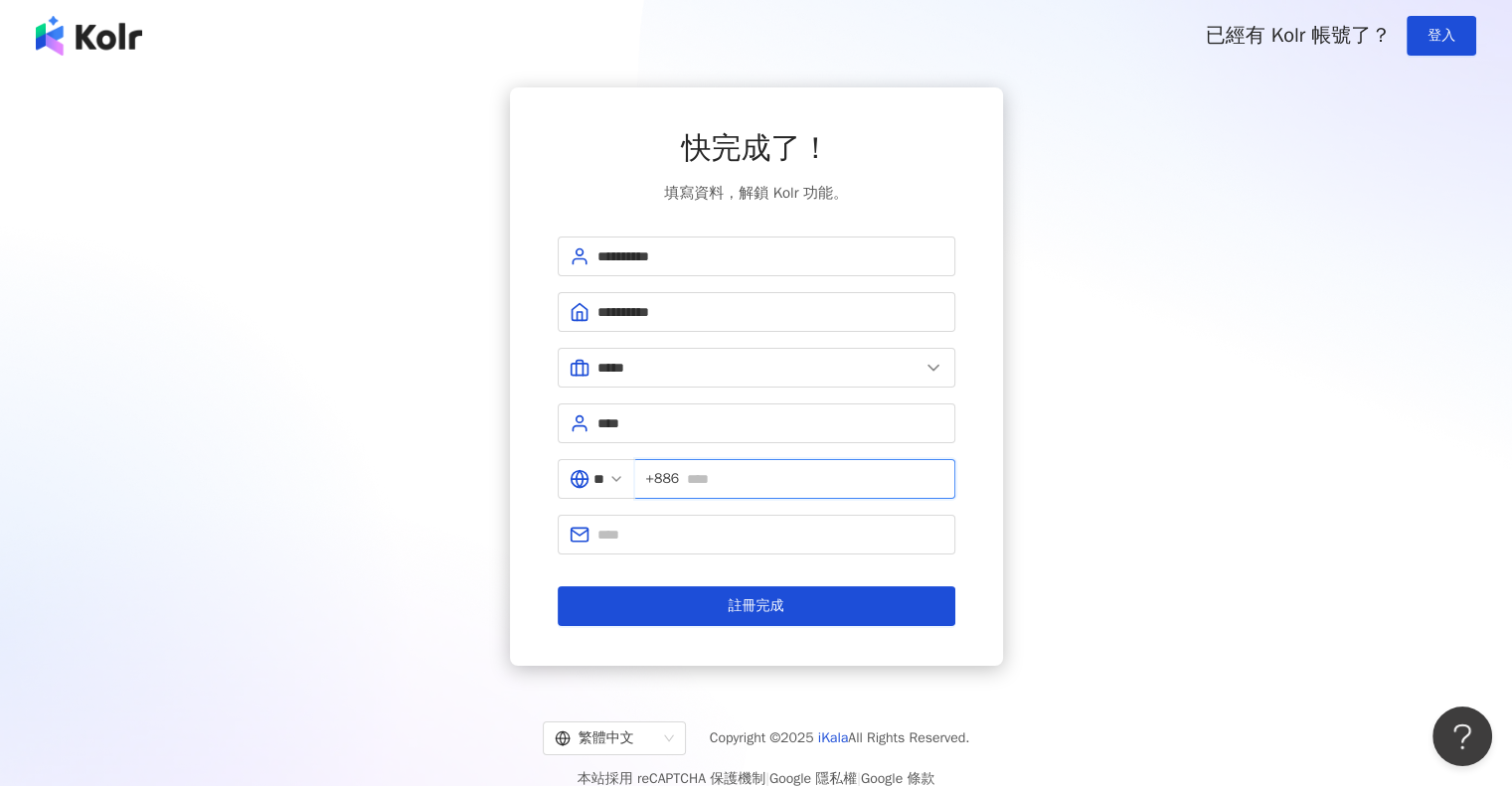click at bounding box center [814, 479] 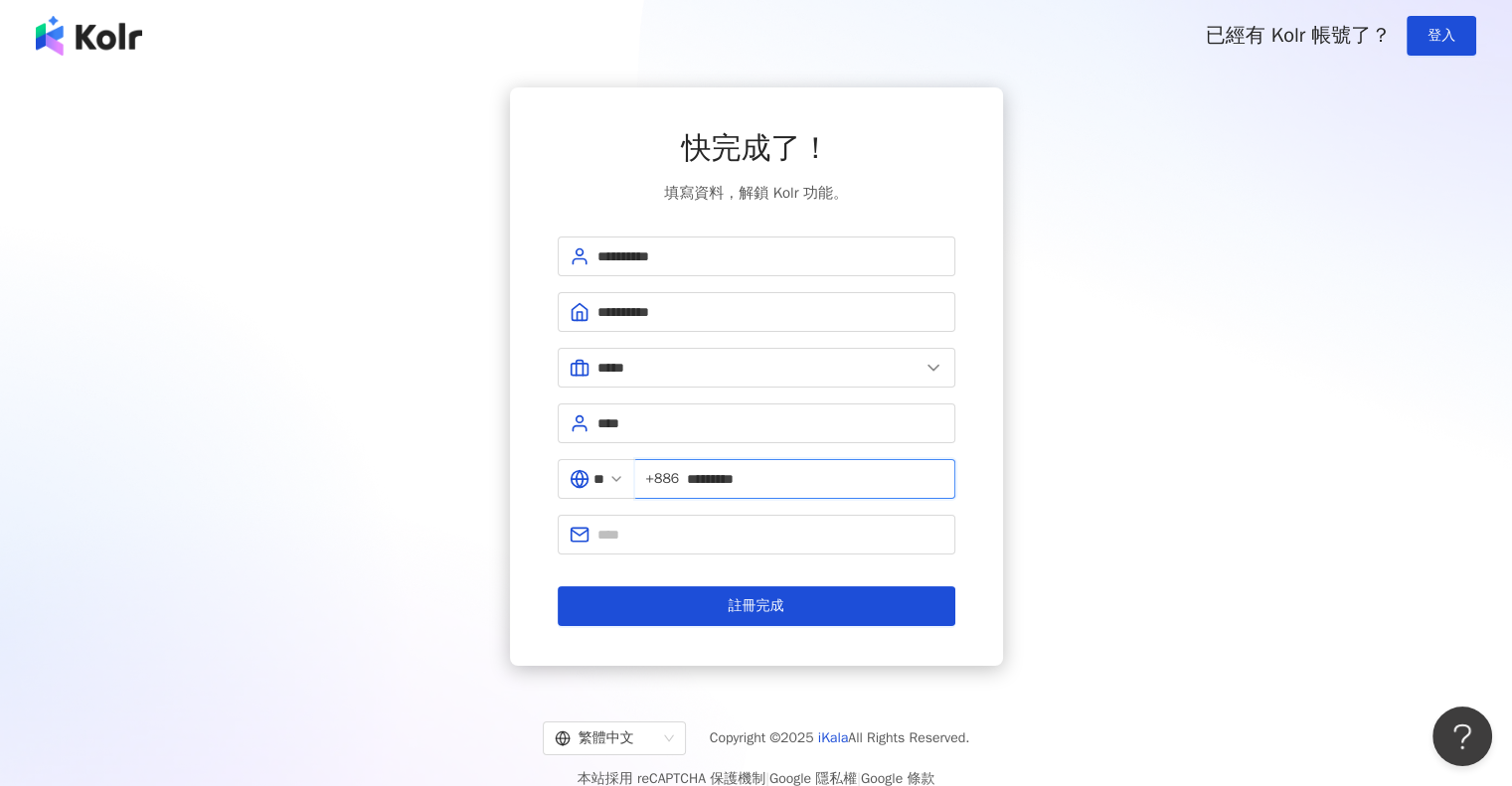click on "*********" at bounding box center (814, 479) 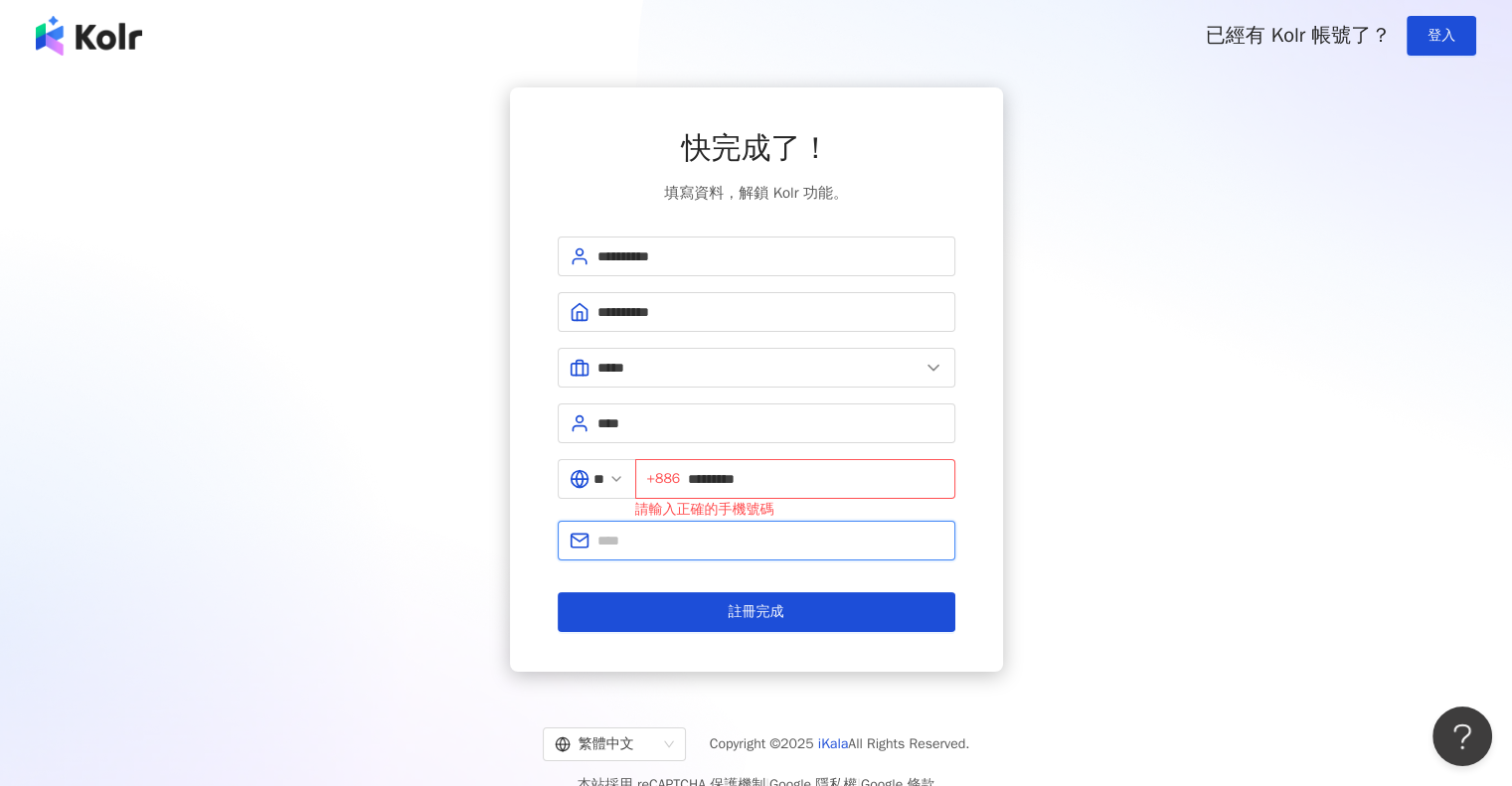 click at bounding box center (770, 541) 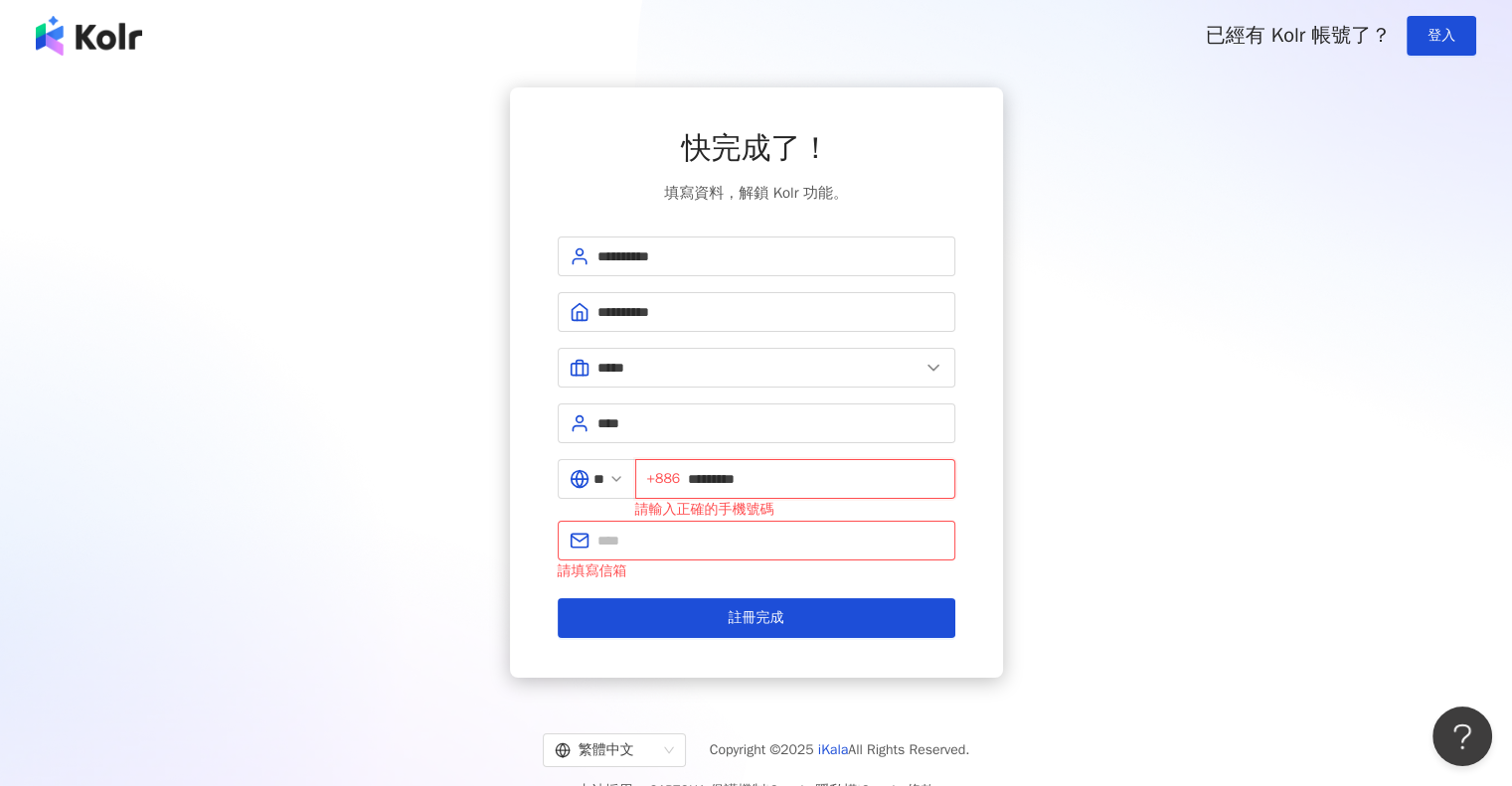drag, startPoint x: 778, startPoint y: 472, endPoint x: 694, endPoint y: 498, distance: 87.93179 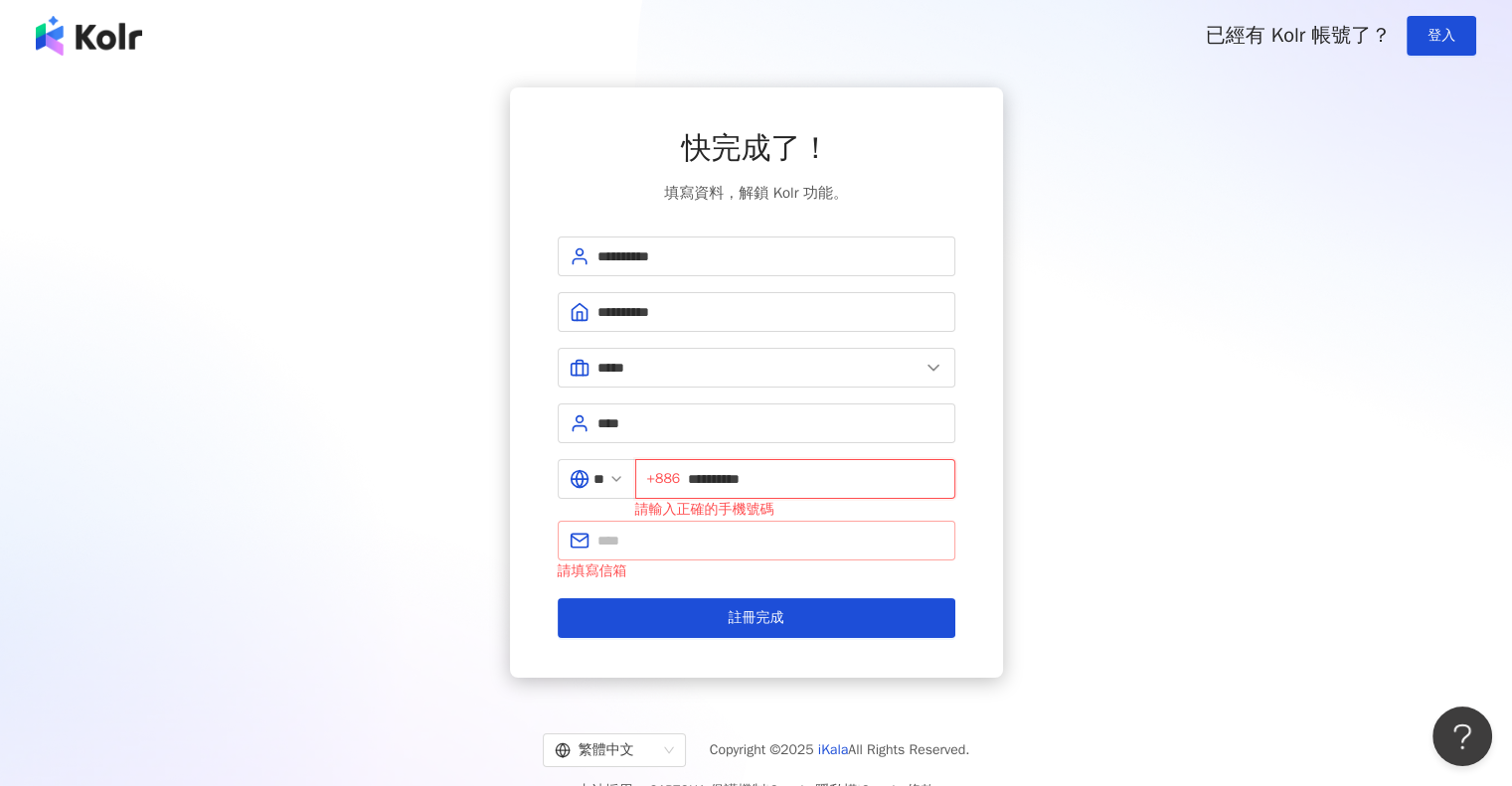type on "**********" 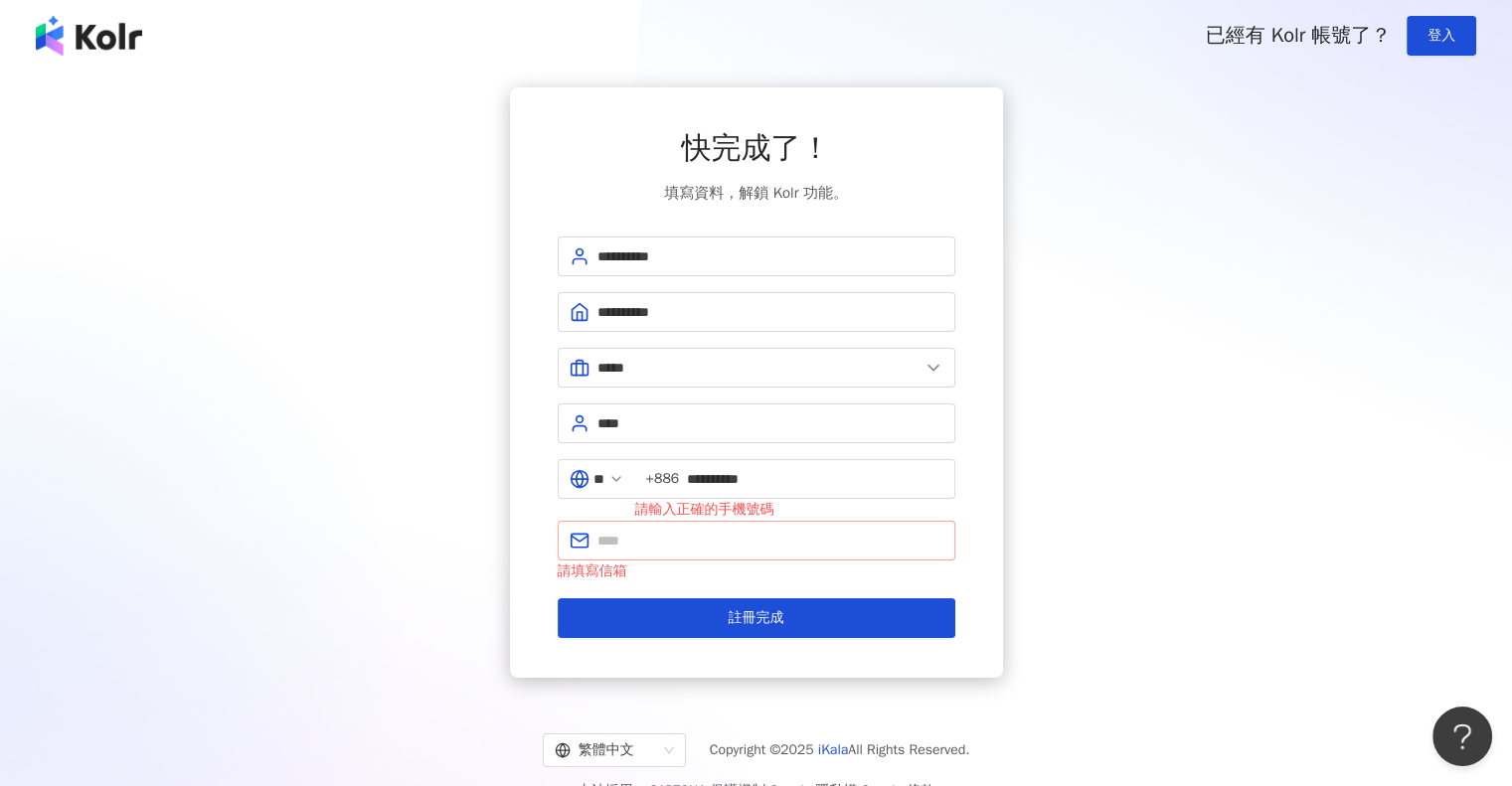 click on "請填寫信箱" at bounding box center (756, 551) 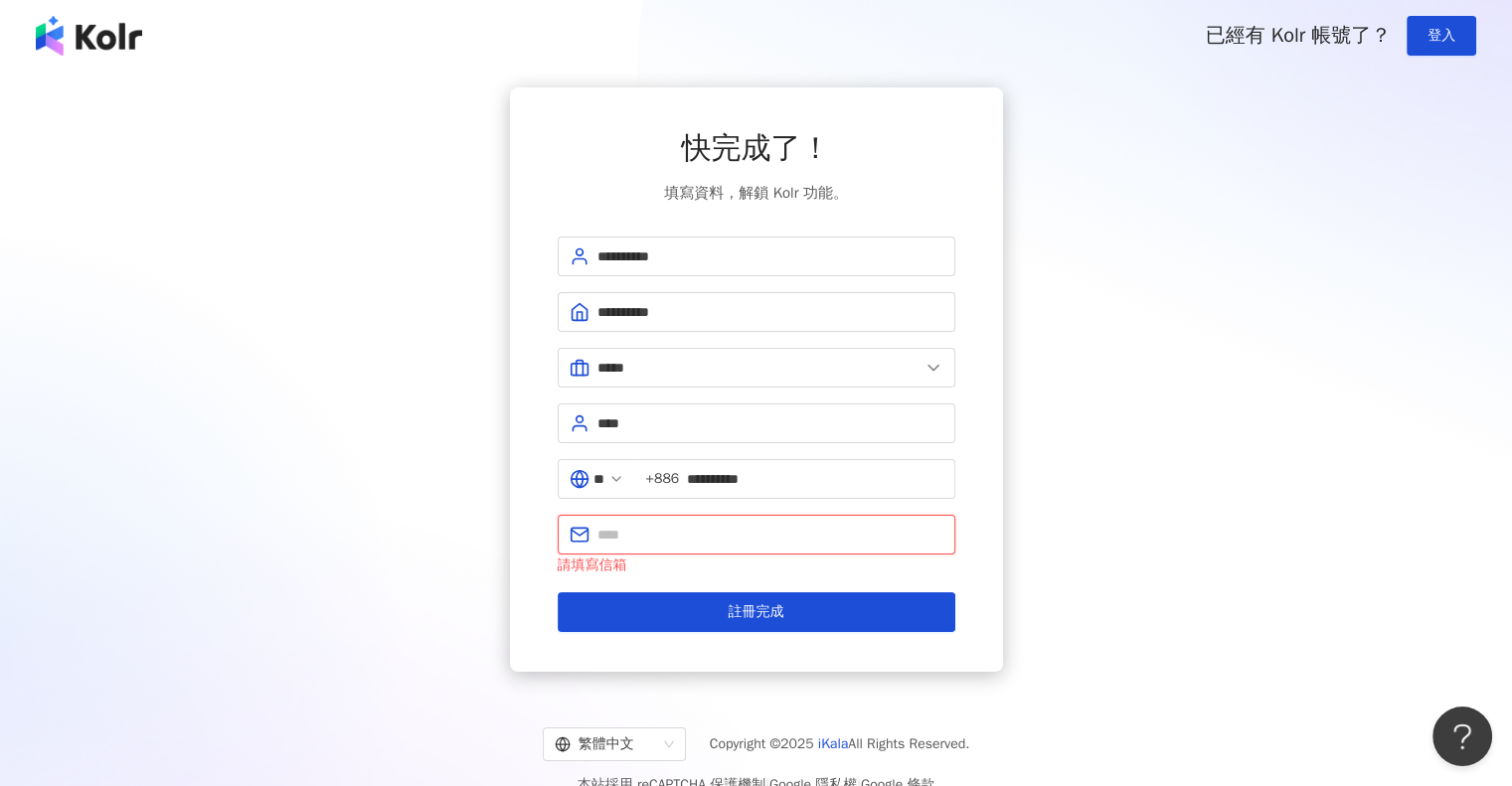 click at bounding box center (770, 535) 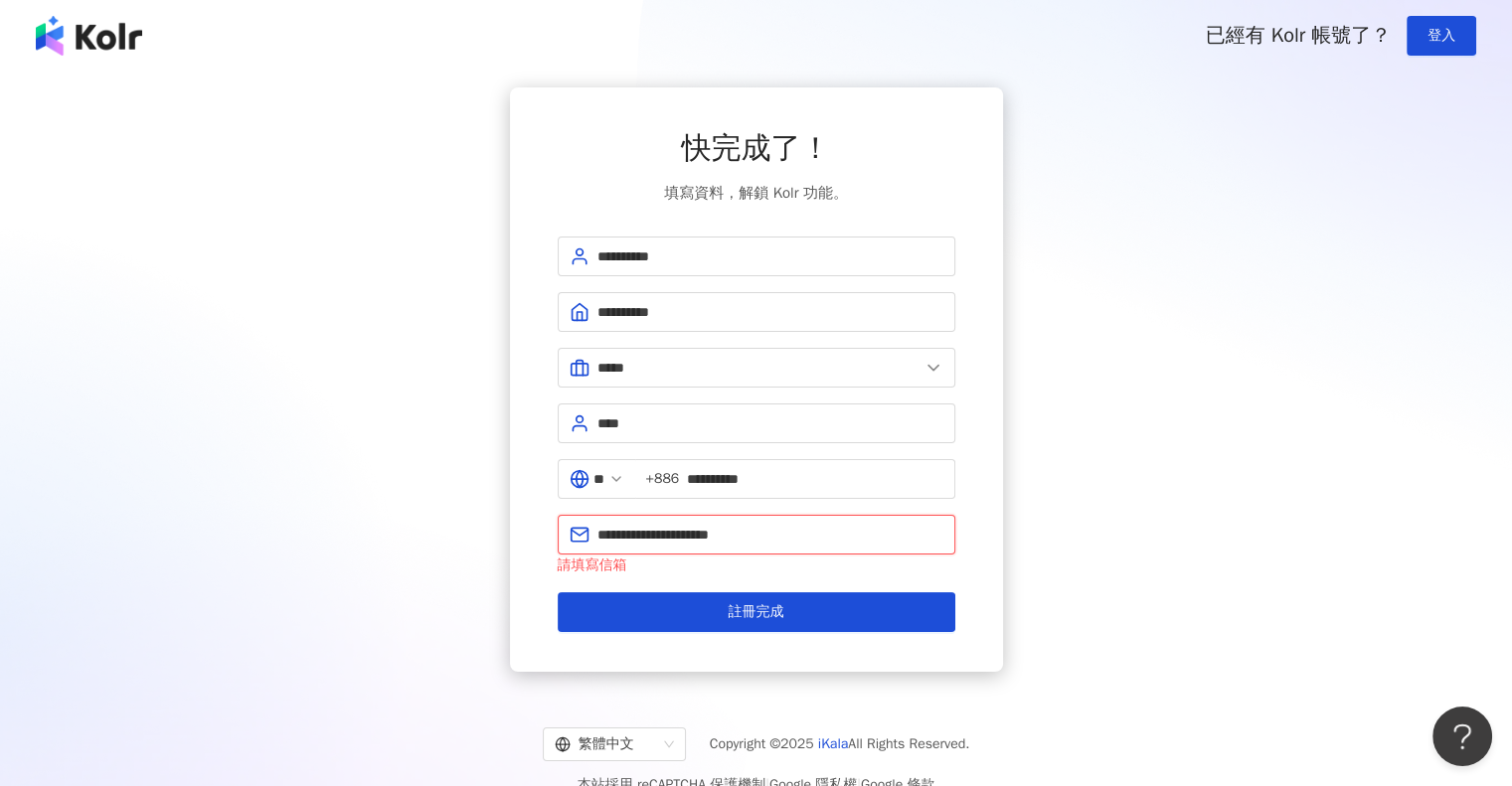 drag, startPoint x: 660, startPoint y: 536, endPoint x: 671, endPoint y: 544, distance: 13.601471 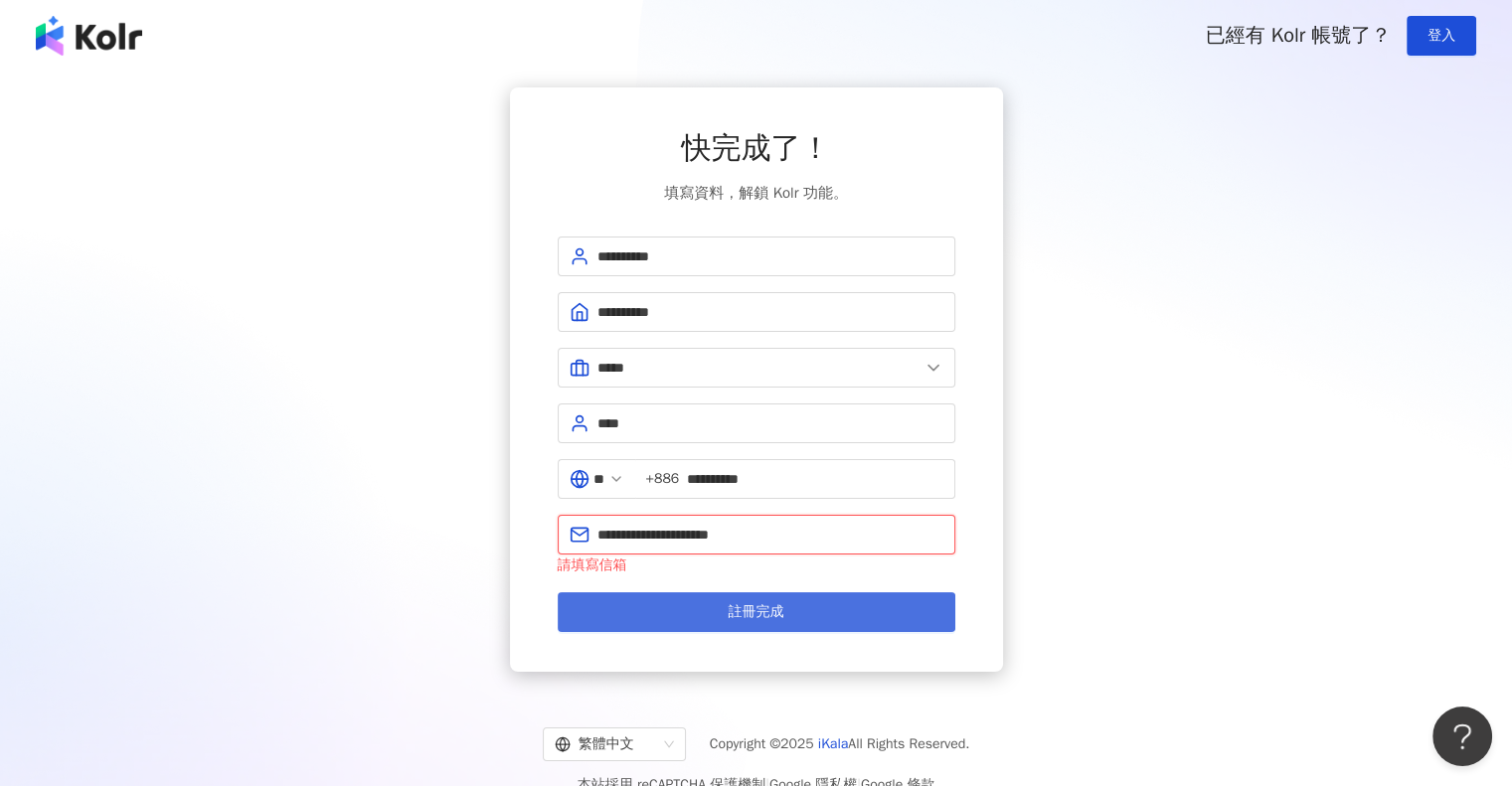 type on "**********" 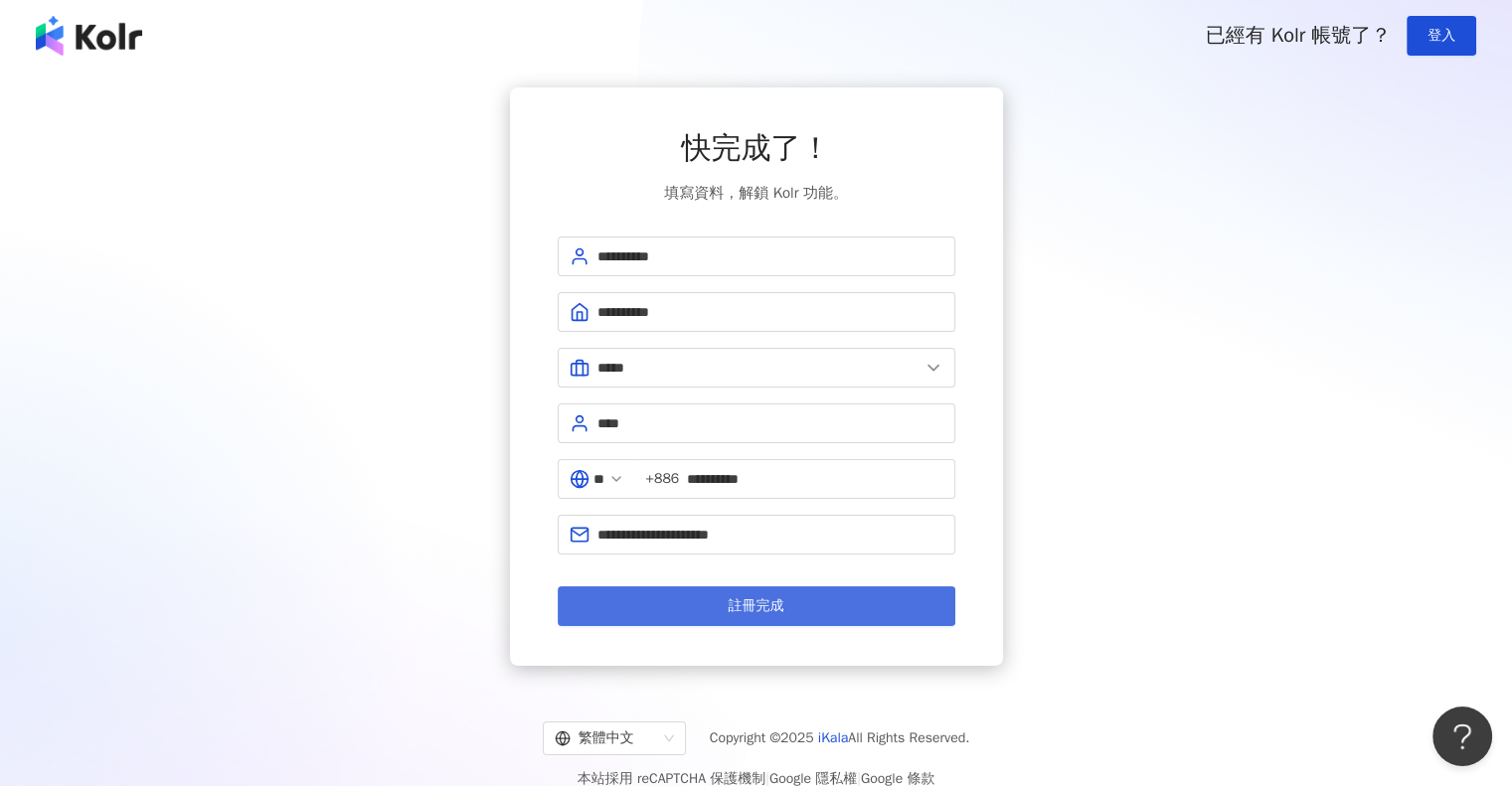 click on "註冊完成" at bounding box center (756, 606) 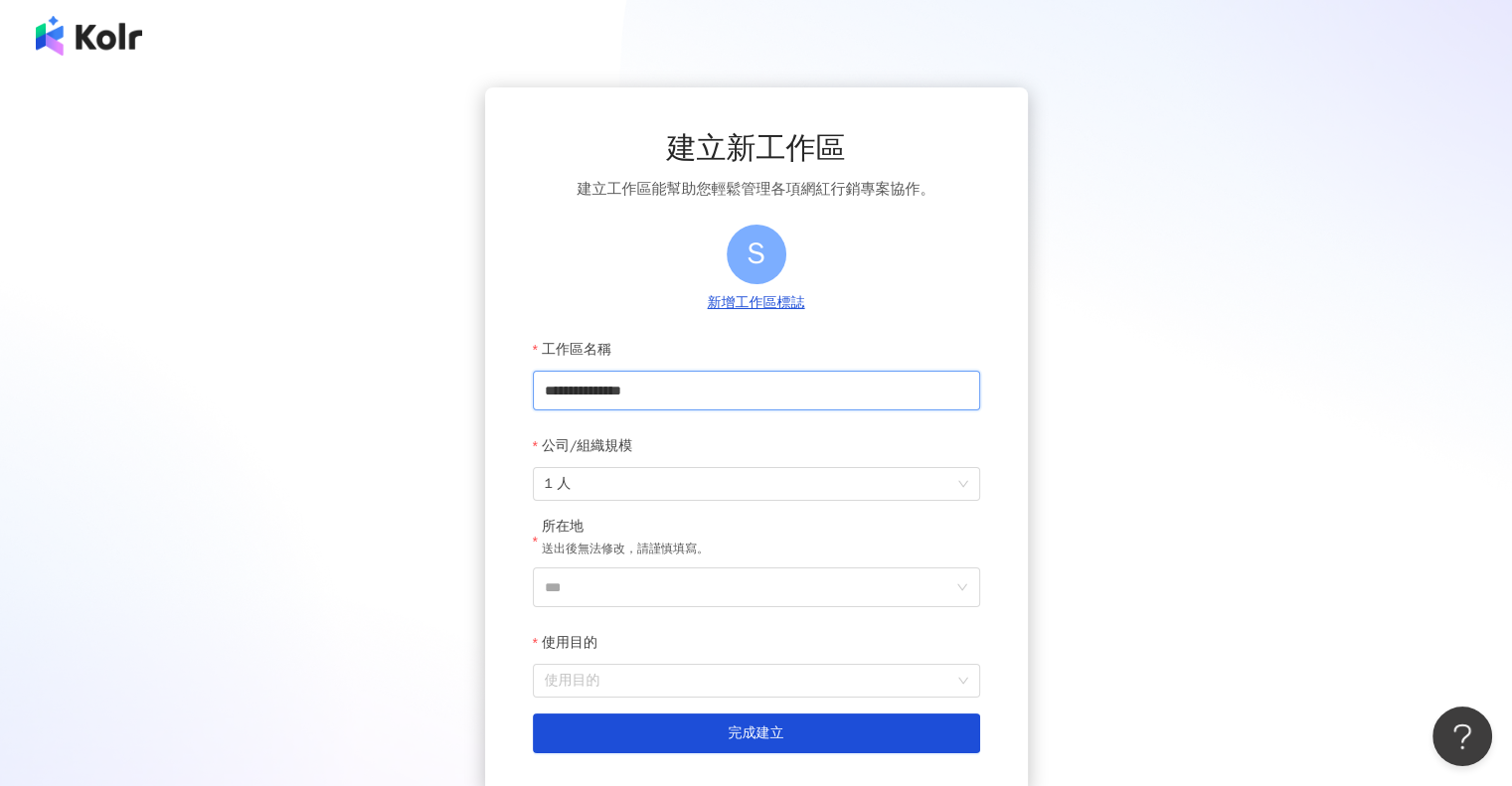click on "**********" at bounding box center (756, 391) 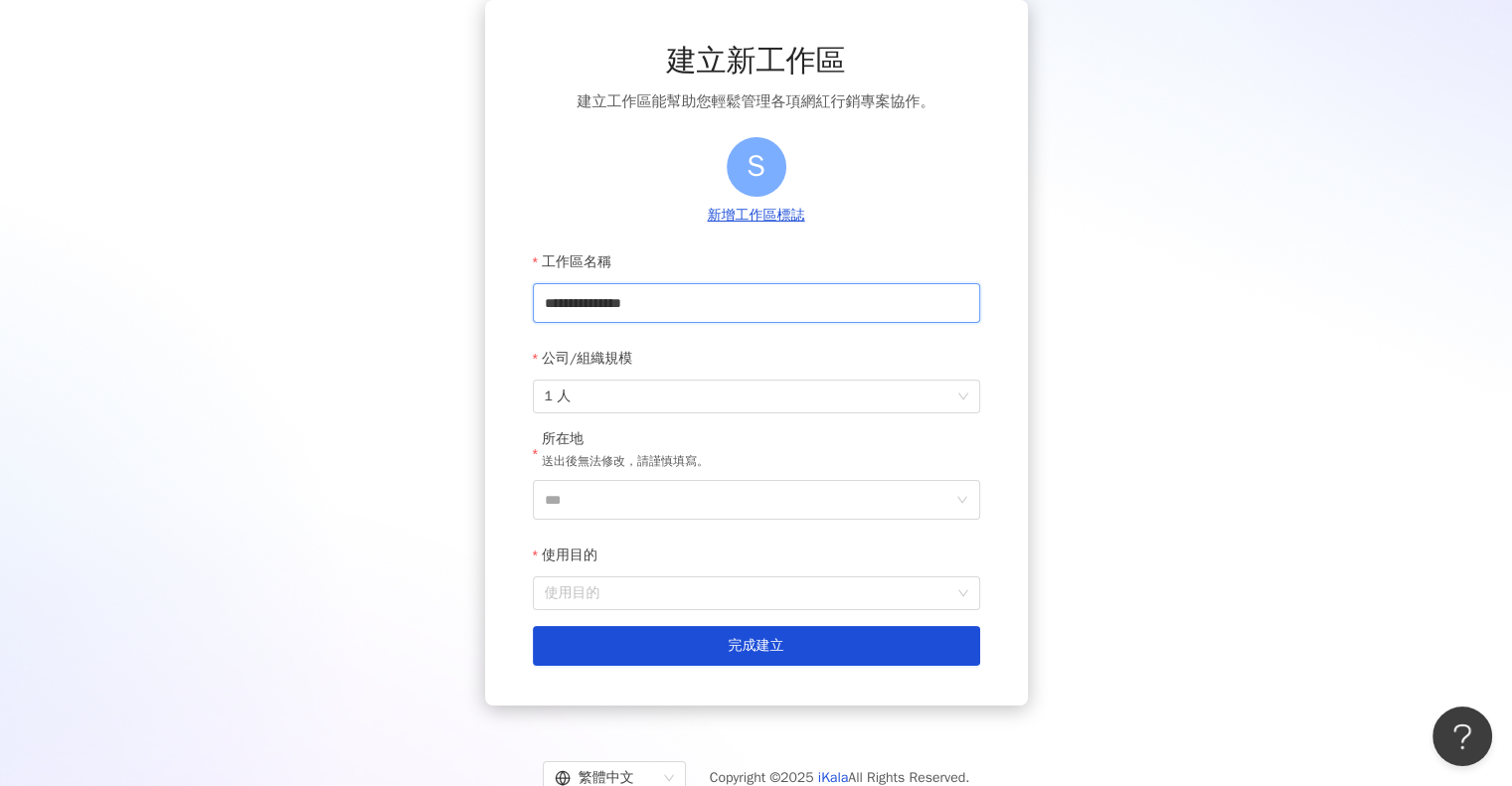 scroll, scrollTop: 99, scrollLeft: 0, axis: vertical 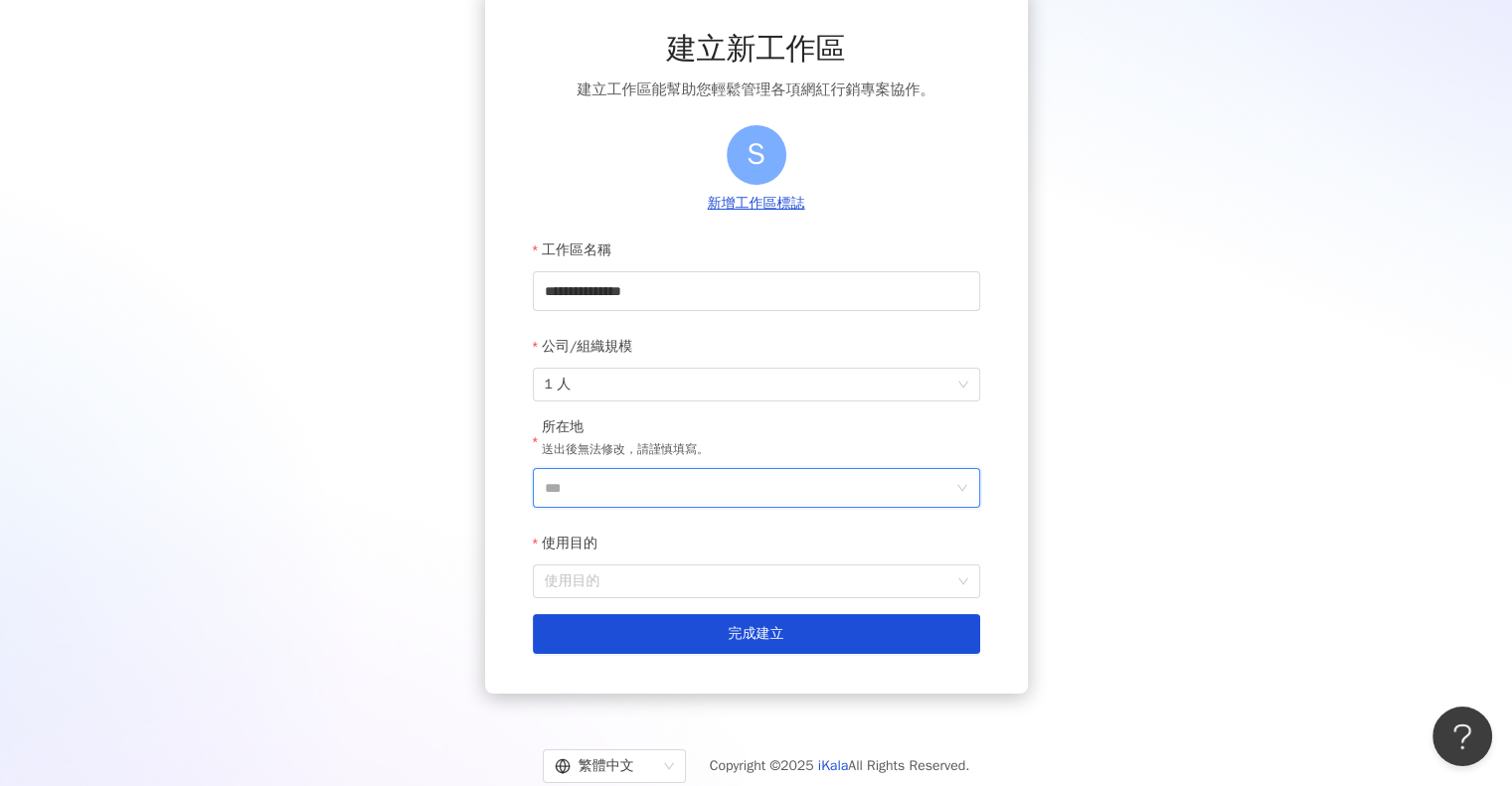 click on "***" at bounding box center [749, 488] 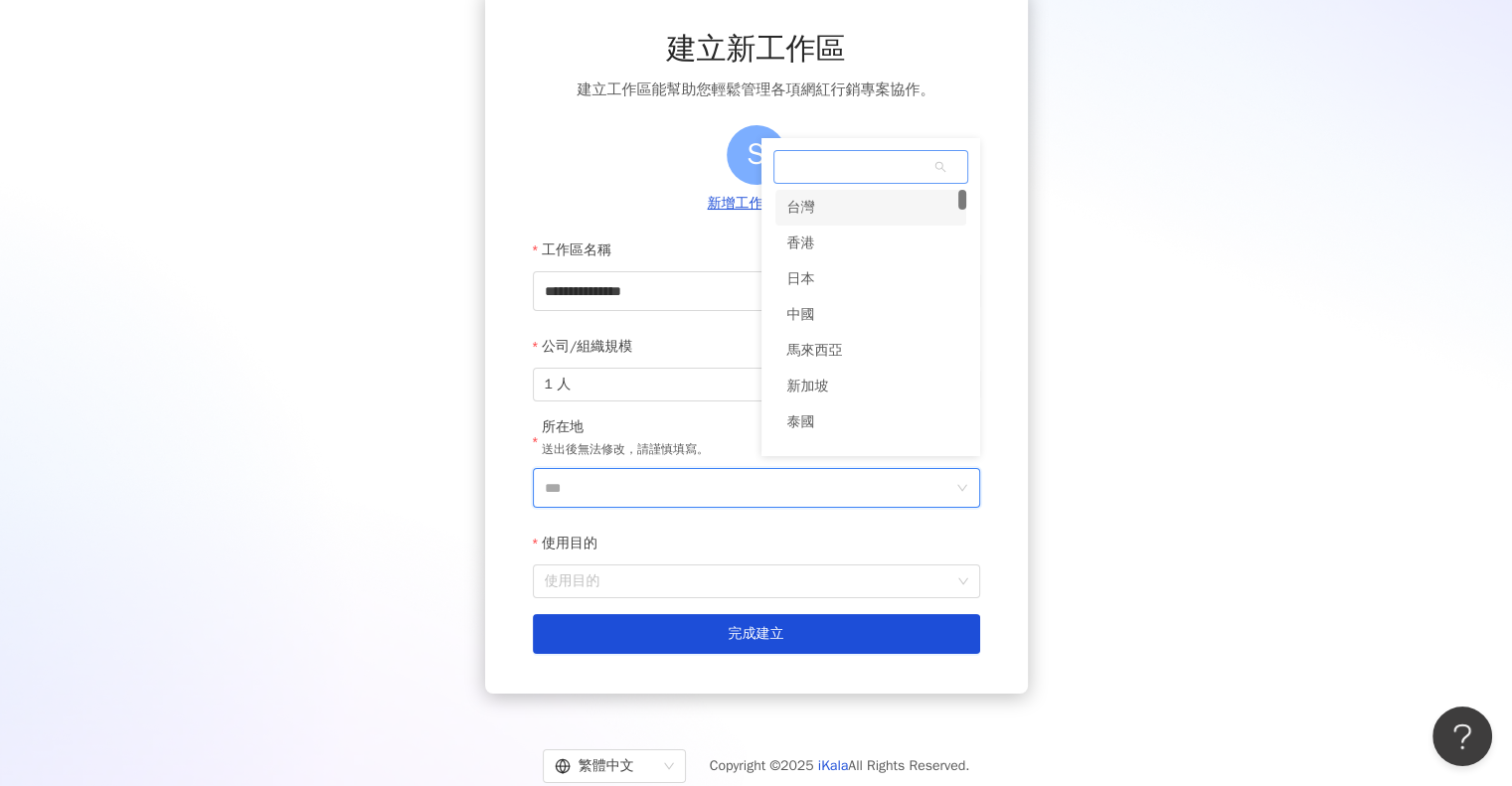 click on "台灣" at bounding box center [871, 208] 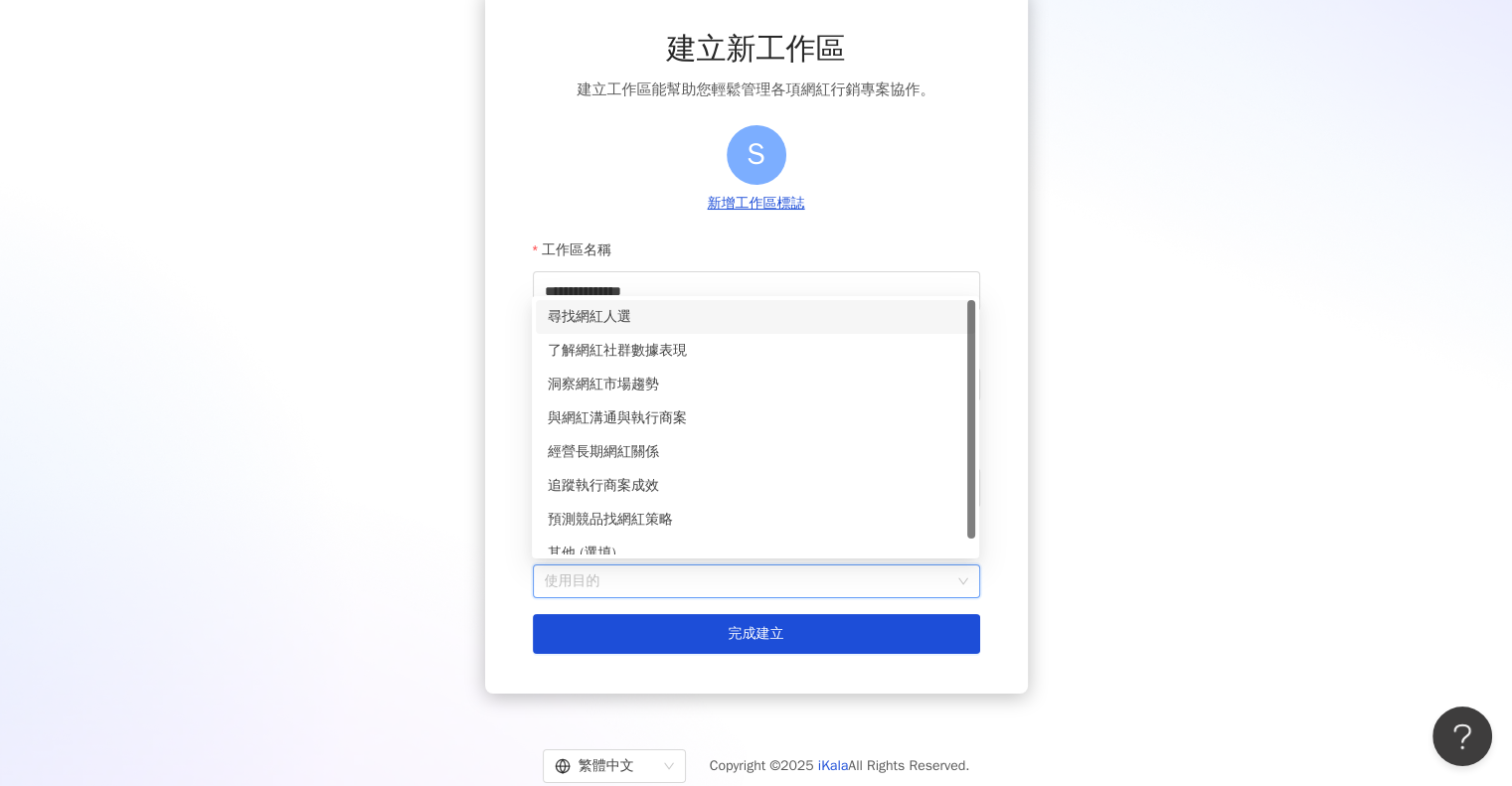 click on "使用目的" at bounding box center (756, 581) 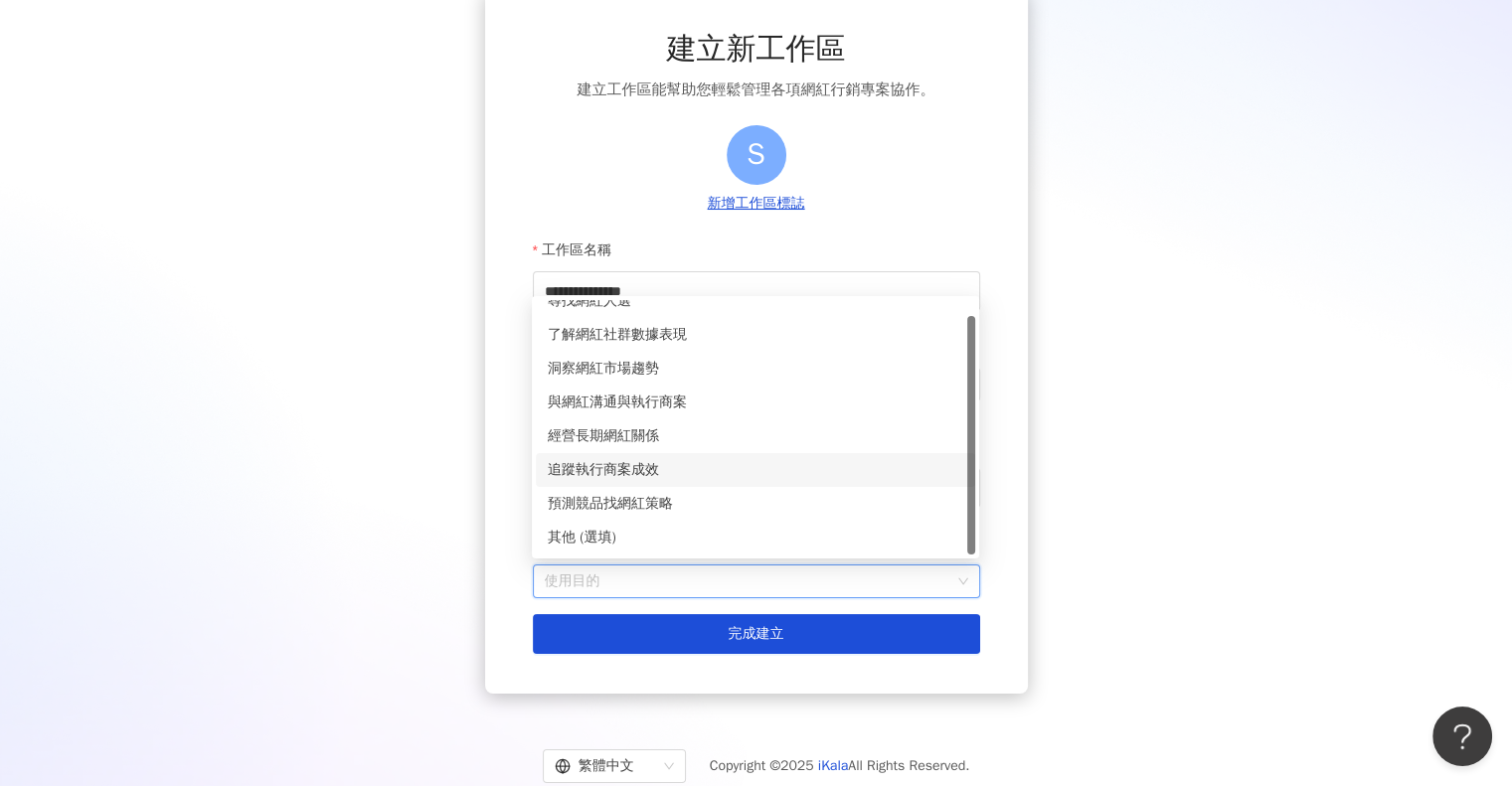 scroll, scrollTop: 0, scrollLeft: 0, axis: both 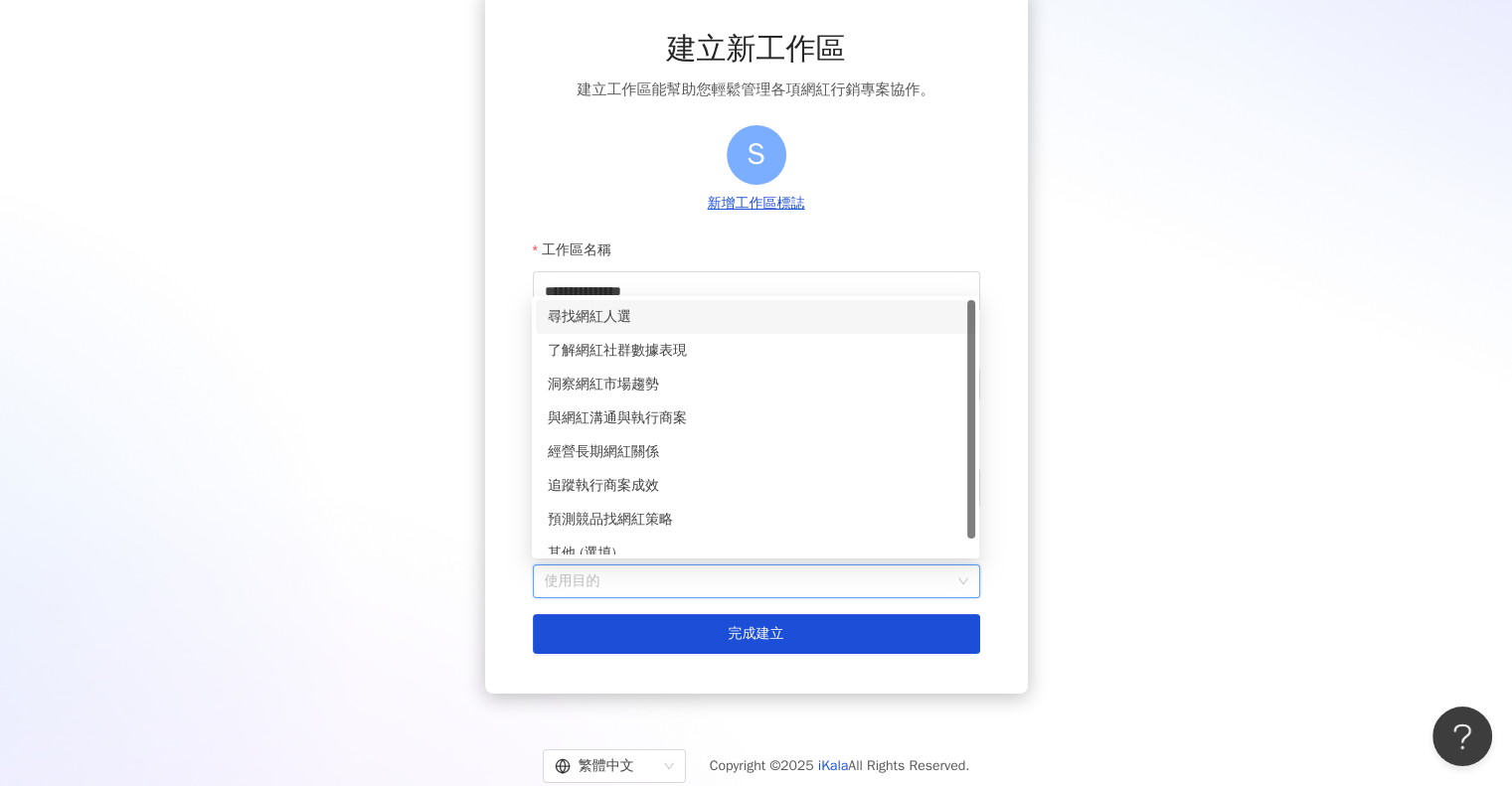 click on "尋找網紅人選" at bounding box center [756, 317] 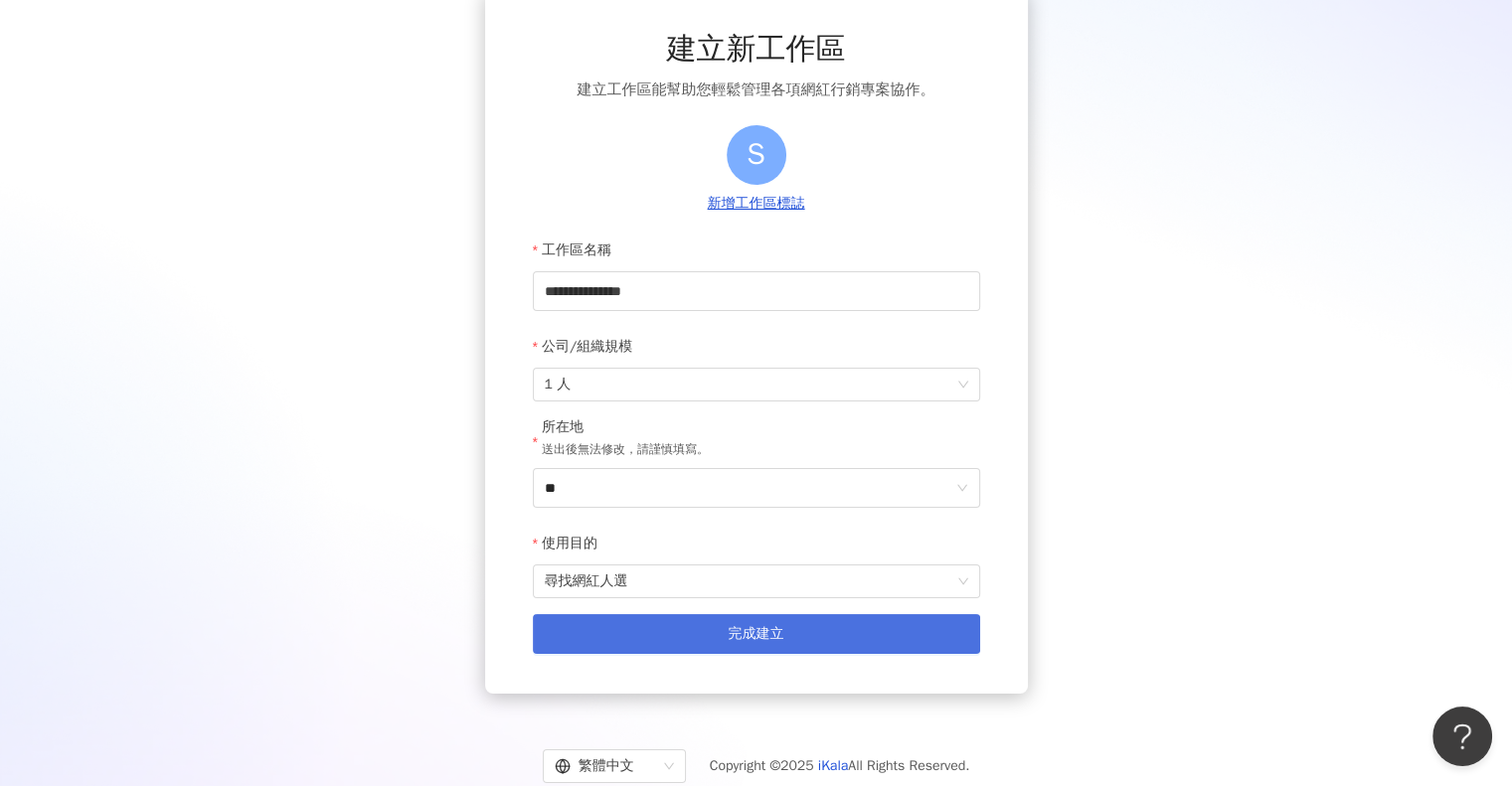 click on "完成建立" at bounding box center [756, 634] 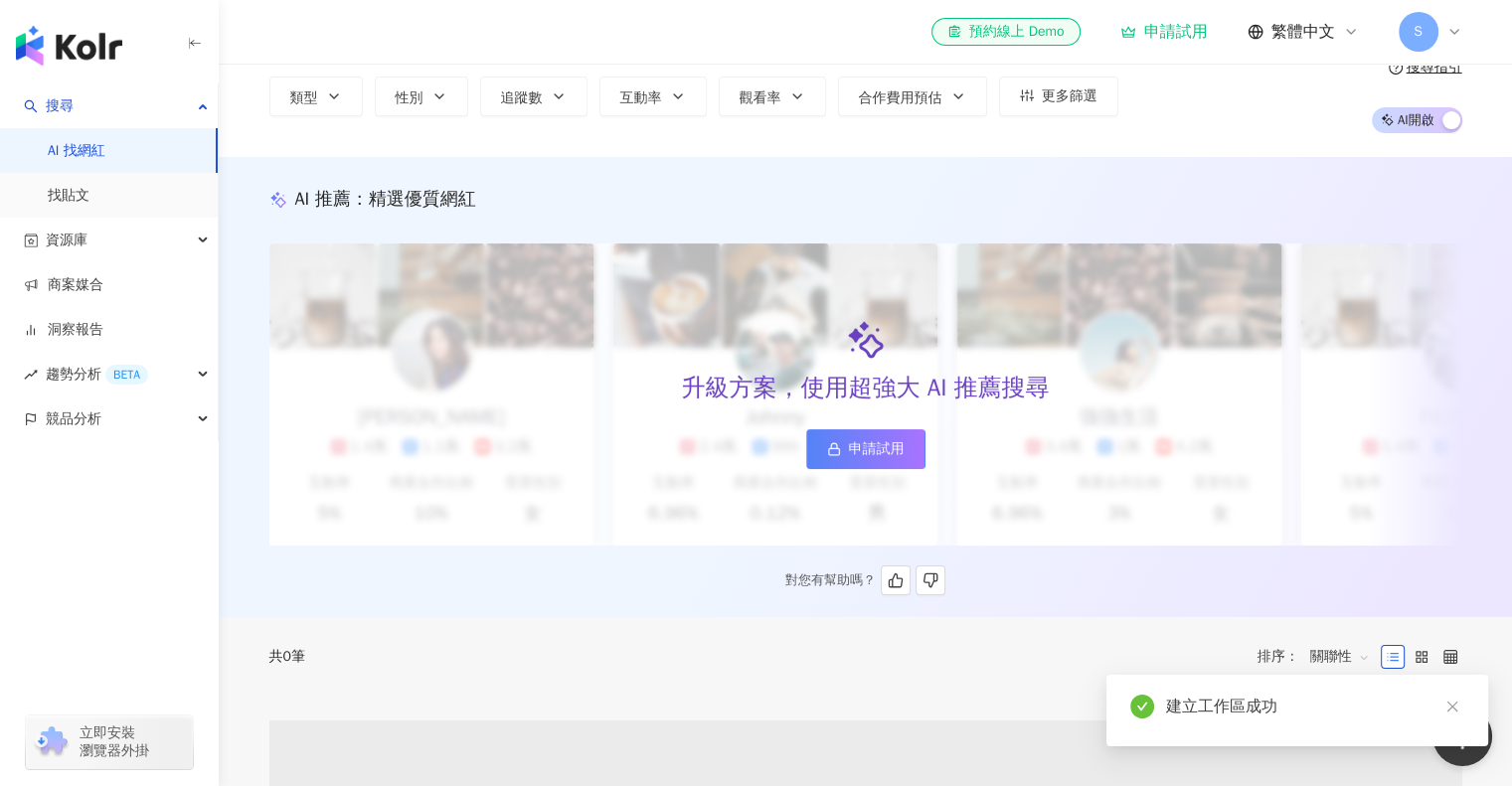 scroll, scrollTop: 0, scrollLeft: 0, axis: both 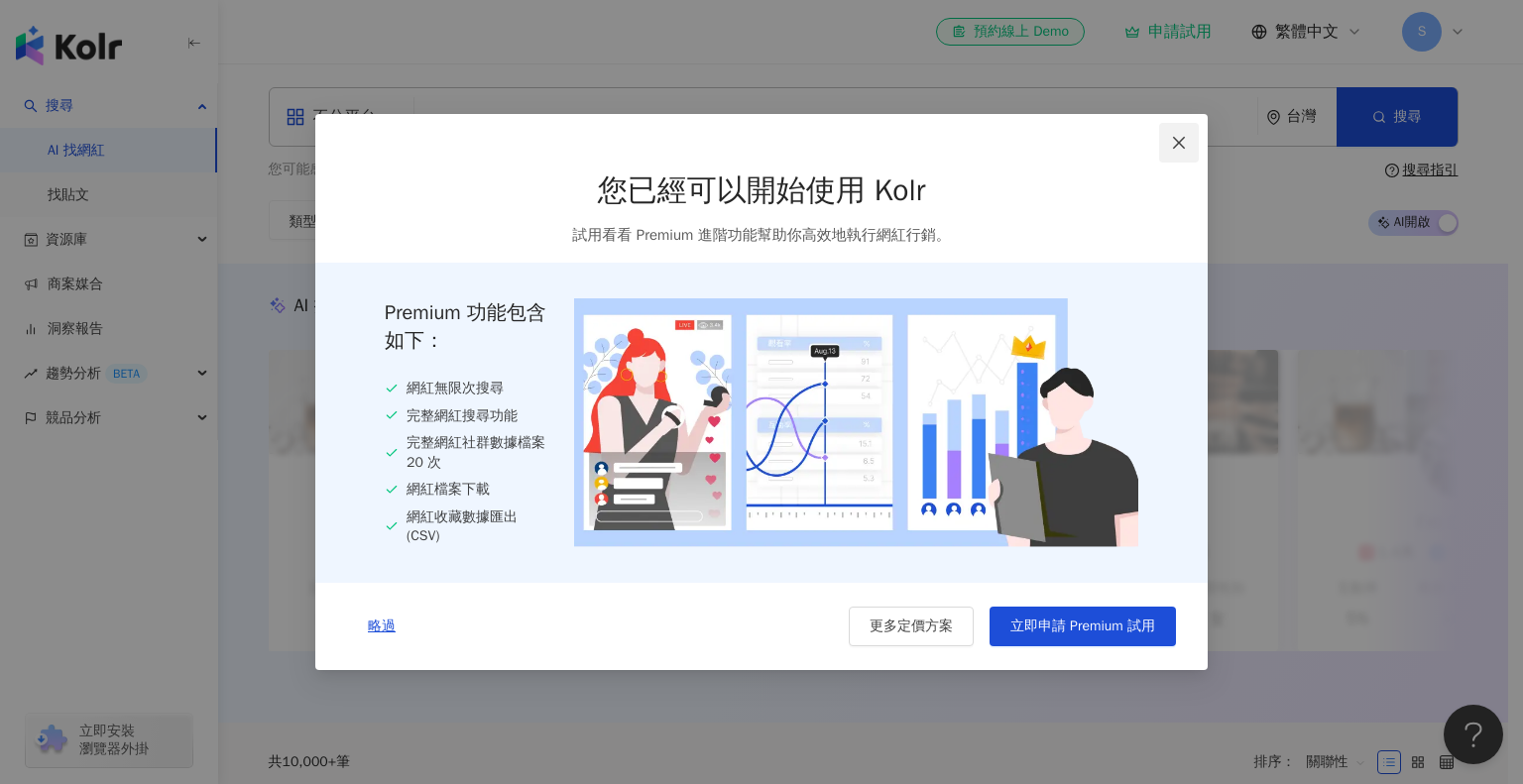 click 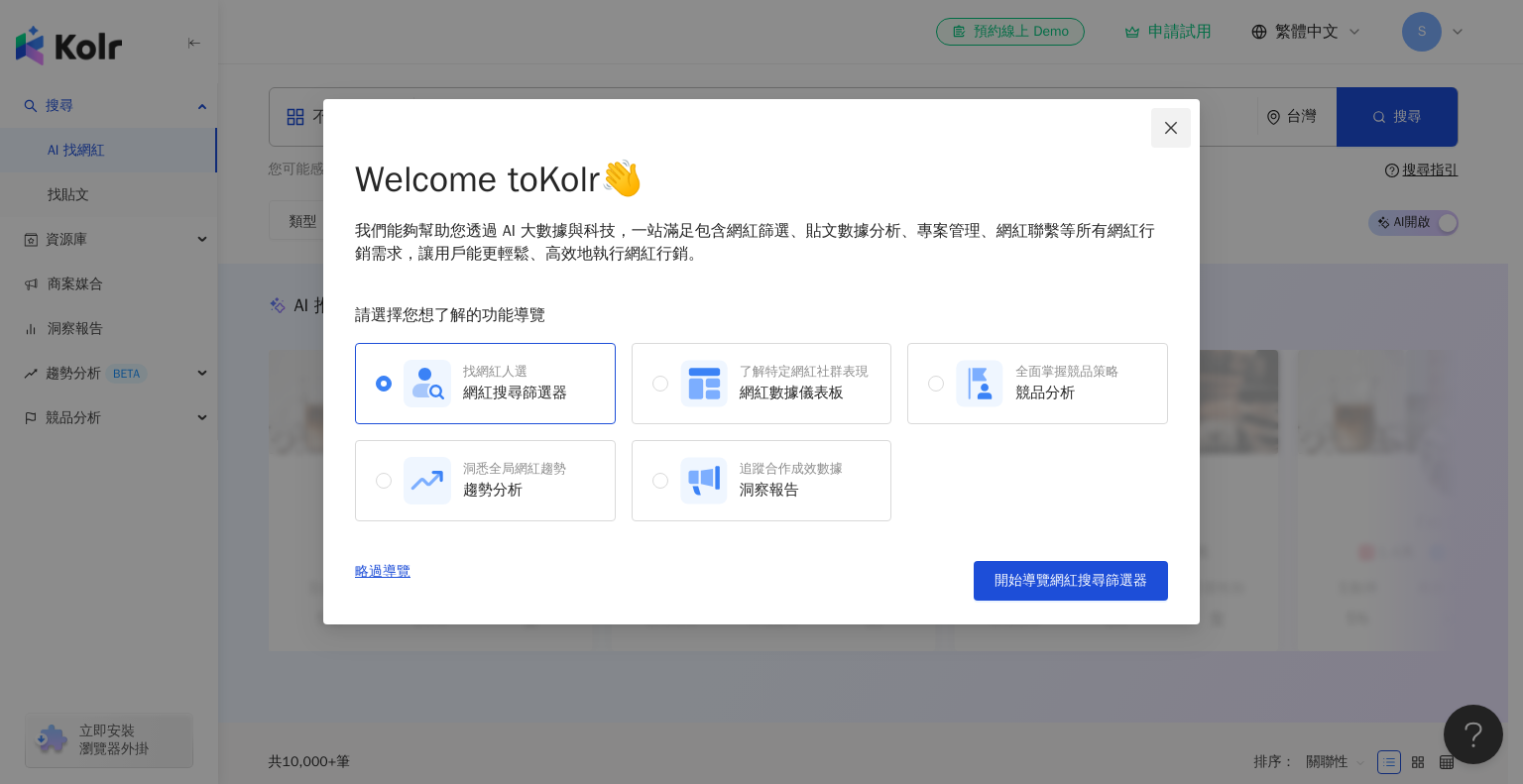click 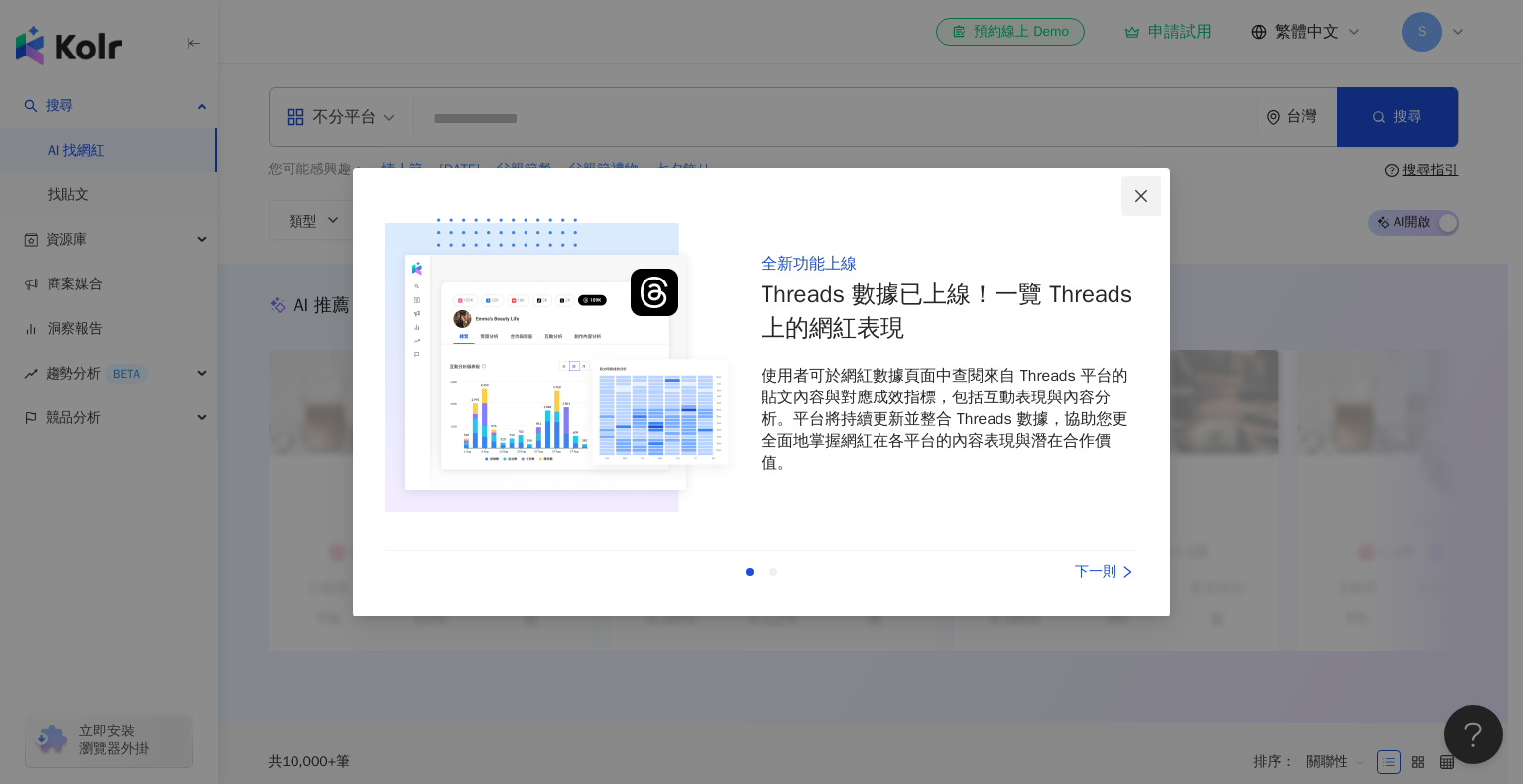 click 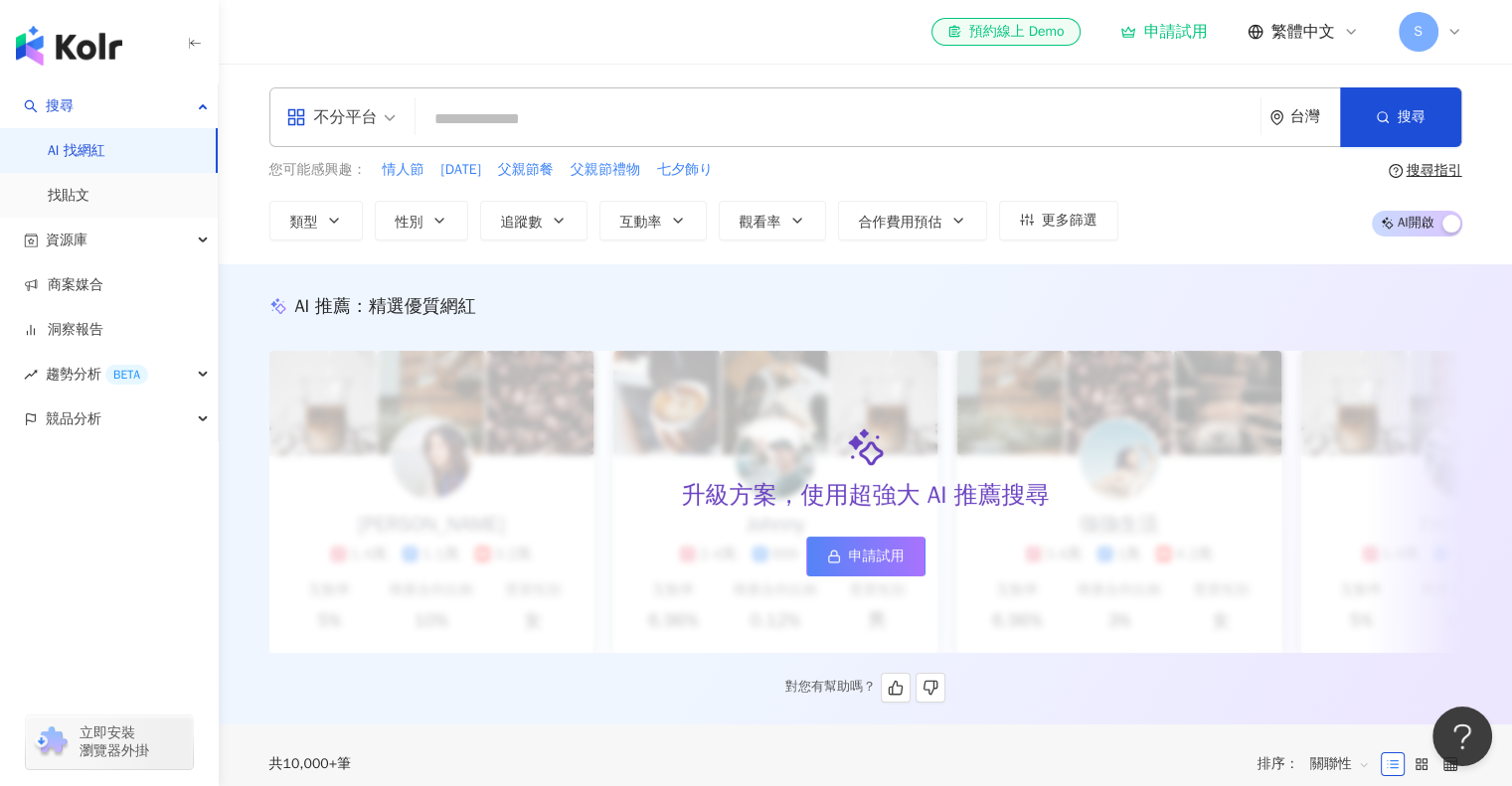 click on "升級方案，使用超強大 AI 推薦搜尋 申請試用" at bounding box center [866, 502] 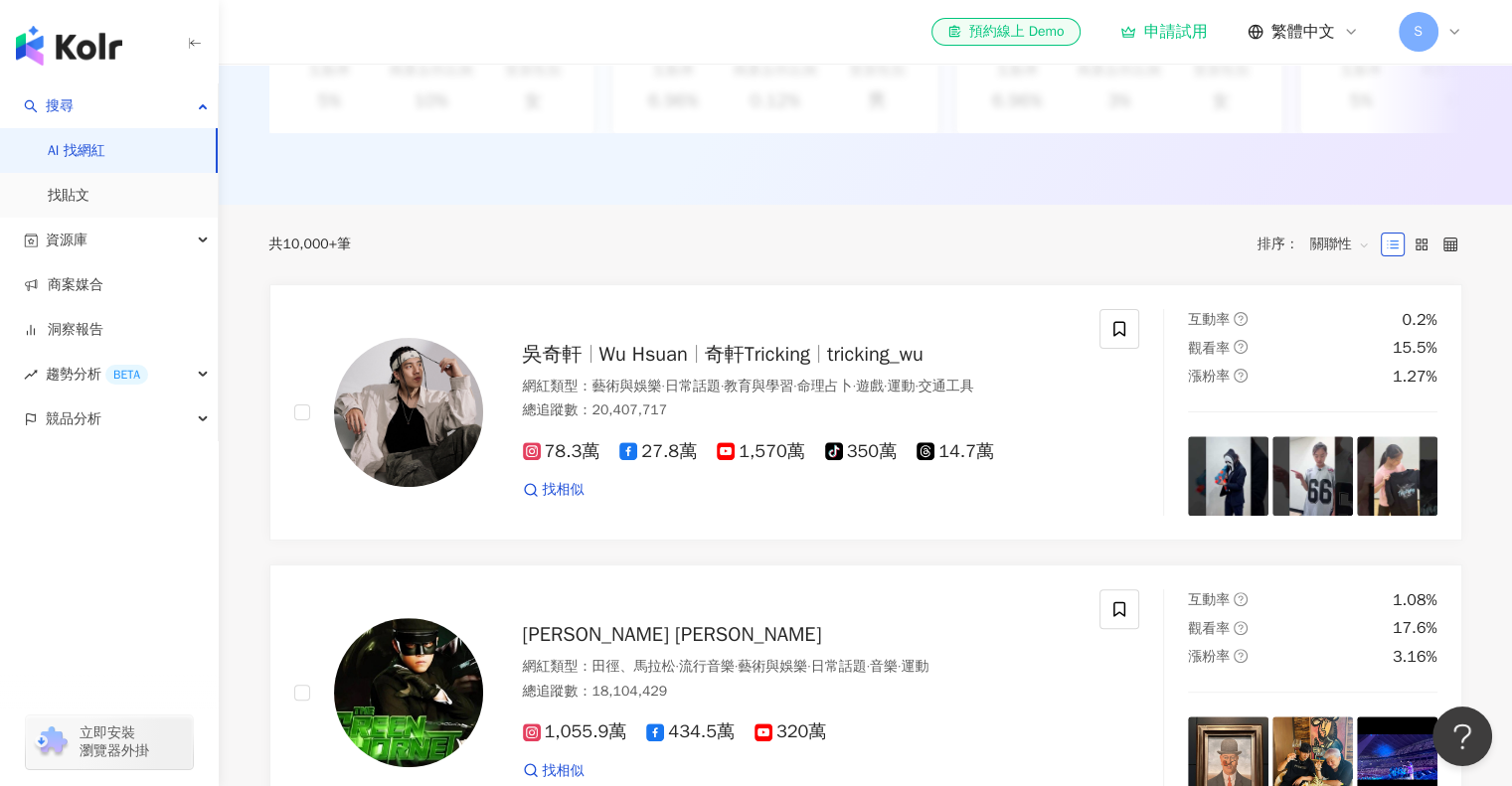 scroll, scrollTop: 696, scrollLeft: 0, axis: vertical 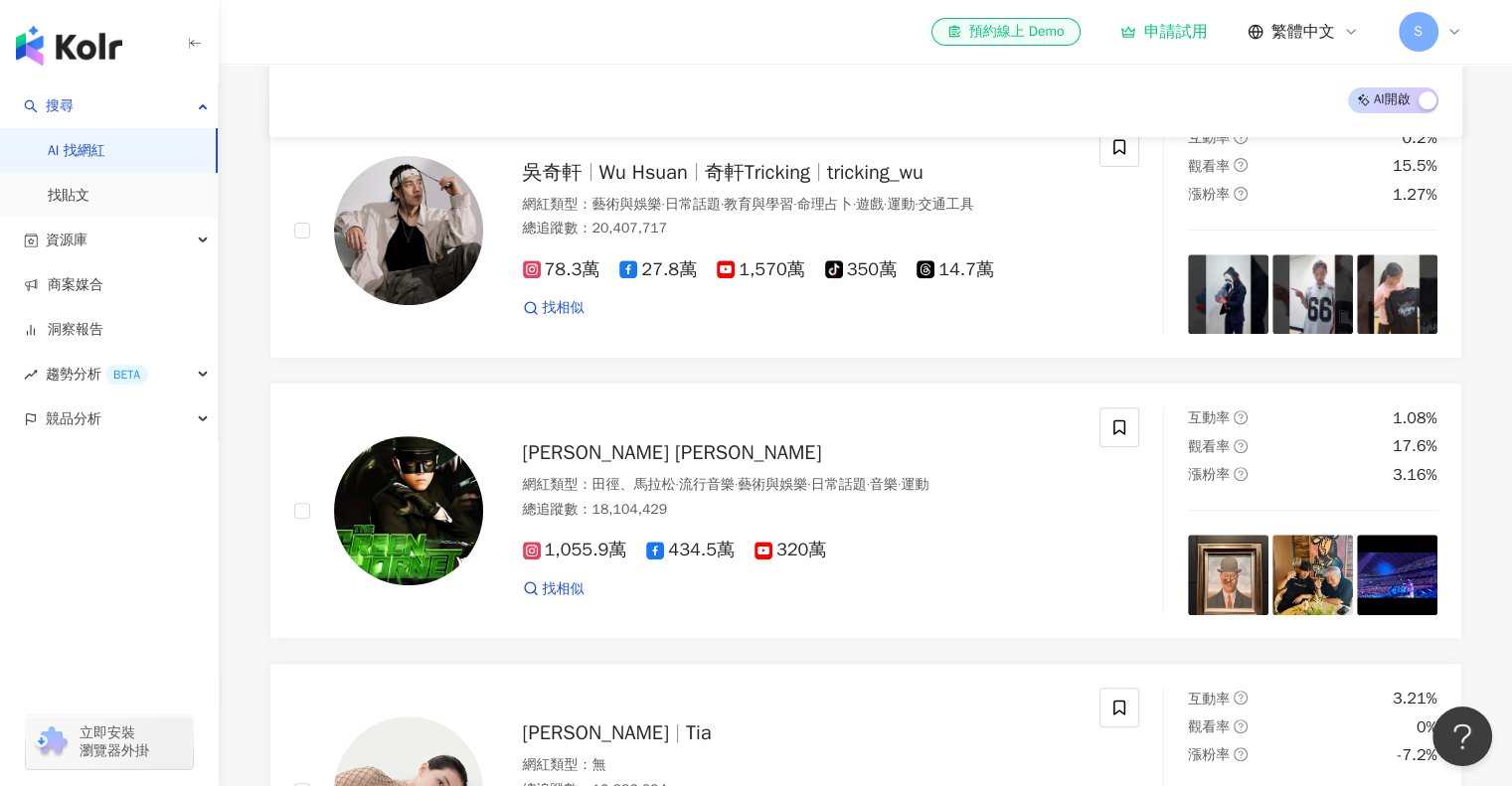 click on "吳奇軒 Wu Hsuan 奇軒Tricking tricking_wu 網紅類型 ： 藝術與娛樂  ·  日常話題  ·  教育與學習  ·  命理占卜  ·  遊戲  ·  運動  ·  交通工具 總追蹤數 ： 20,407,717 78.3萬 27.8萬 1,570萬 tiktok-icon 350萬 14.7萬 找相似 互動率 0.2% 觀看率 15.5% 漲粉率 1.27% Jay Chou 周杰倫 網紅類型 ： 田徑、馬拉松  ·  流行音樂  ·  藝術與娛樂  ·  日常話題  ·  音樂  ·  運動 總追蹤數 ： 18,104,429 1,055.9萬 434.5萬 320萬 找相似 互動率 1.08% 觀看率 17.6% 漲粉率 3.16% 李毓芬 Tia 網紅類型 ： 無 總追蹤數 ： 12,336,994 977萬 256.7萬 找相似 互動率 3.21% 觀看率 0% 漲粉率 -7.2% Travel Thirsty  網紅類型 ： 日常話題  ·  美食 總追蹤數 ： 10,308,951 2.9萬 214萬 814萬 找相似 互動率 0.04% 觀看率 5.96% 漲粉率 0.25%" at bounding box center (866, 651) 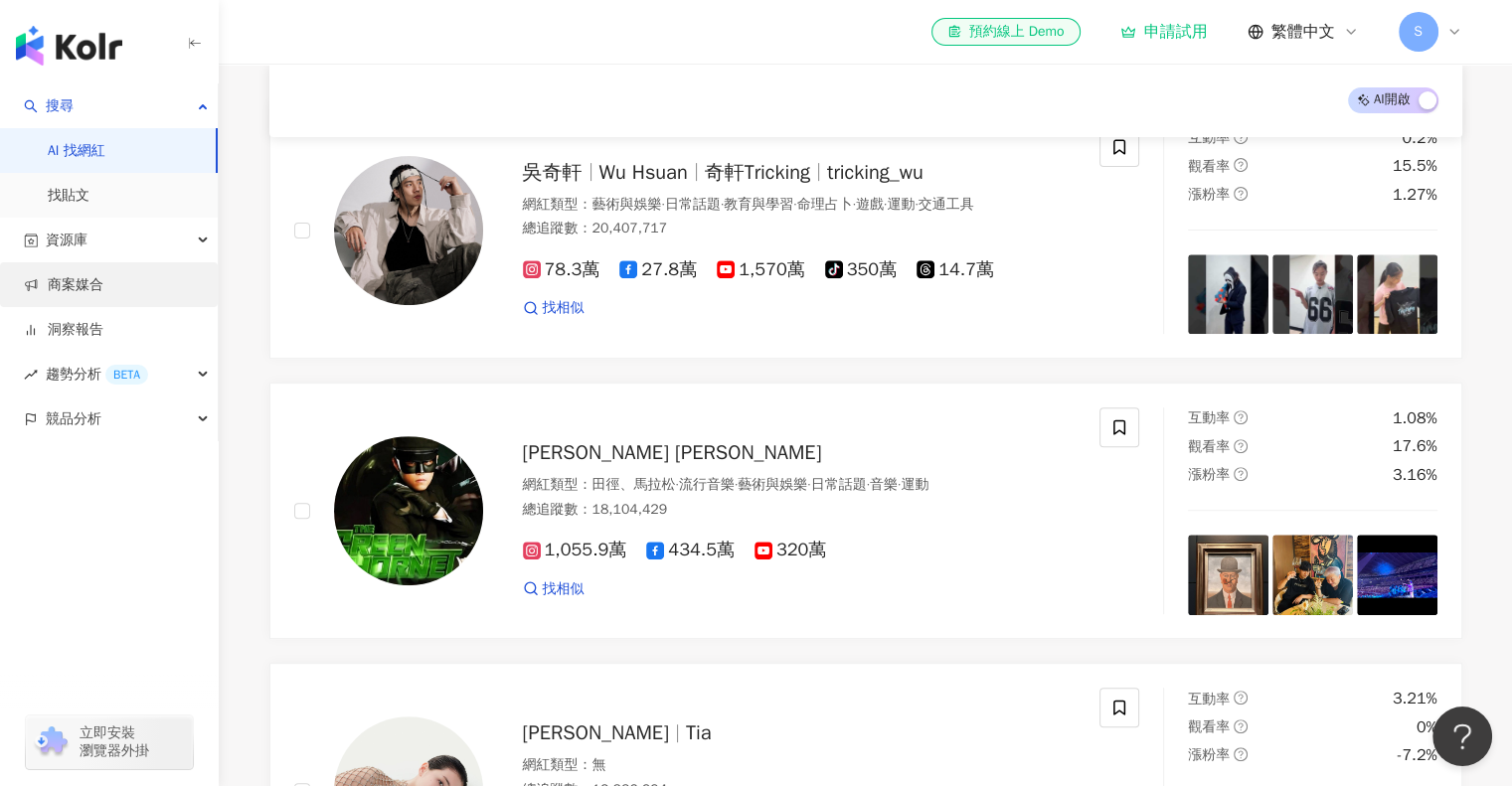 click on "商案媒合" at bounding box center (64, 285) 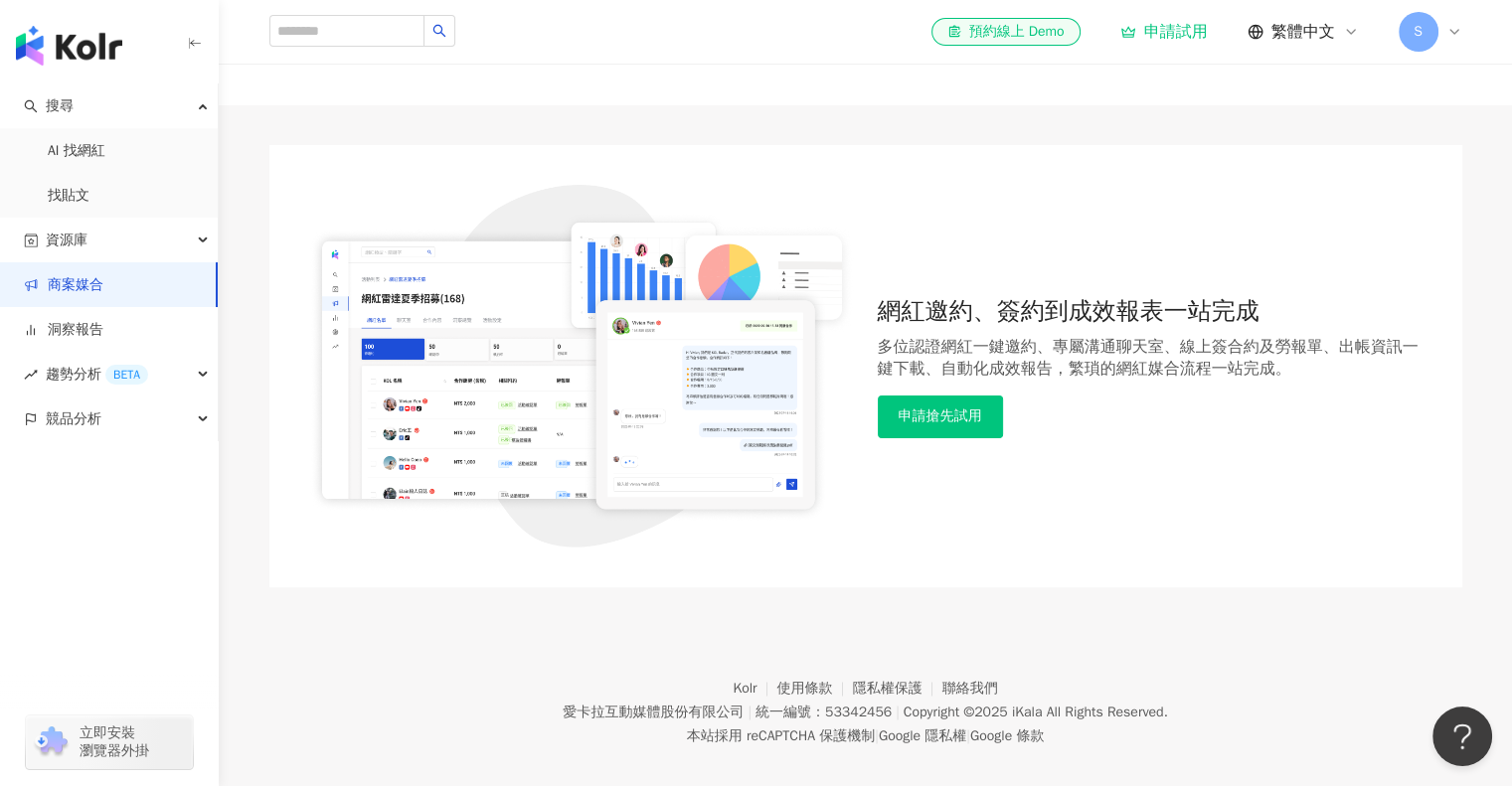 scroll, scrollTop: 101, scrollLeft: 0, axis: vertical 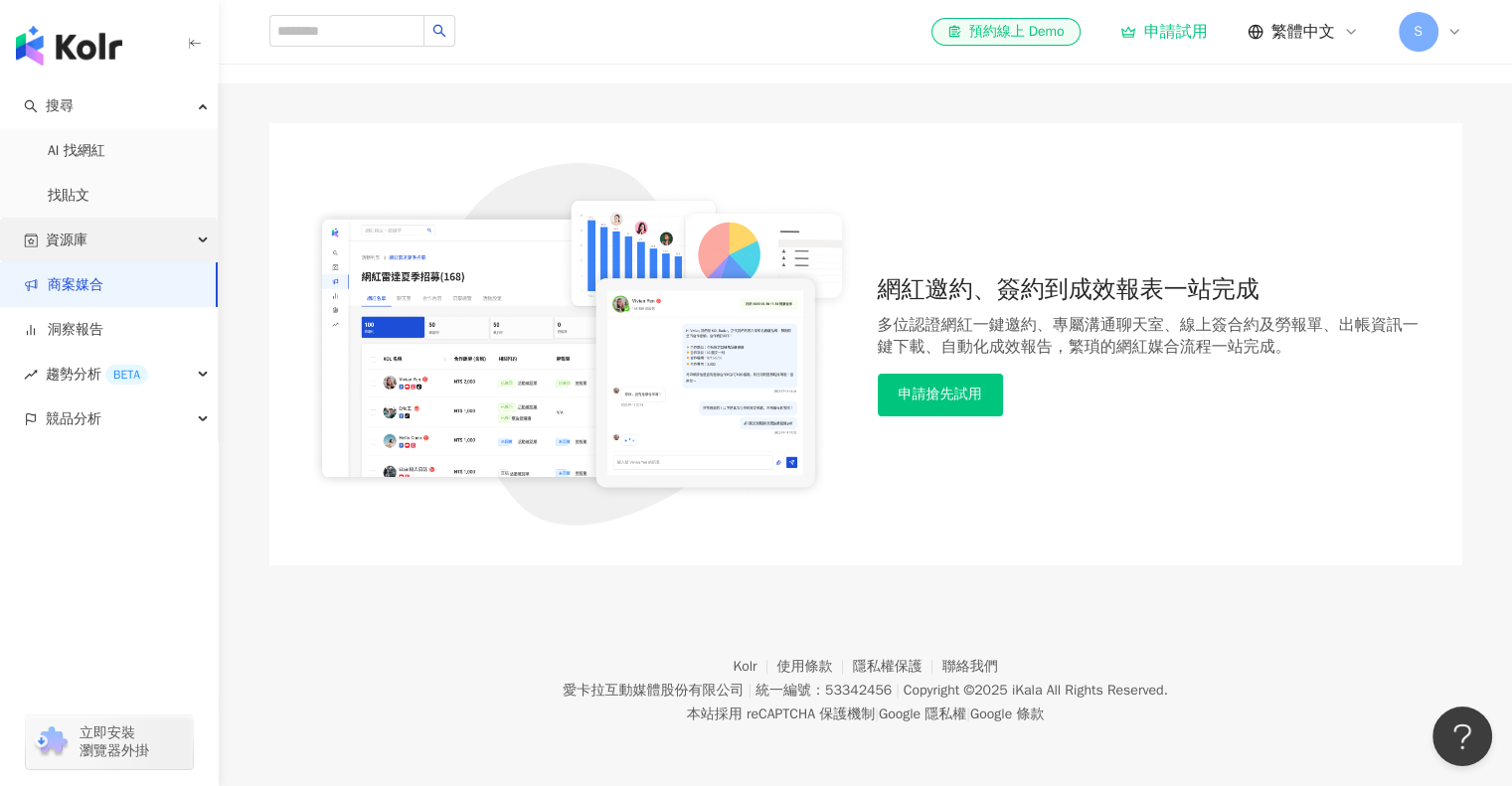 click on "資源庫" at bounding box center [108, 239] 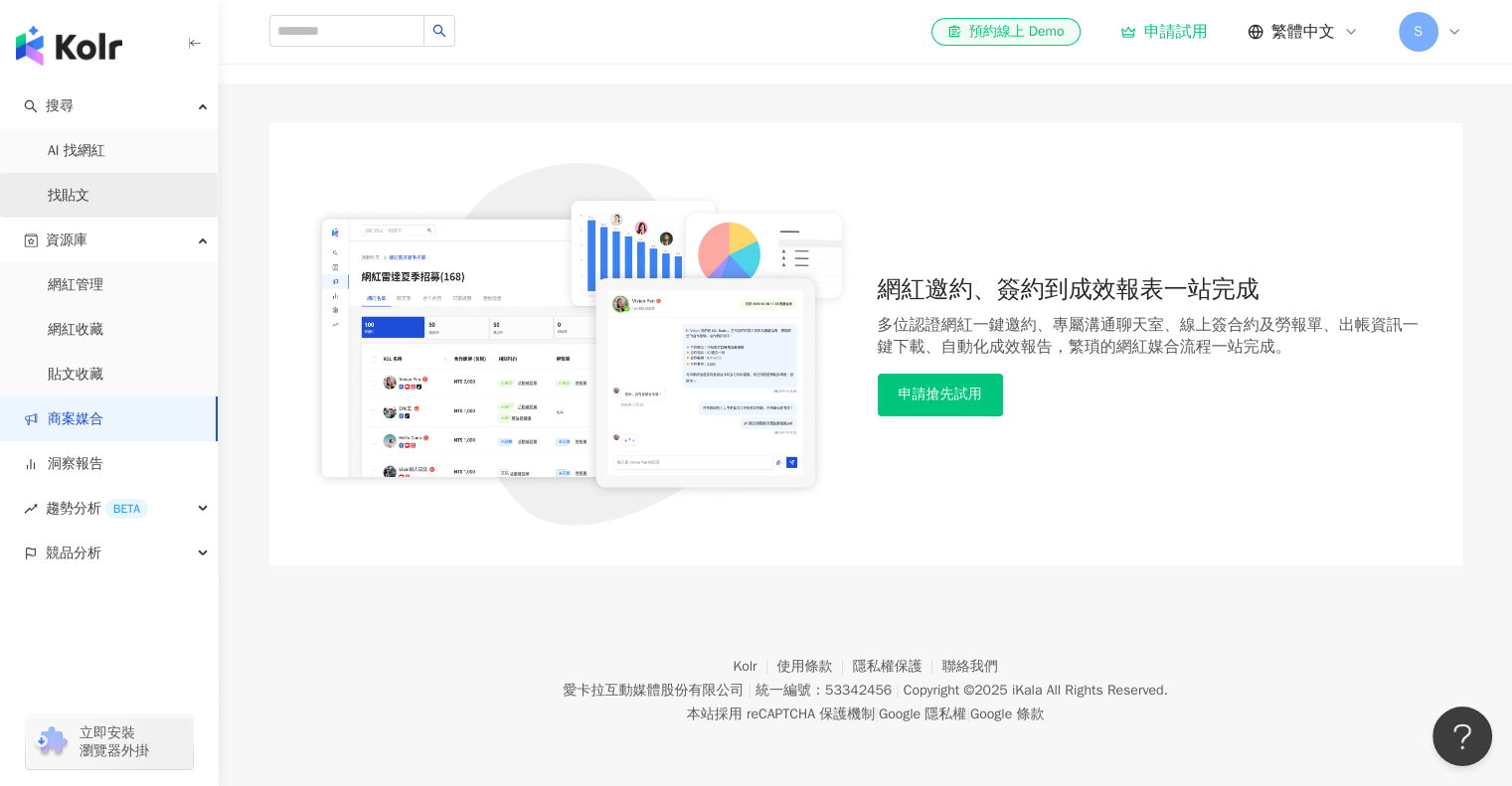 click on "找貼文" at bounding box center (69, 196) 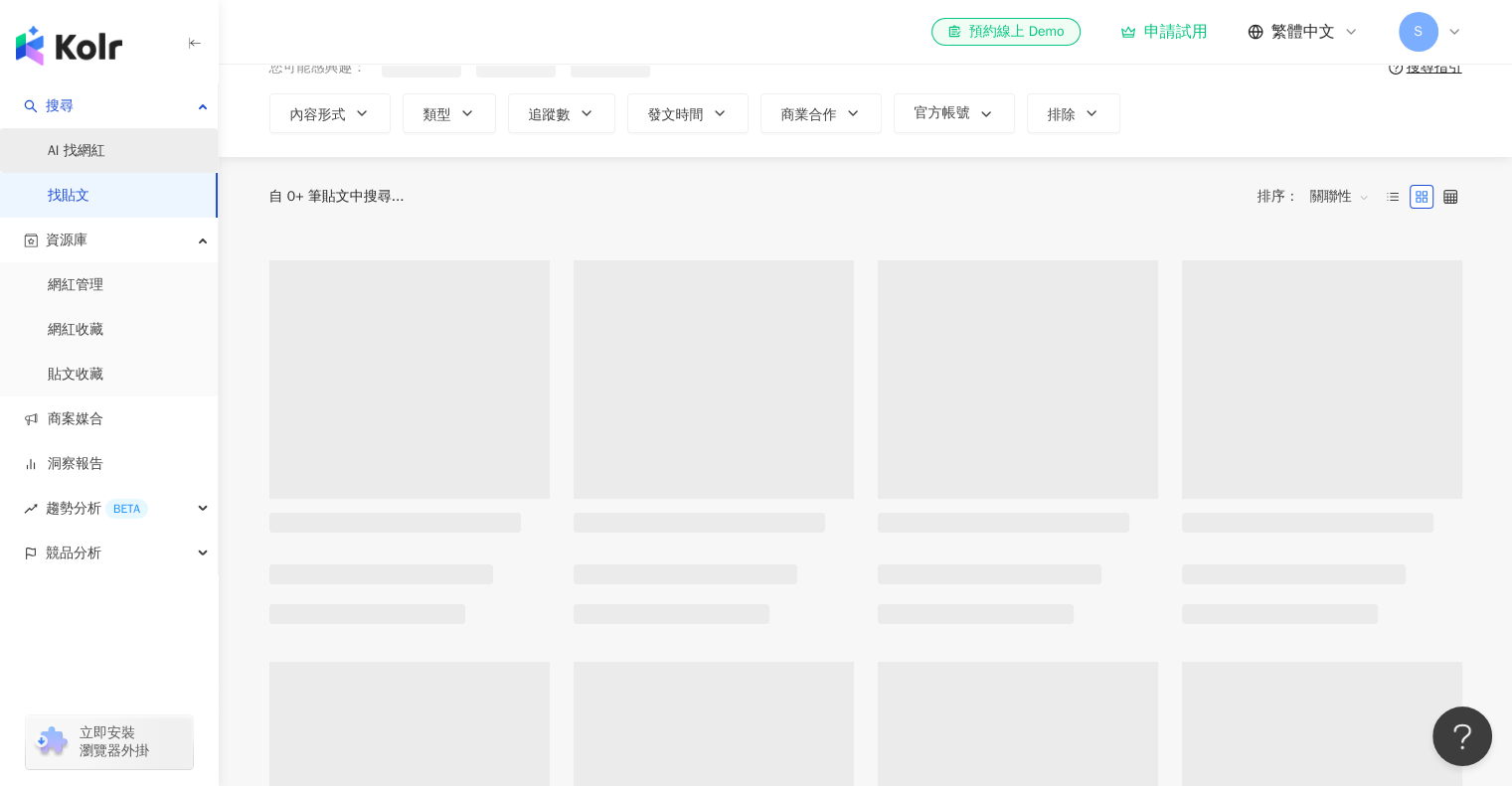 scroll, scrollTop: 0, scrollLeft: 0, axis: both 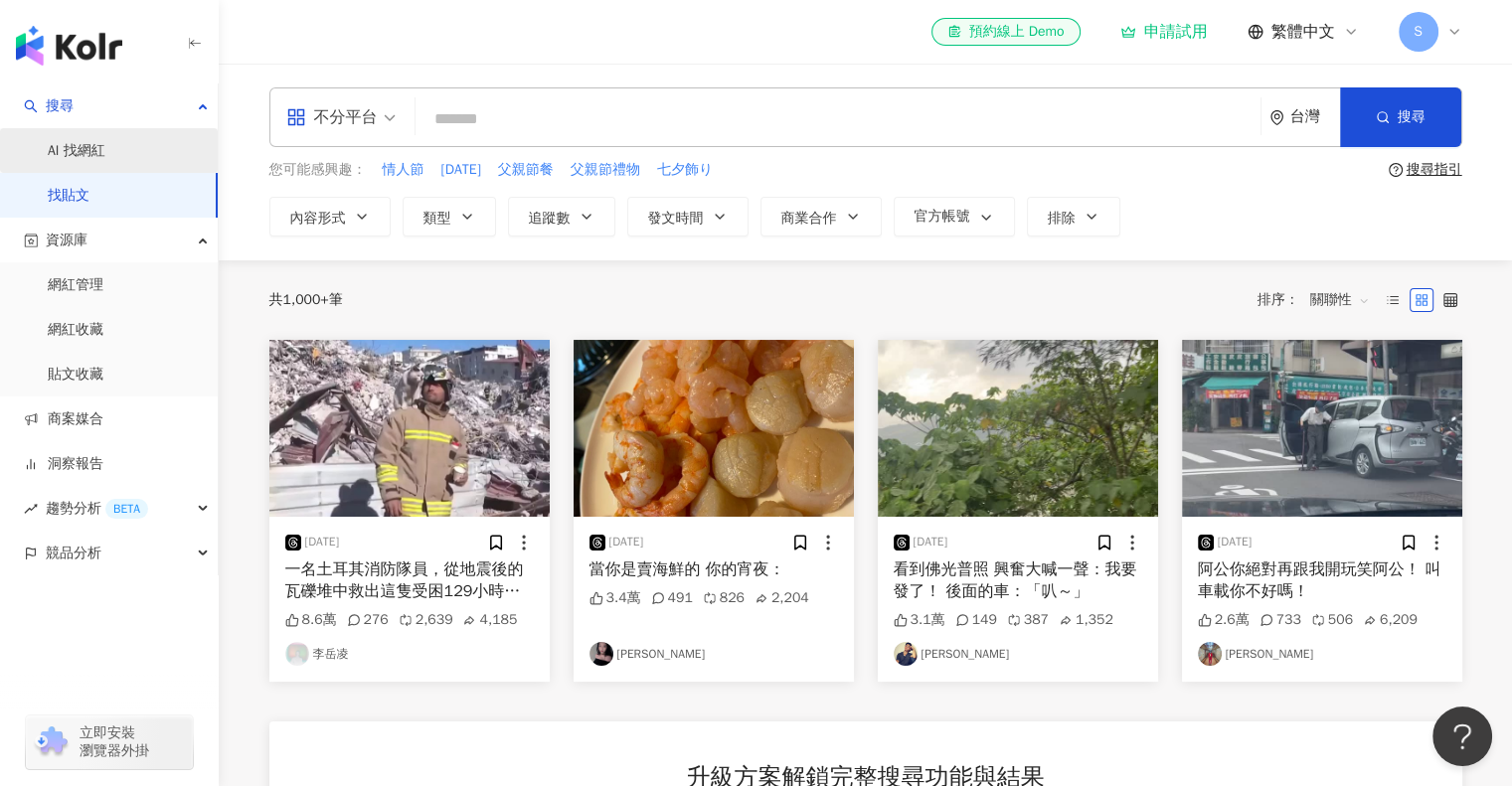 click on "AI 找網紅" at bounding box center (77, 151) 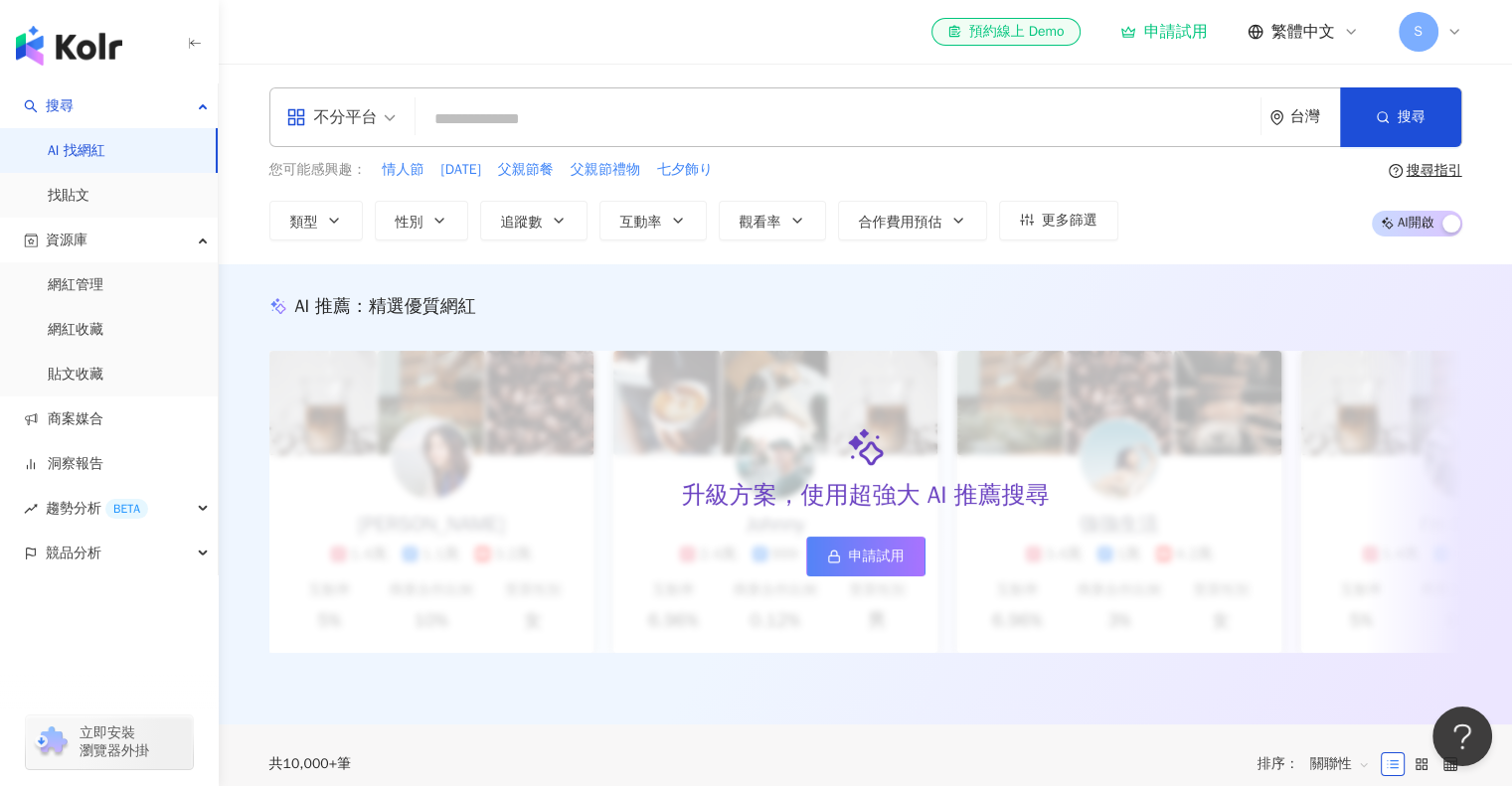 click on "不分平台" at bounding box center (332, 117) 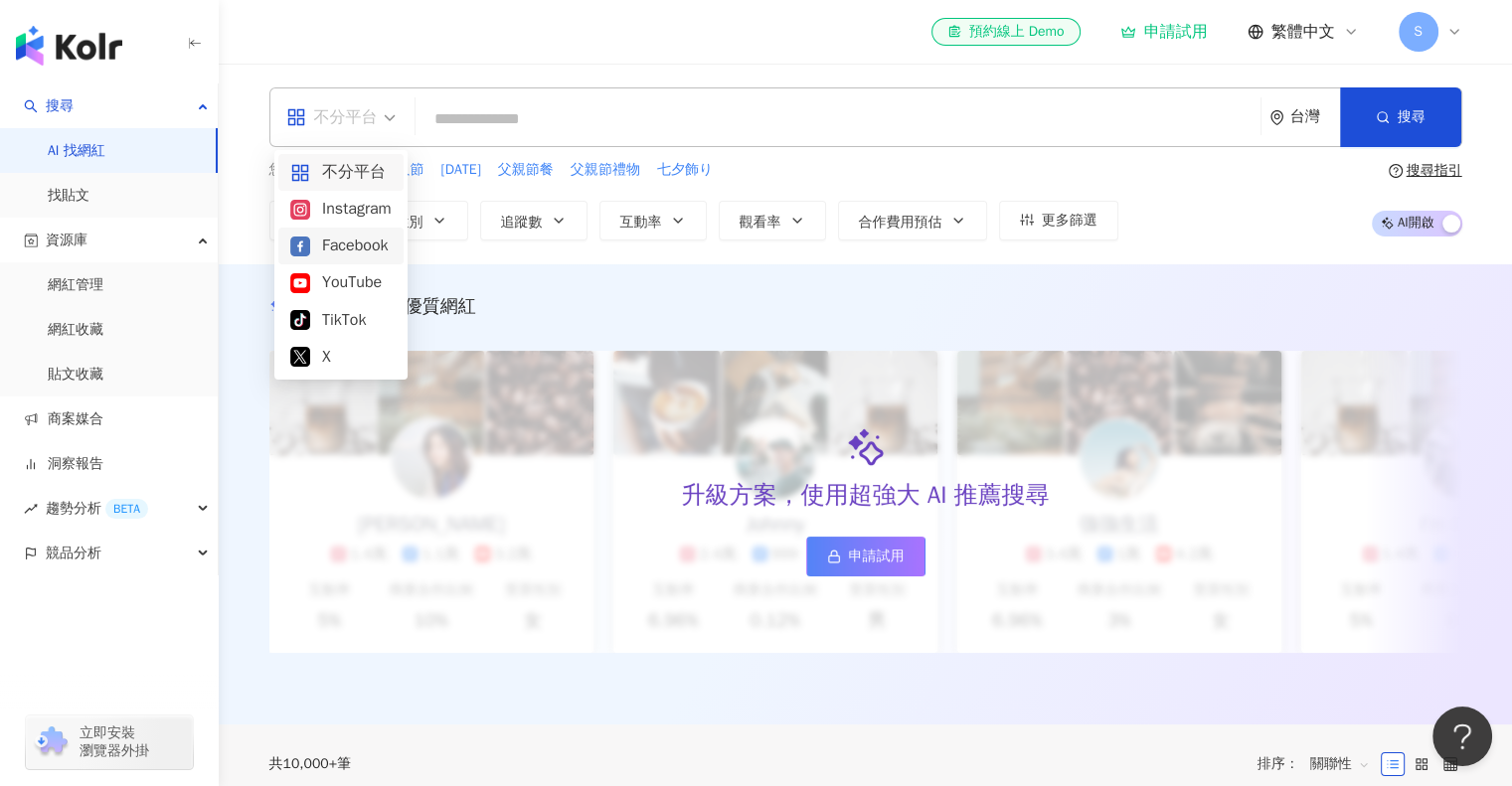 click at bounding box center [838, 119] 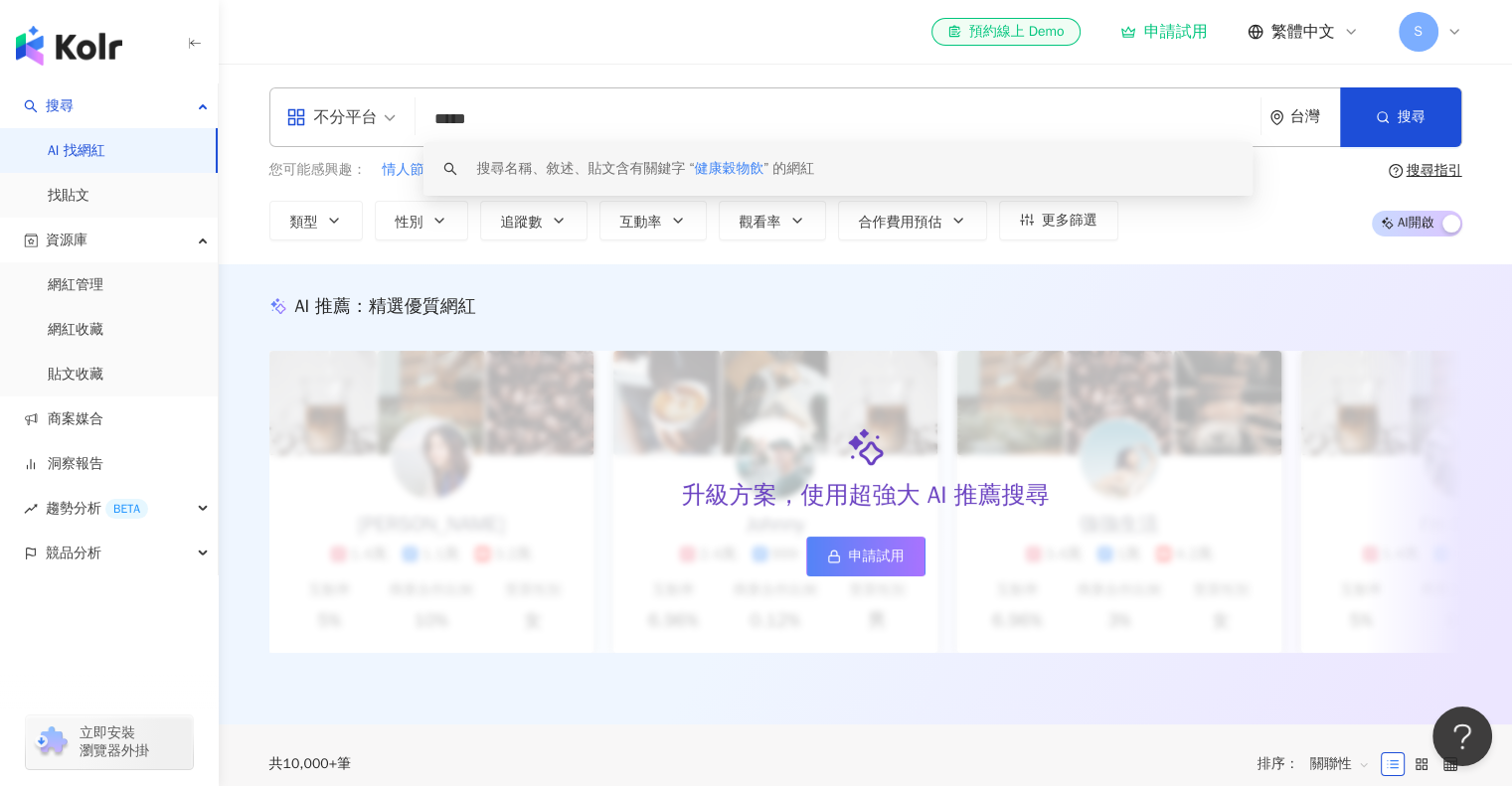drag, startPoint x: 537, startPoint y: 123, endPoint x: 462, endPoint y: 120, distance: 75.059976 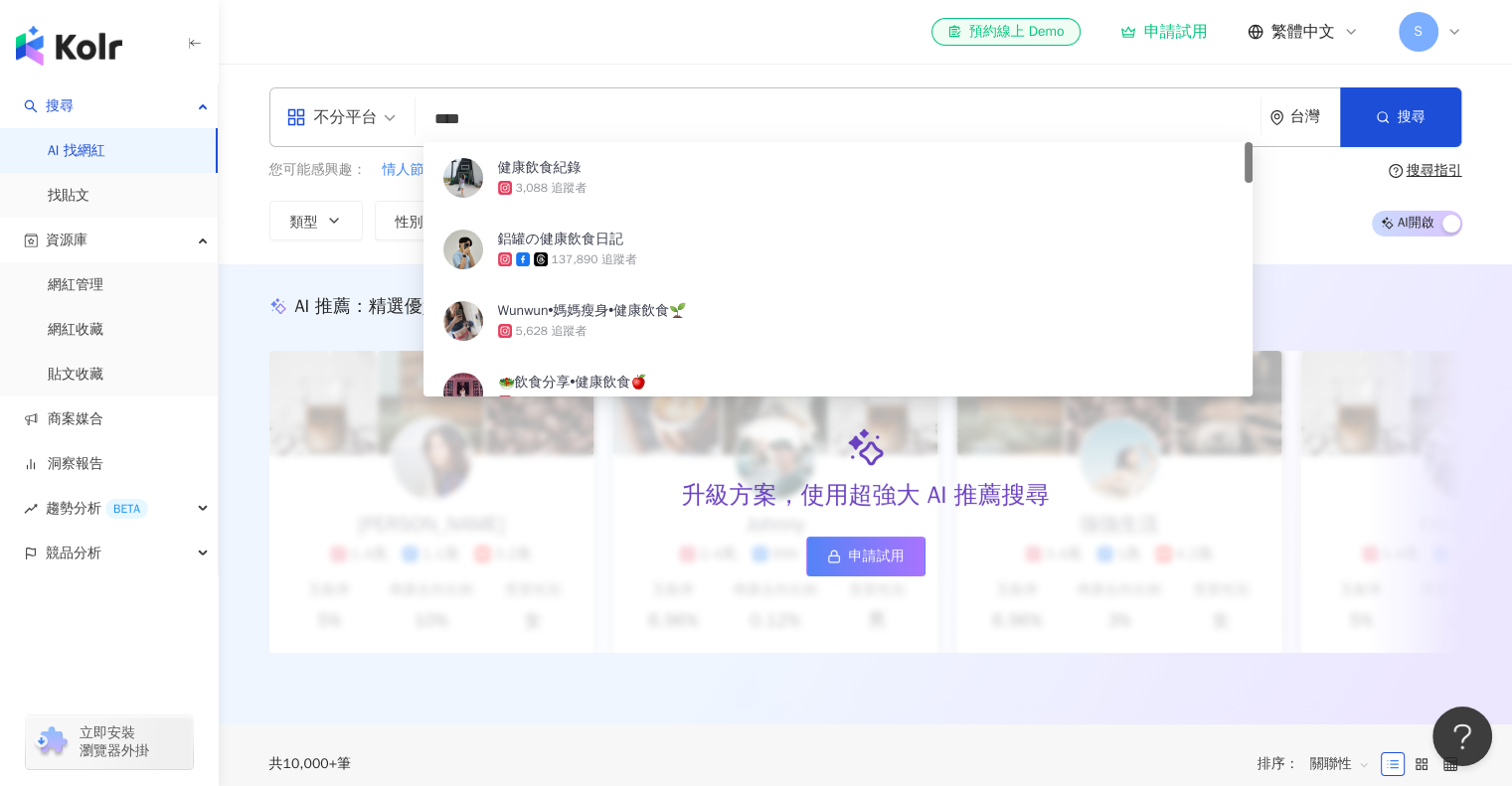 type on "****" 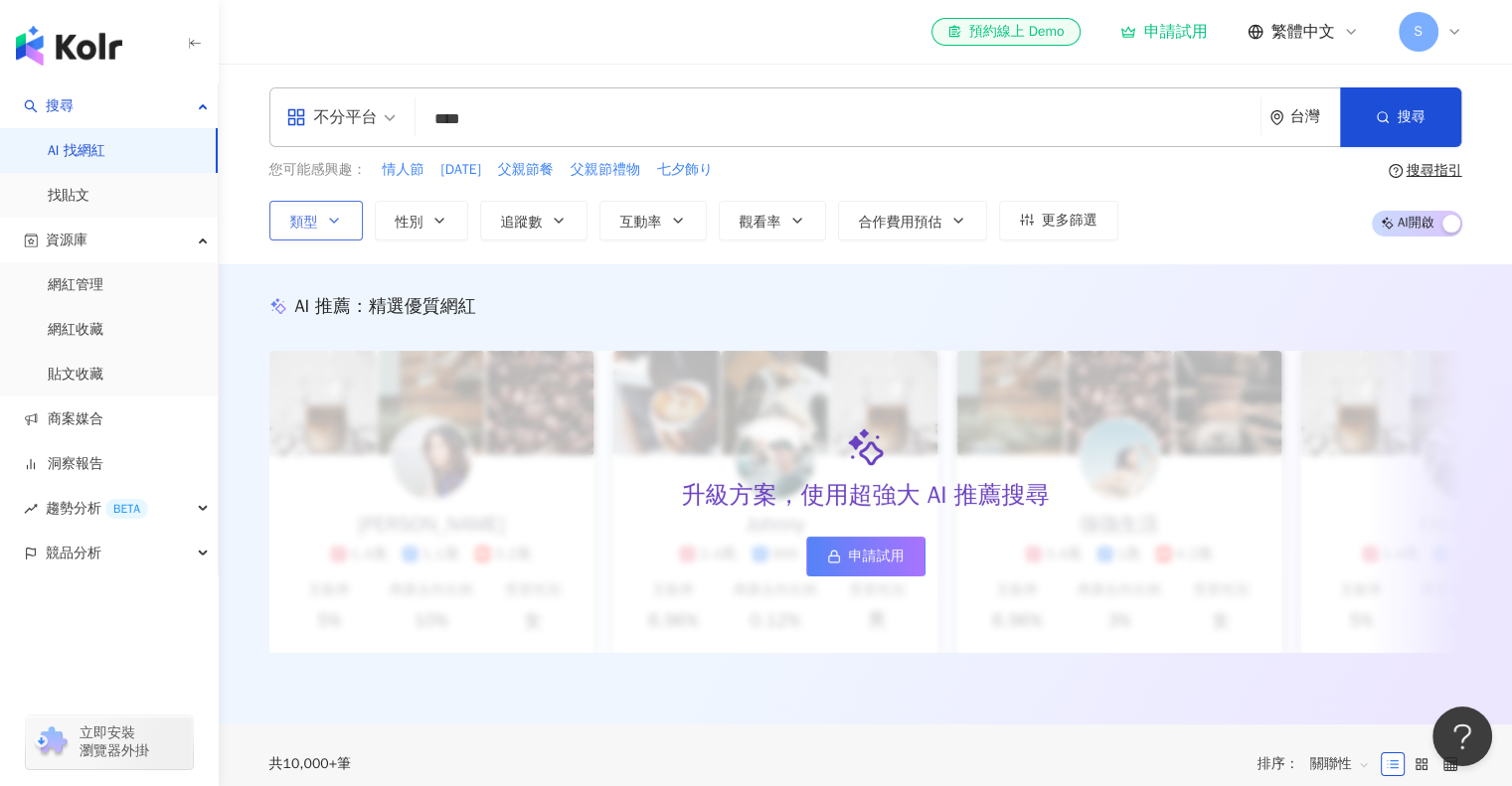 click on "類型" at bounding box center (316, 221) 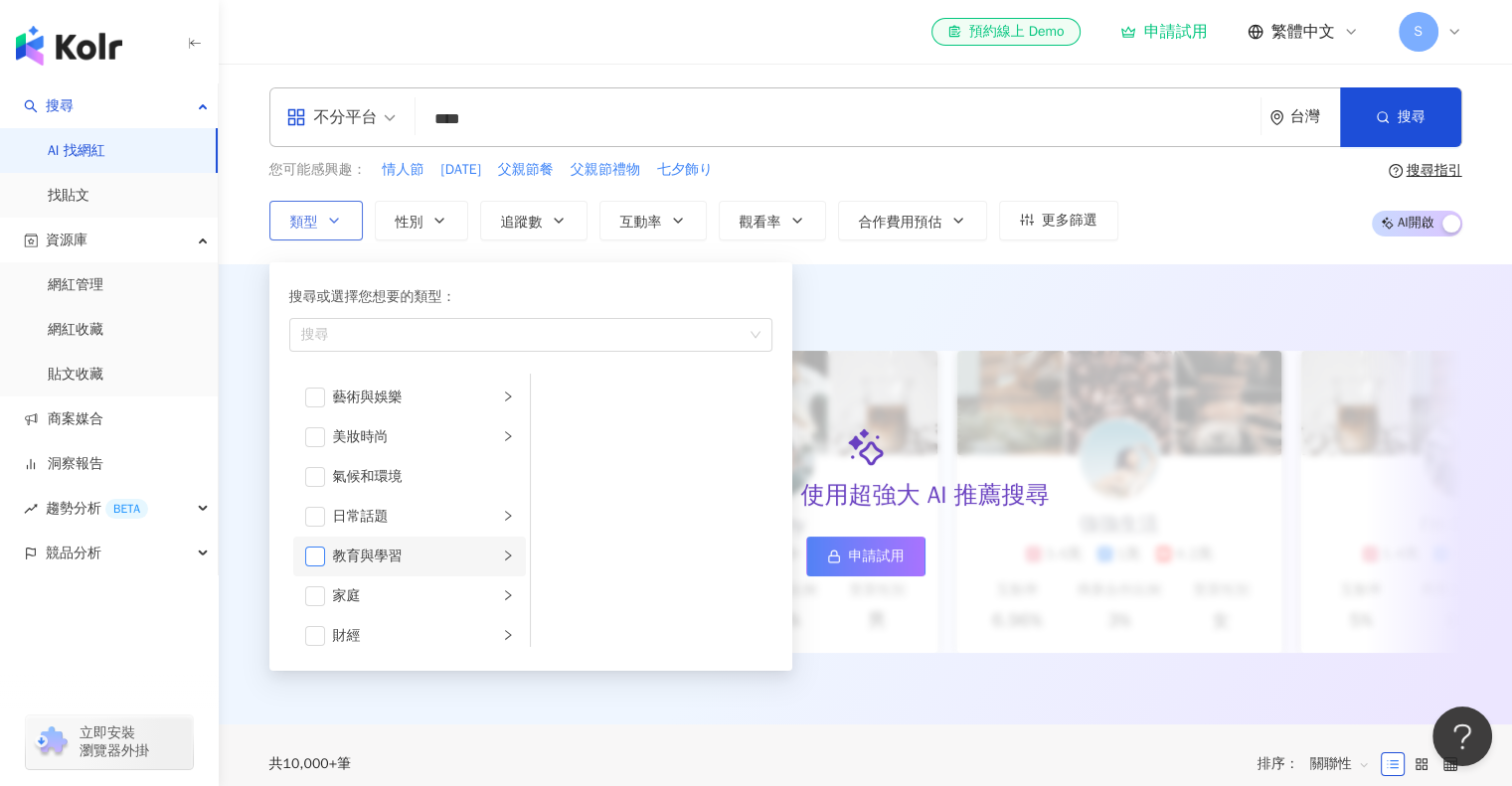 click at bounding box center [315, 556] 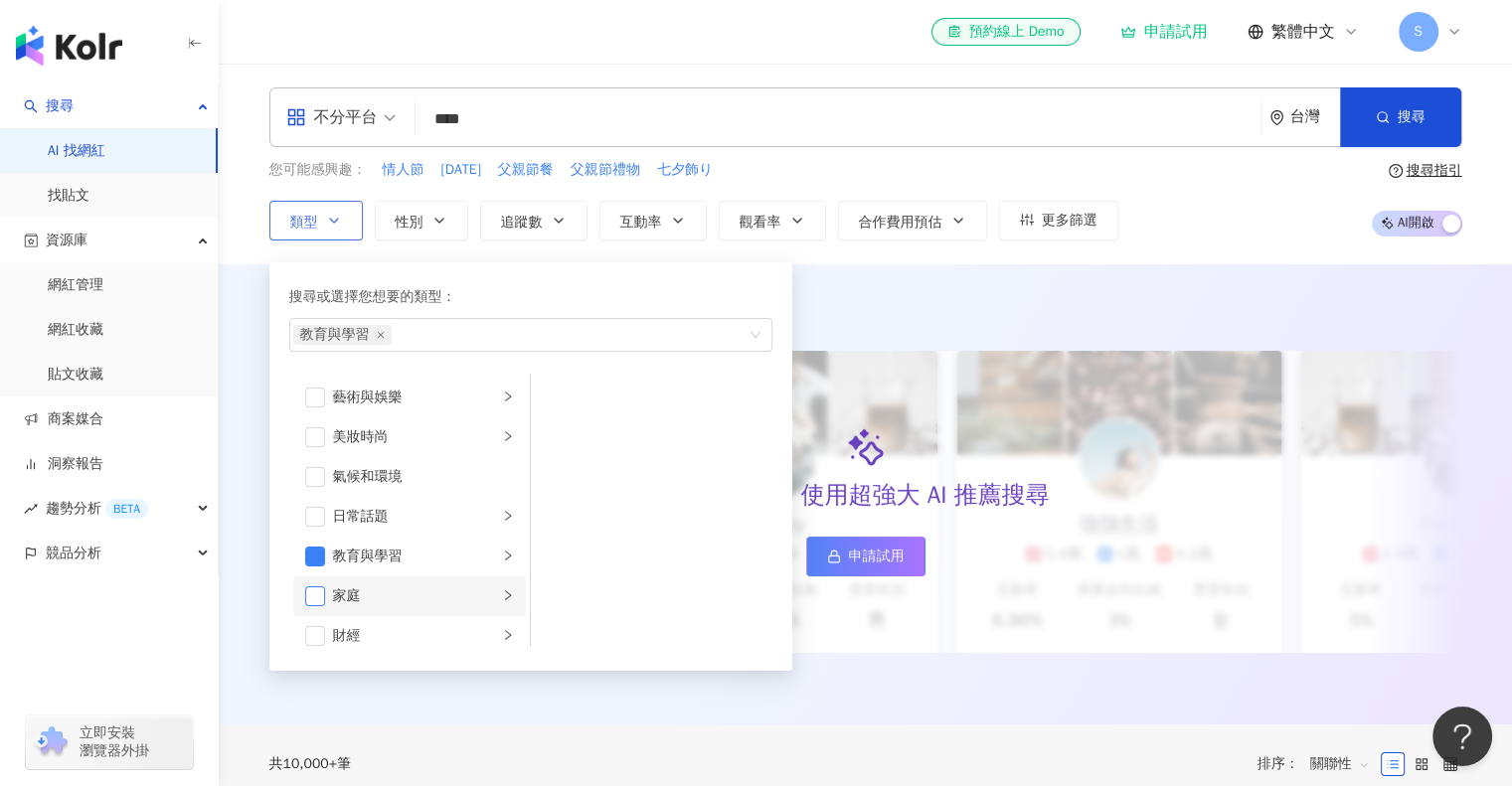 click at bounding box center (315, 596) 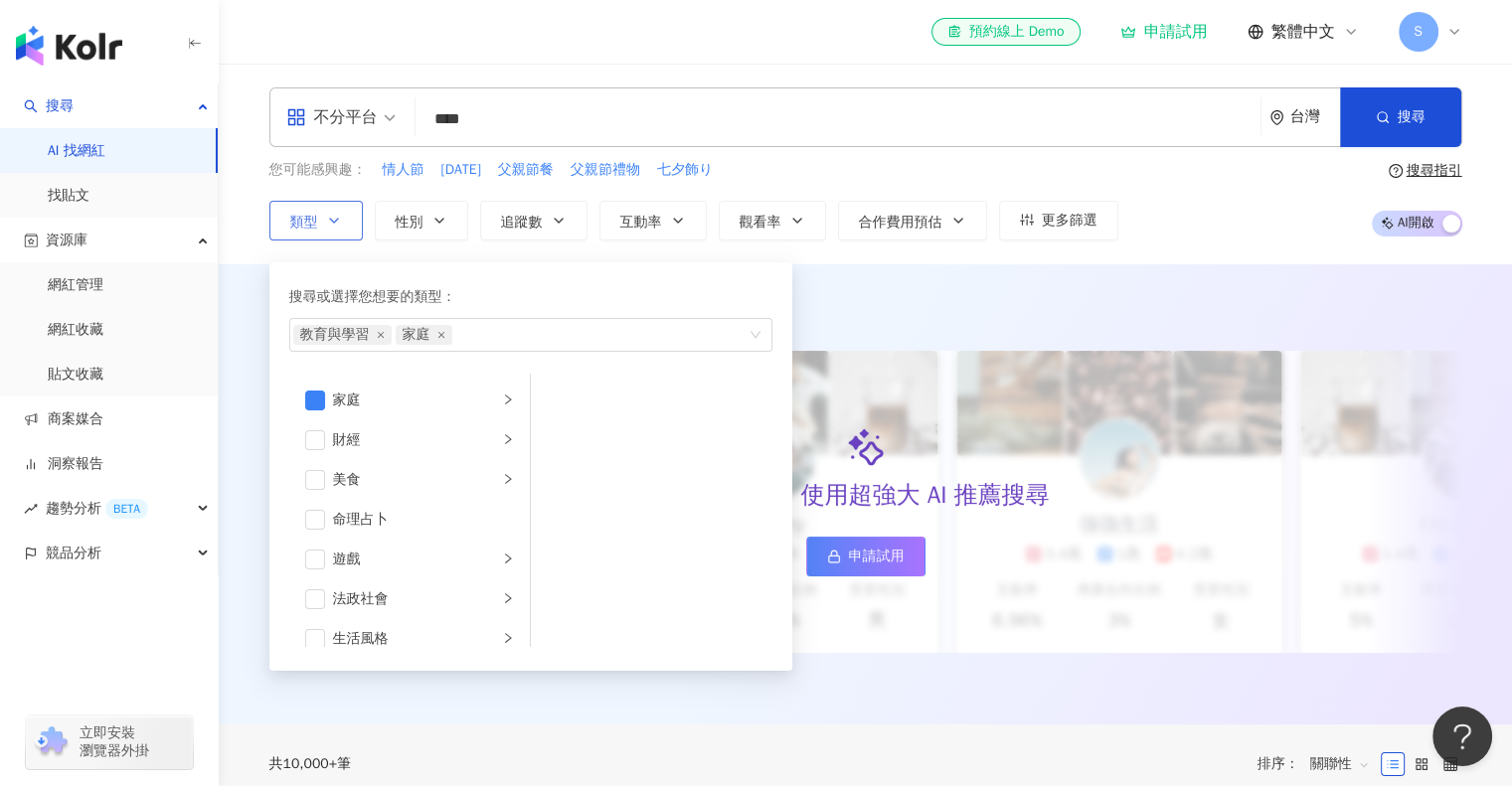scroll, scrollTop: 199, scrollLeft: 0, axis: vertical 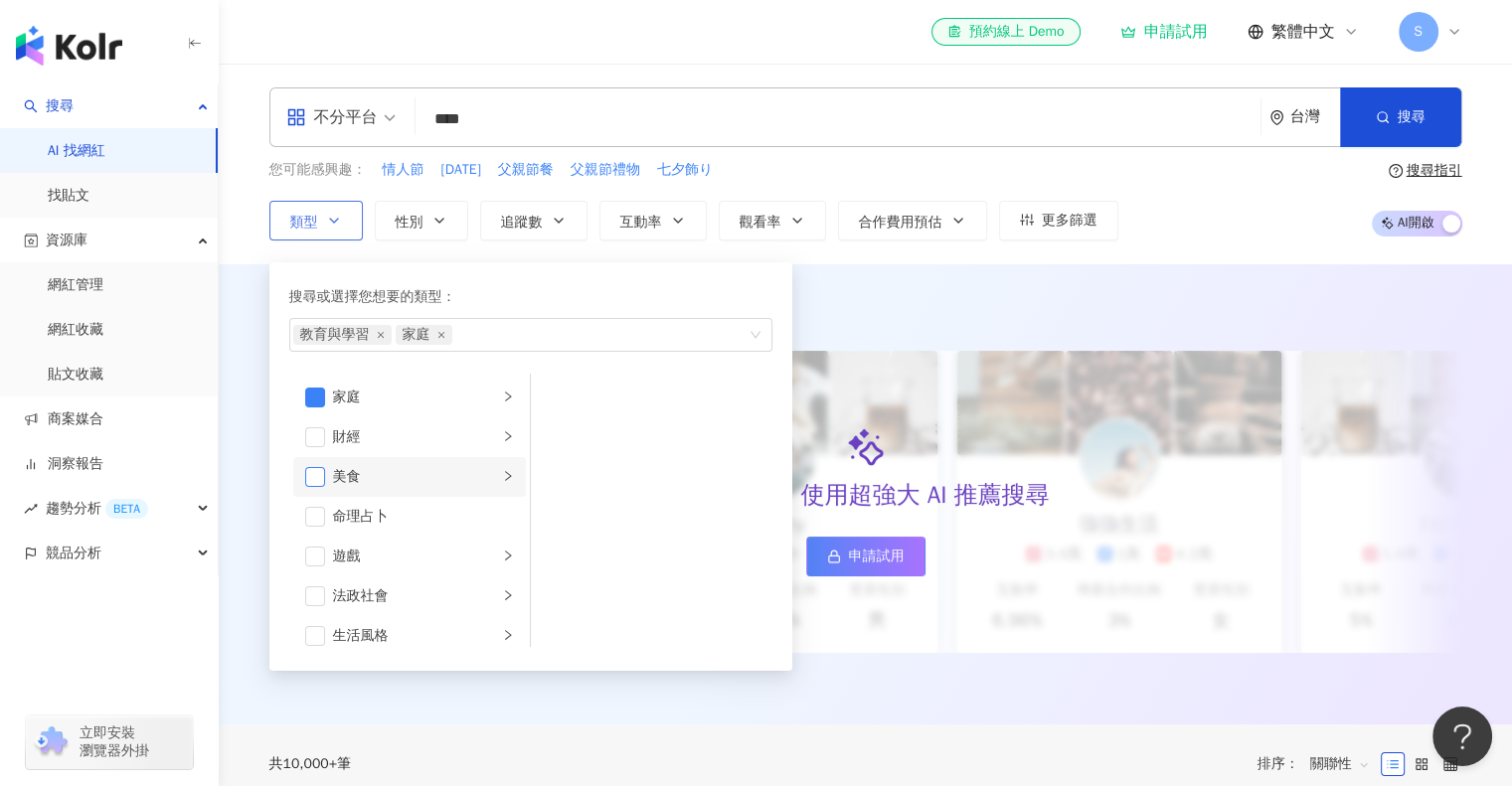 click at bounding box center [315, 477] 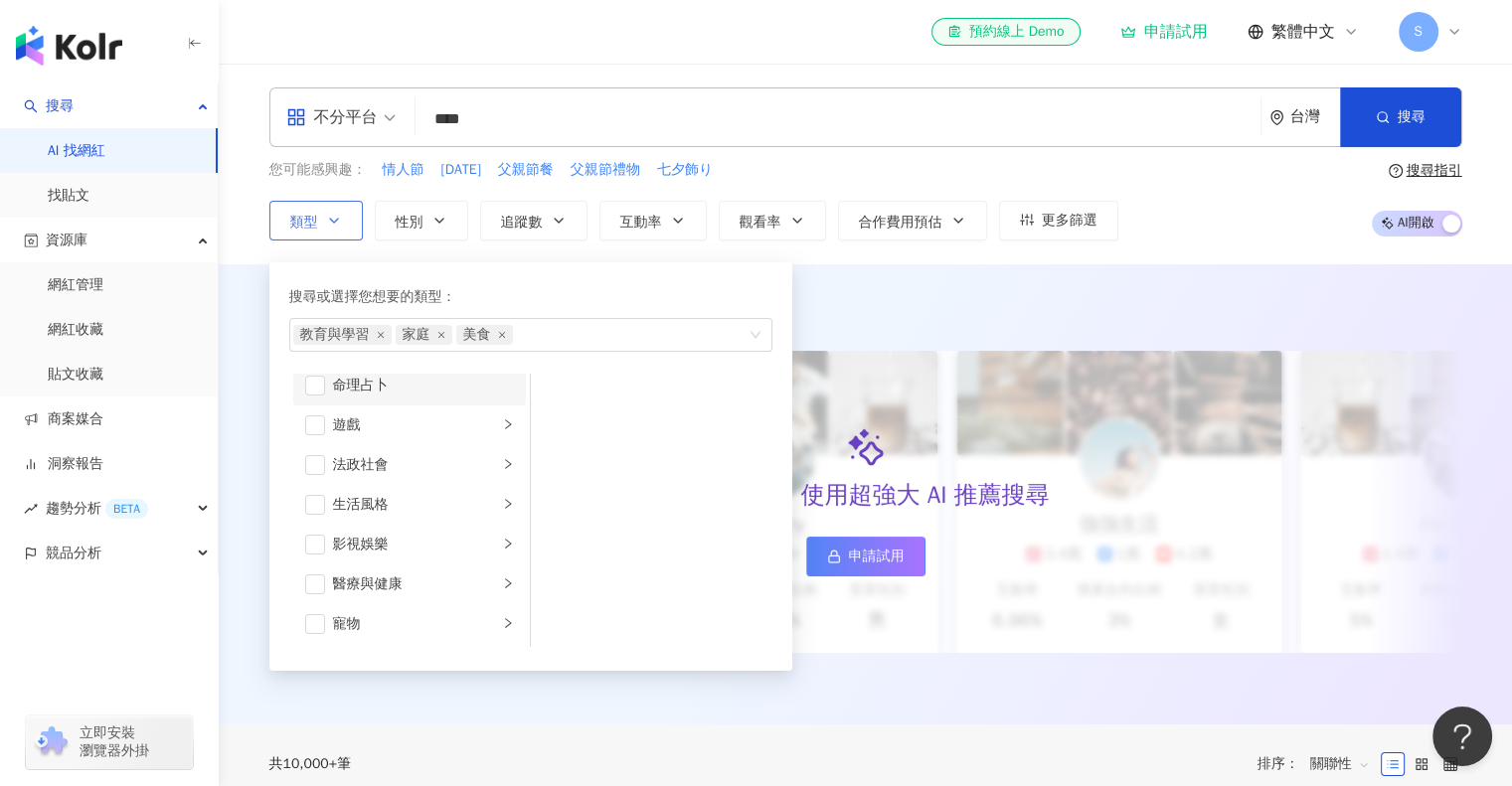 scroll, scrollTop: 397, scrollLeft: 0, axis: vertical 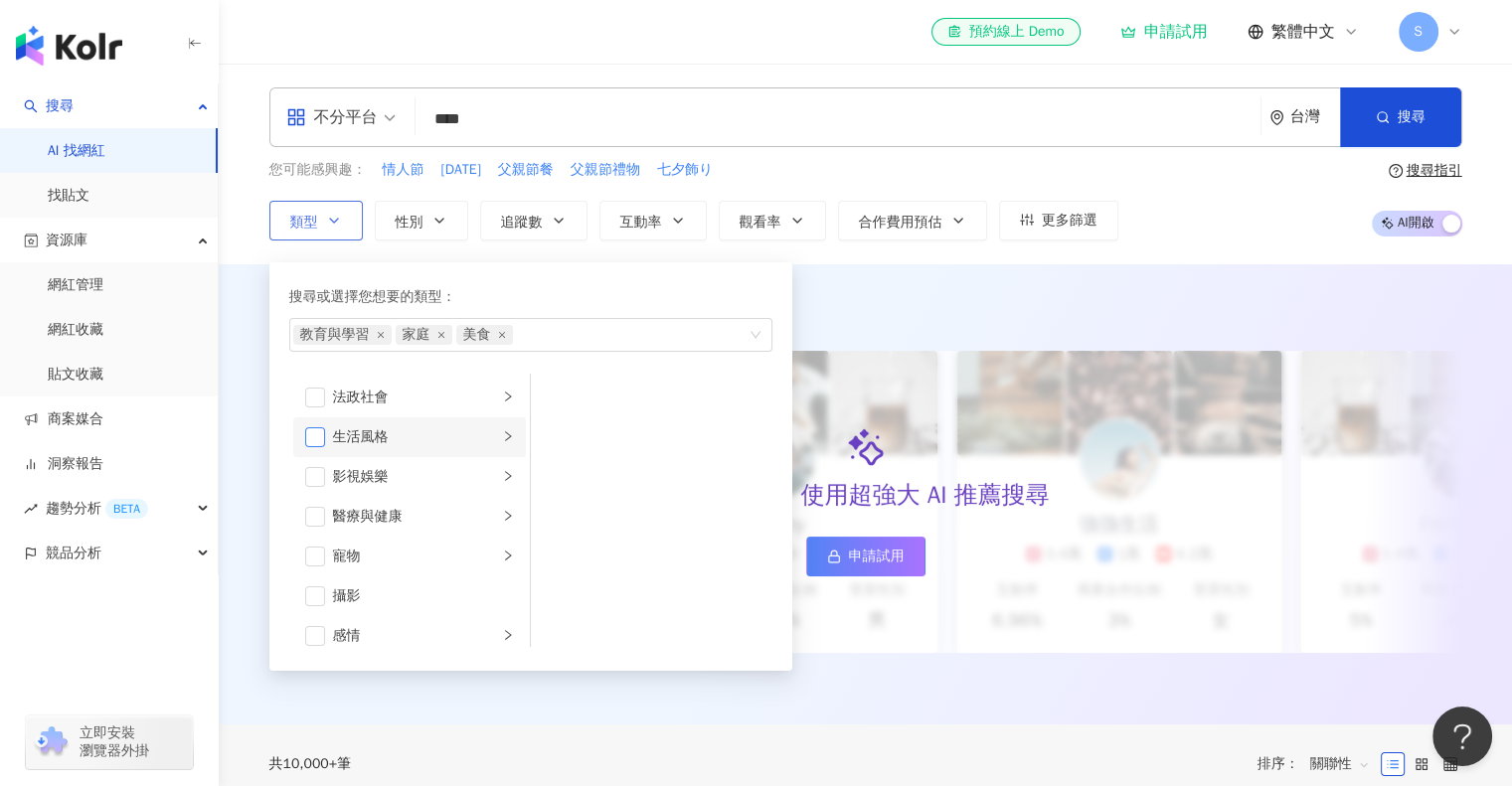 click at bounding box center [315, 437] 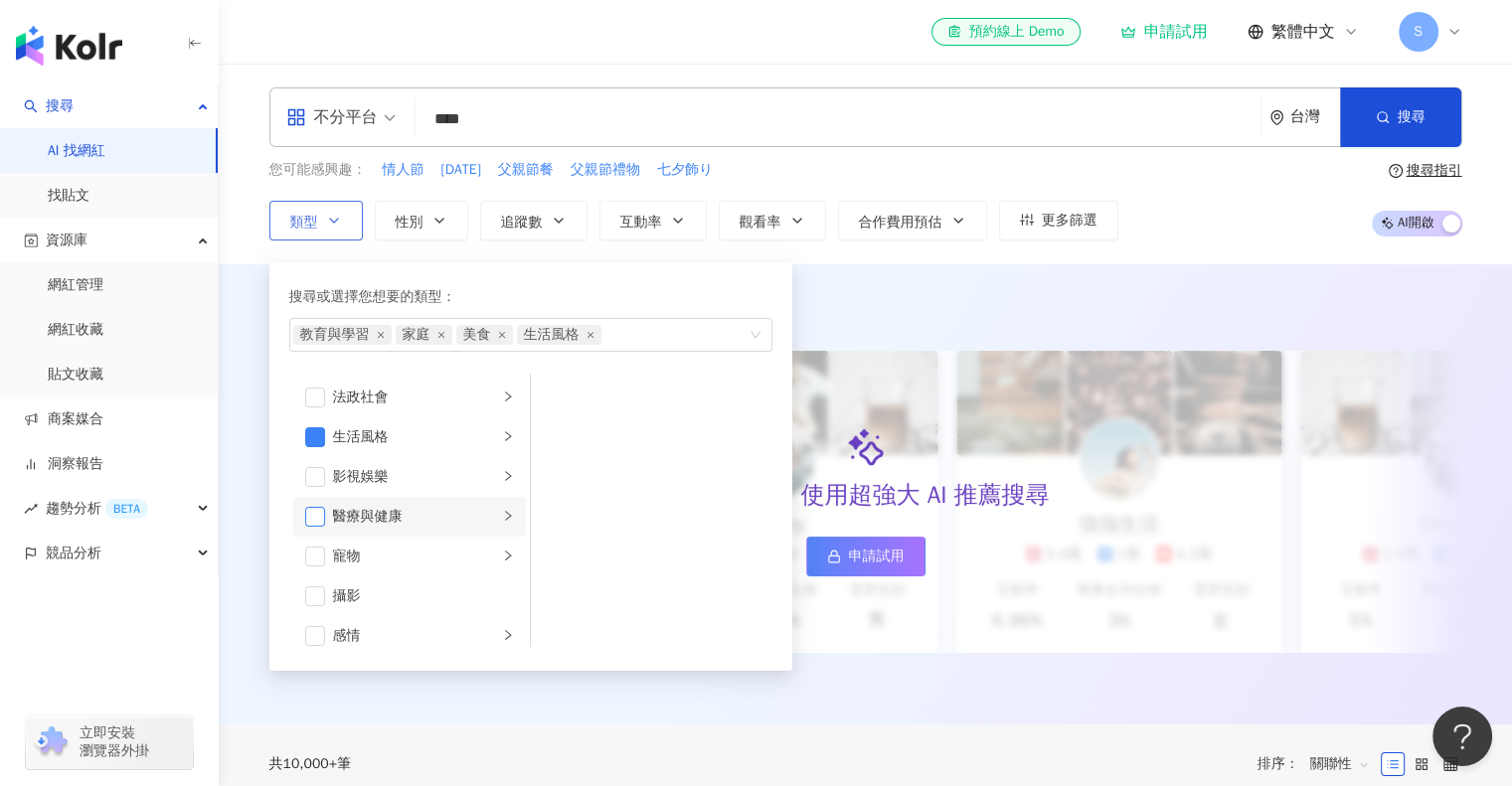 click at bounding box center (315, 517) 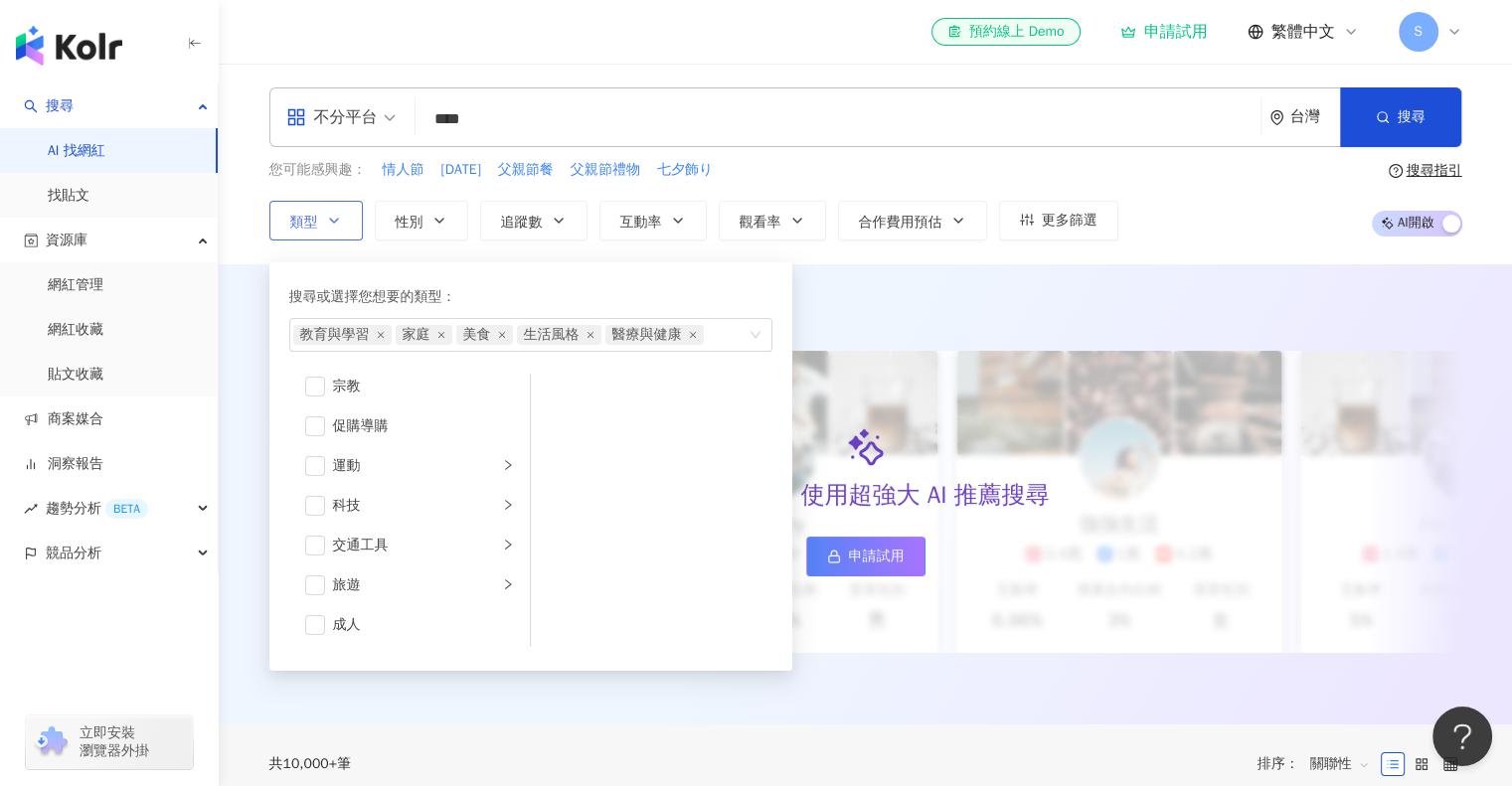 scroll, scrollTop: 688, scrollLeft: 0, axis: vertical 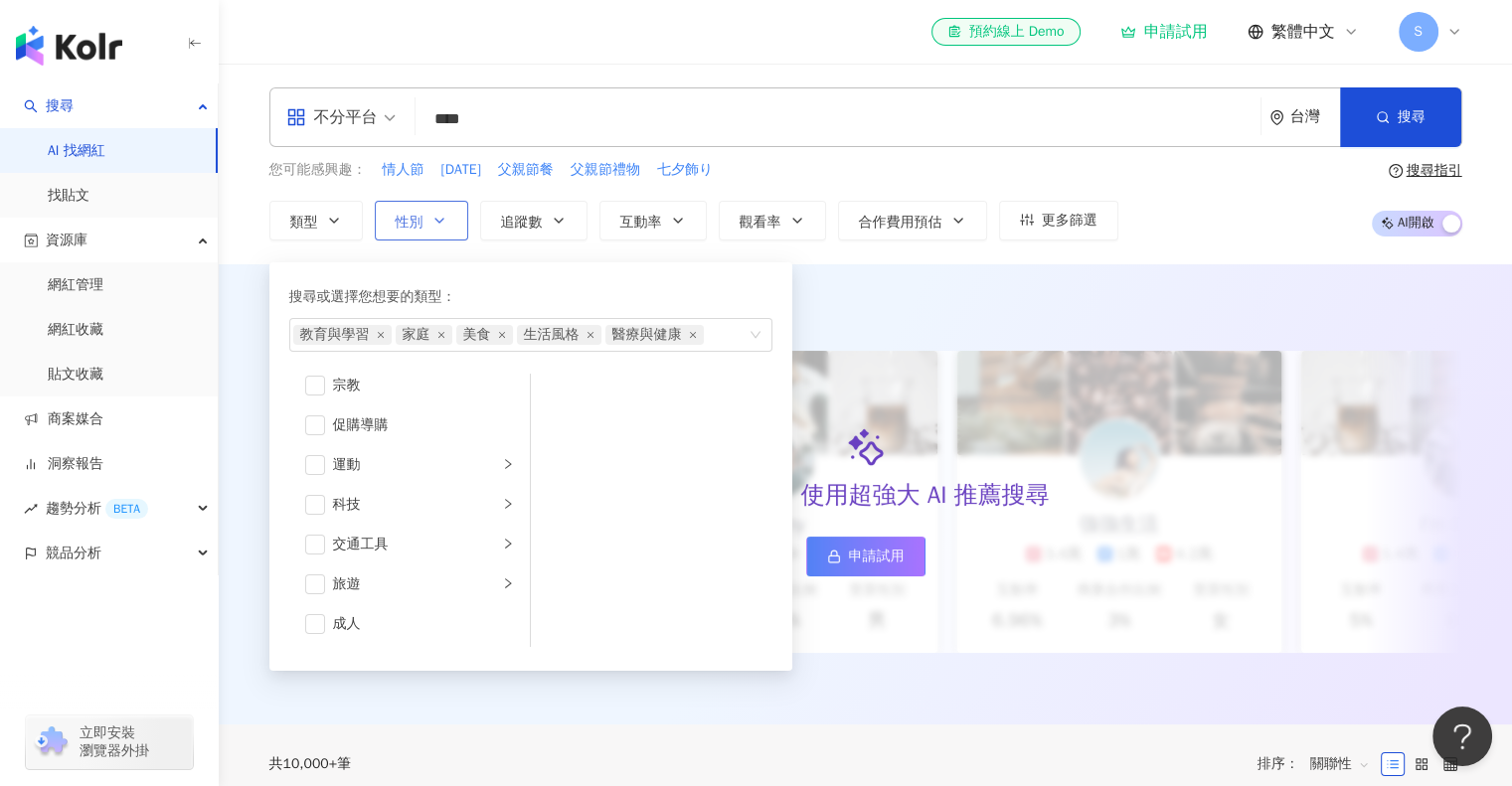 click on "性別" at bounding box center [421, 221] 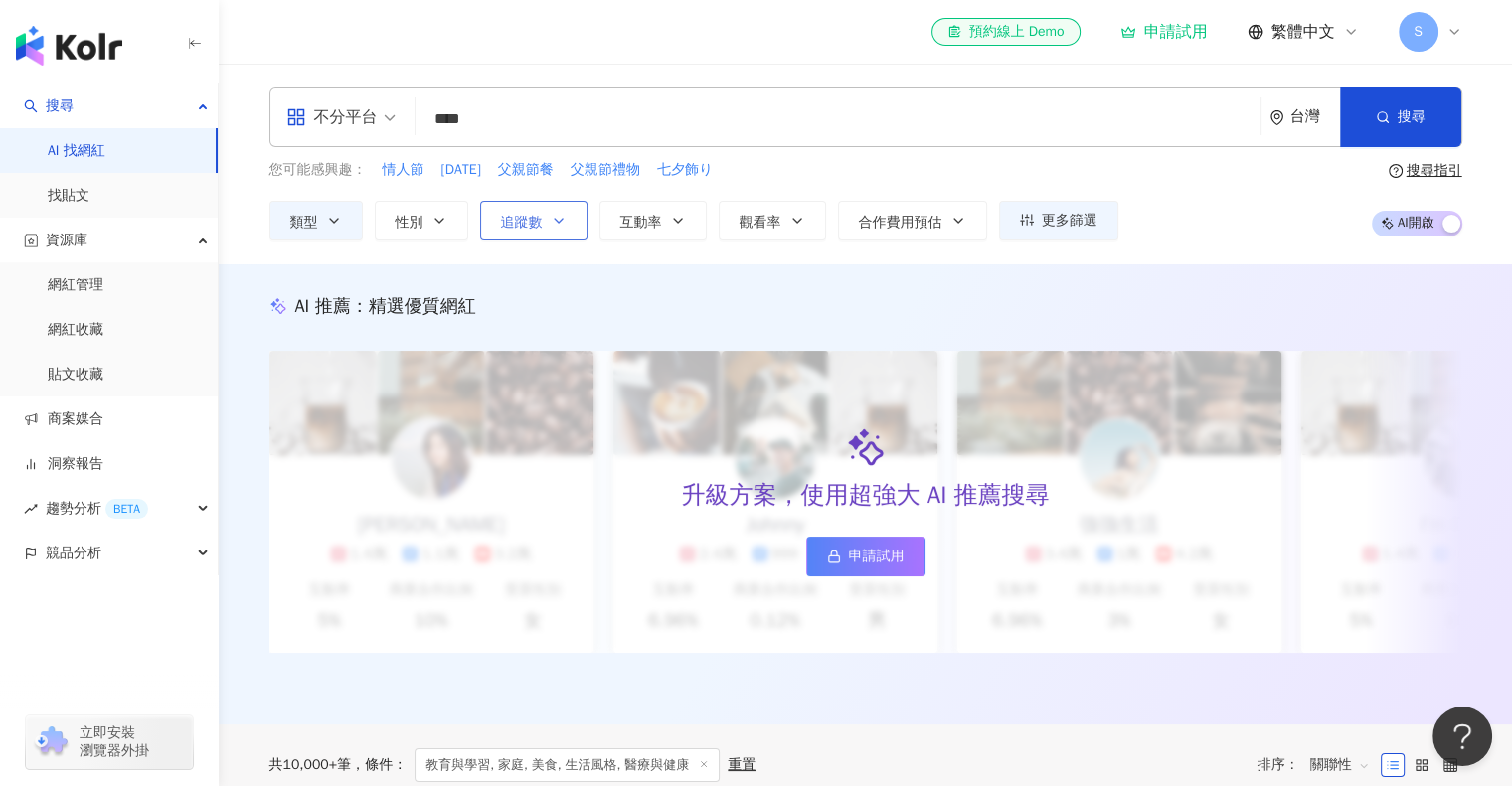 click on "追蹤數" at bounding box center [534, 221] 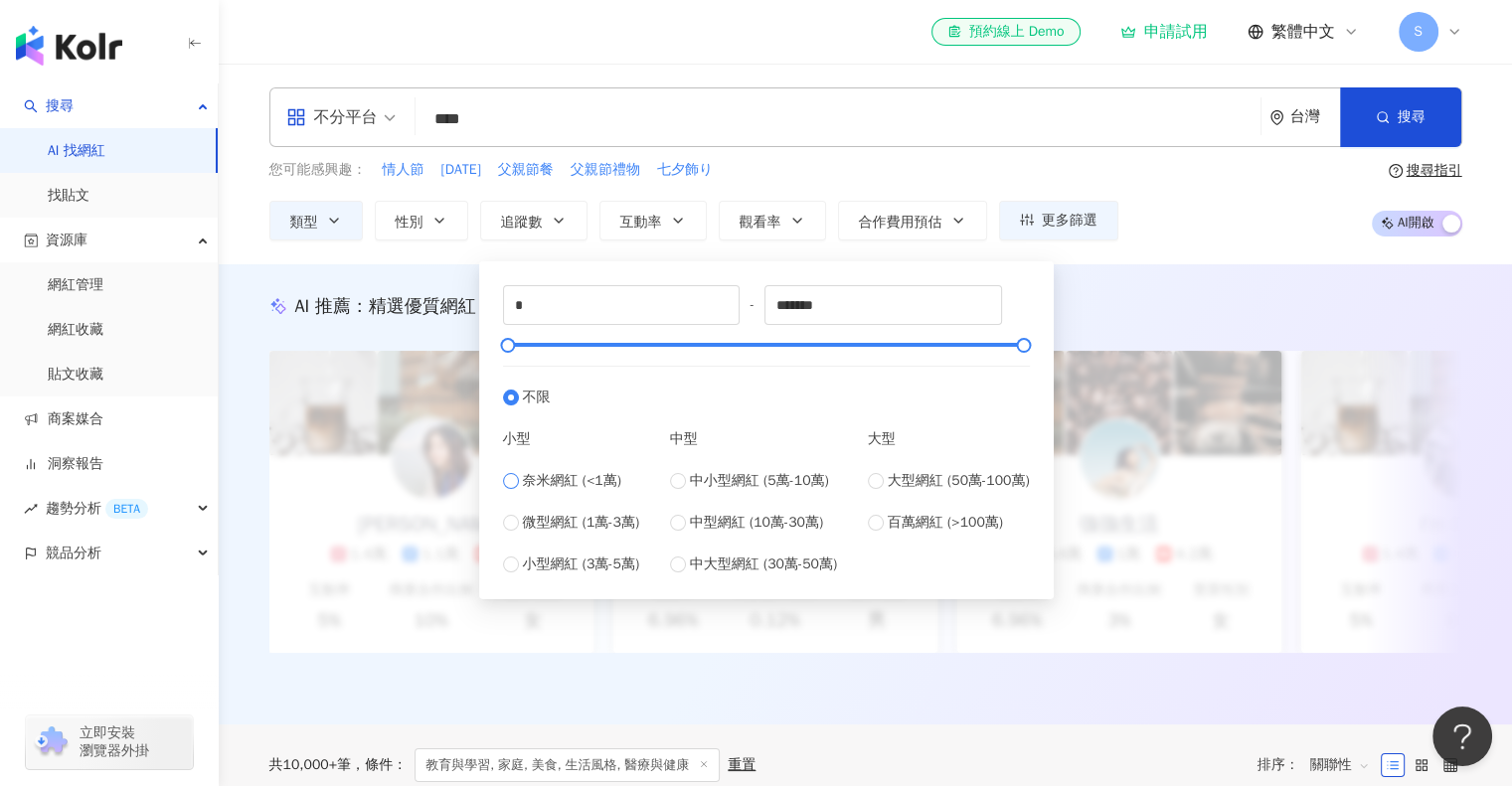 click on "奈米網紅 (<1萬)" at bounding box center [572, 481] 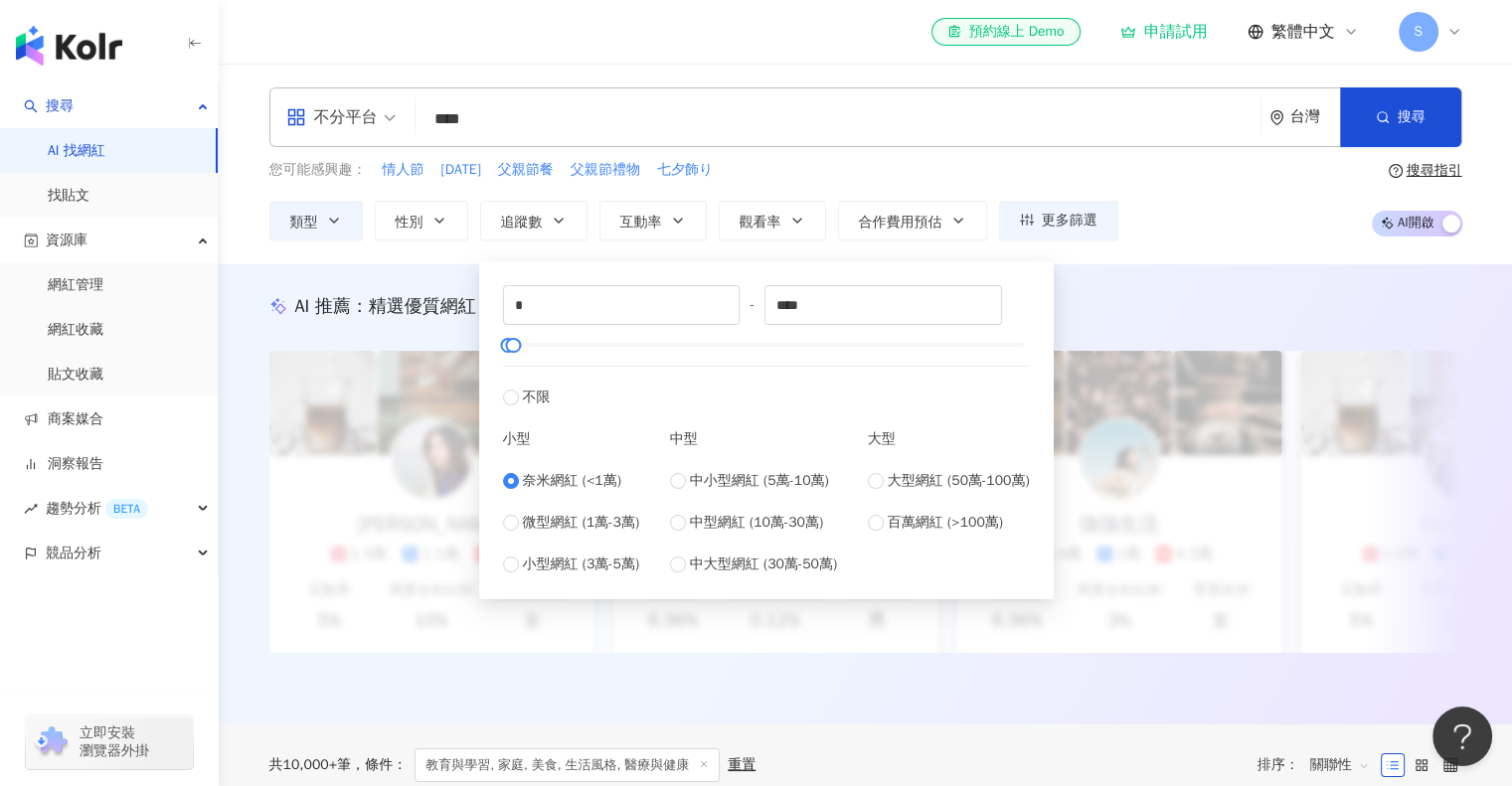 click on "您可能感興趣： 情人節  母親節  父親節餐  父親節禮物  七夕飾り  類型 性別 追蹤數 互動率 觀看率 合作費用預估  更多篩選 不限 女 男 其他 *  -  **** 不限 小型 奈米網紅 (<1萬) 微型網紅 (1萬-3萬) 小型網紅 (3萬-5萬) 中型 中小型網紅 (5萬-10萬) 中型網紅 (10萬-30萬) 中大型網紅 (30萬-50萬) 大型 大型網紅 (50萬-100萬) 百萬網紅 (>100萬) 搜尋指引 AI  開啟 AI  關閉" at bounding box center (866, 200) 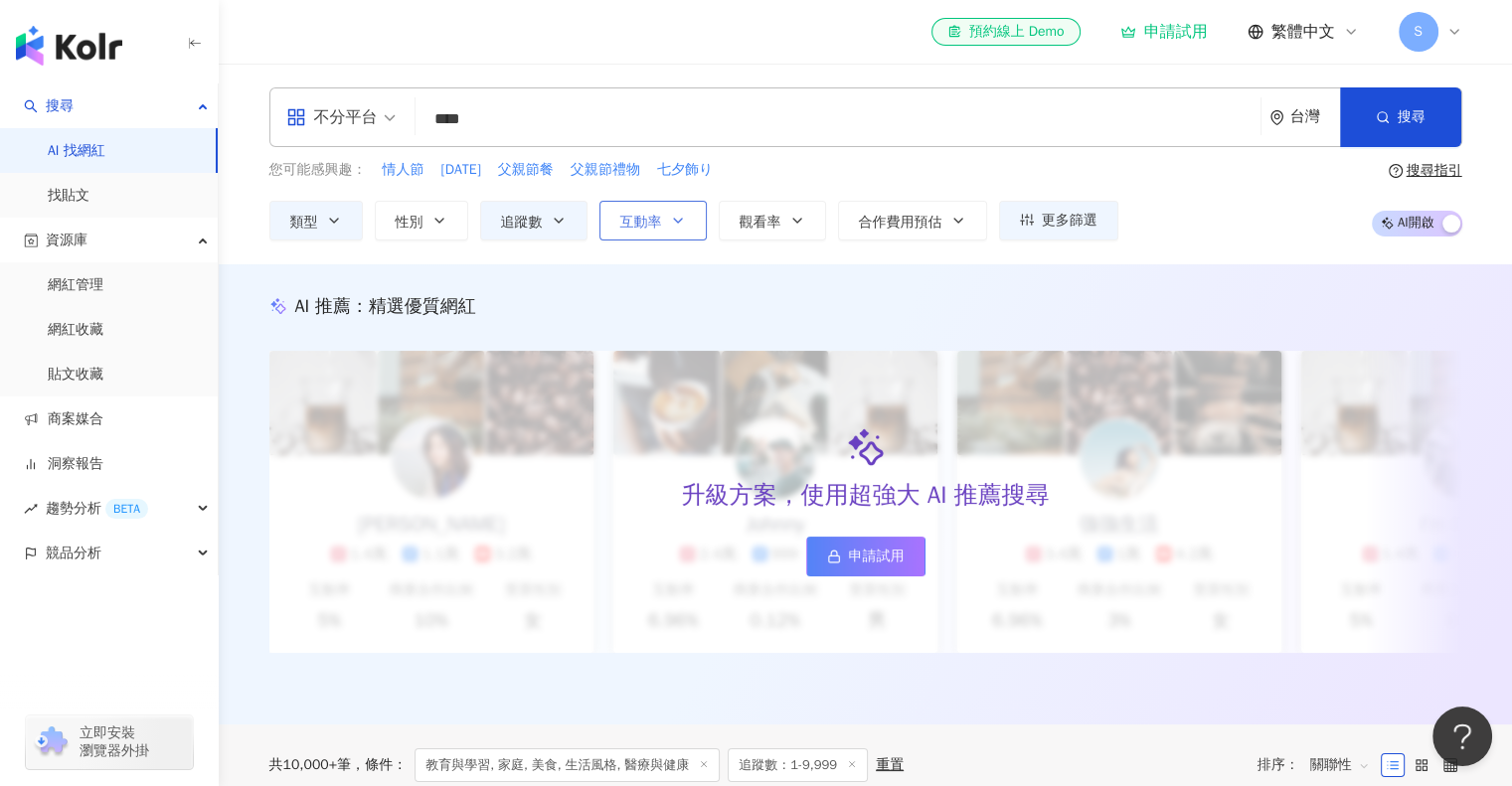 click on "互動率" at bounding box center (653, 221) 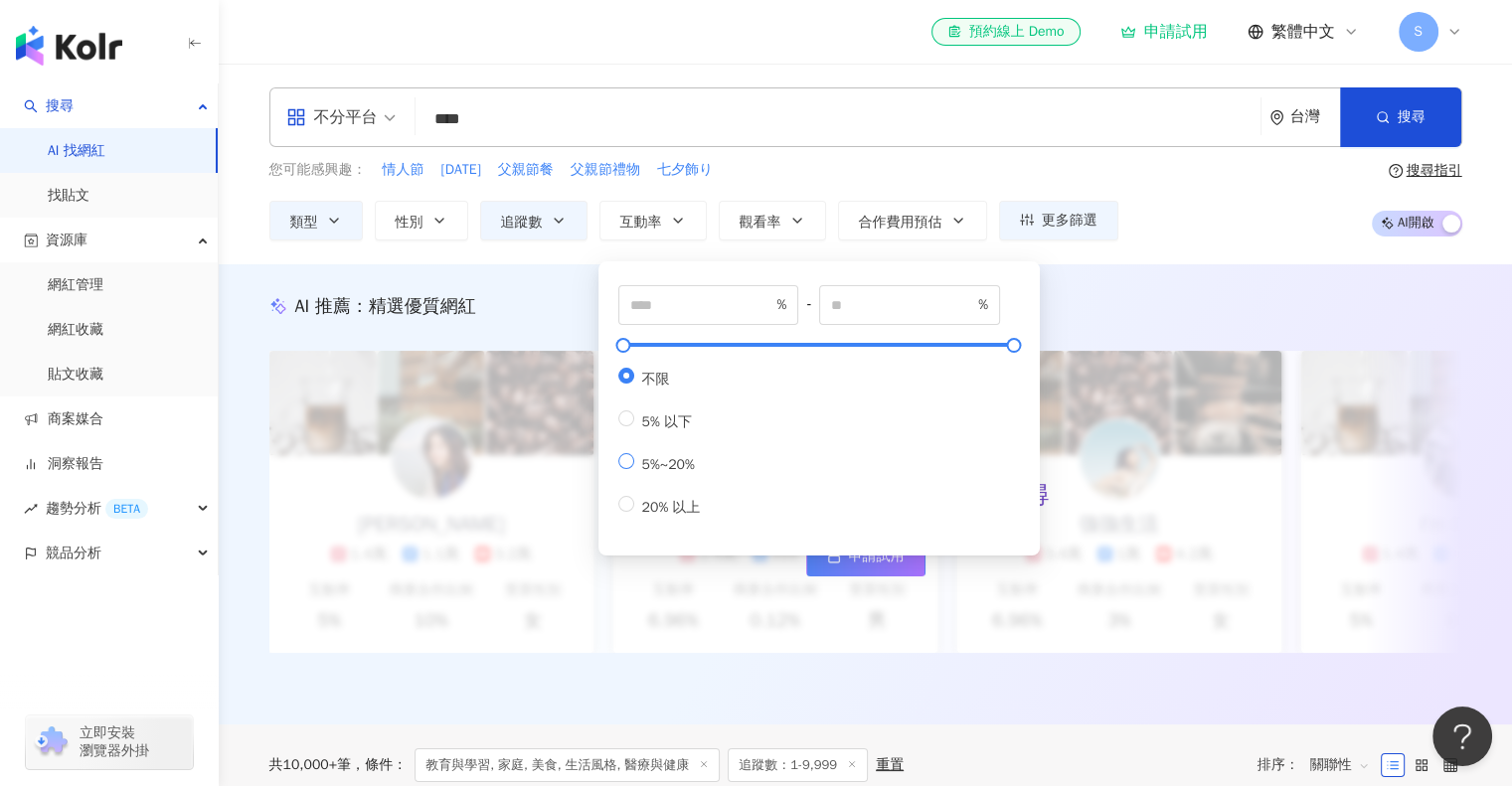 click on "5%~20%" at bounding box center [668, 464] 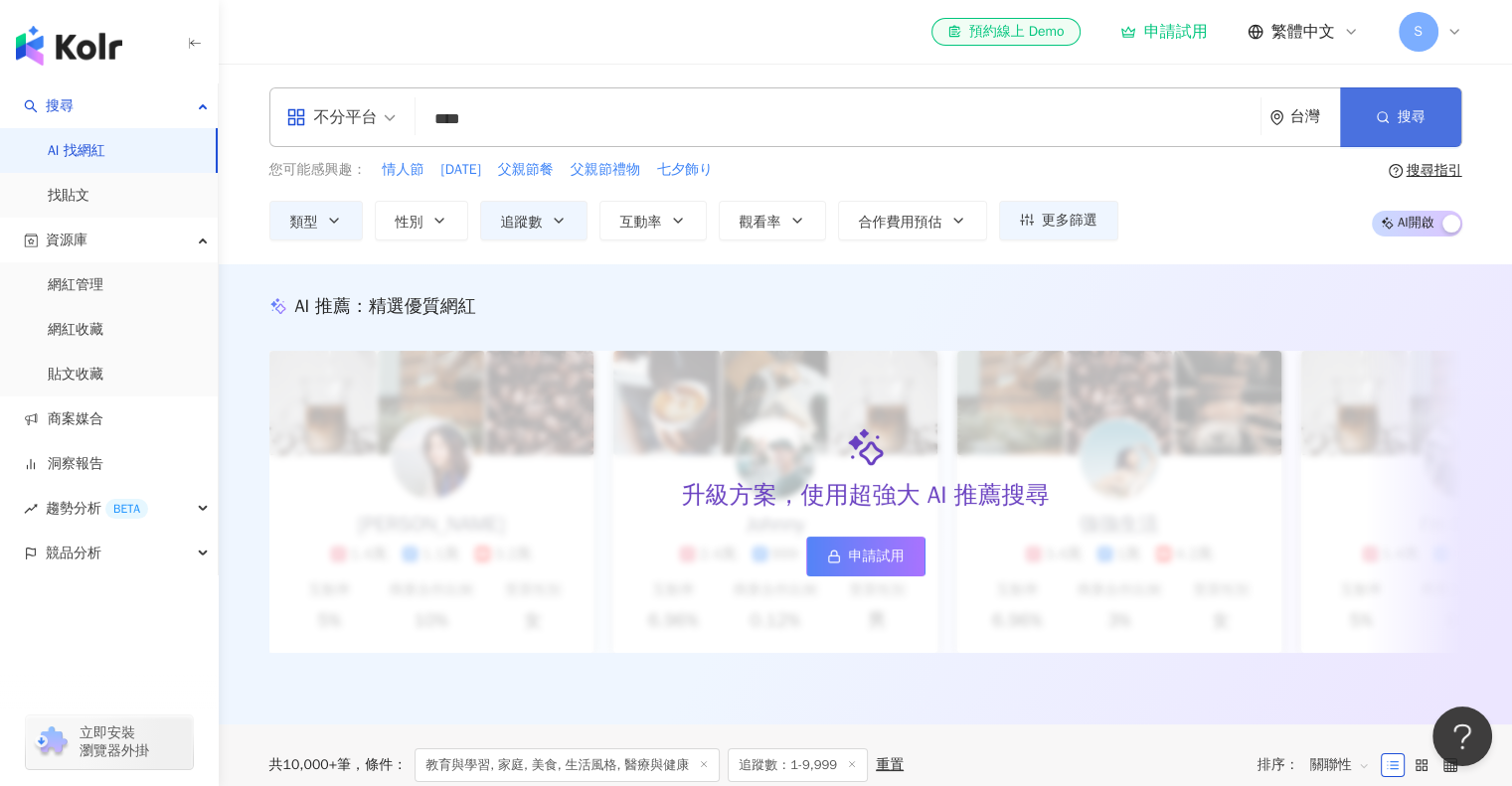 click on "搜尋" at bounding box center [1401, 117] 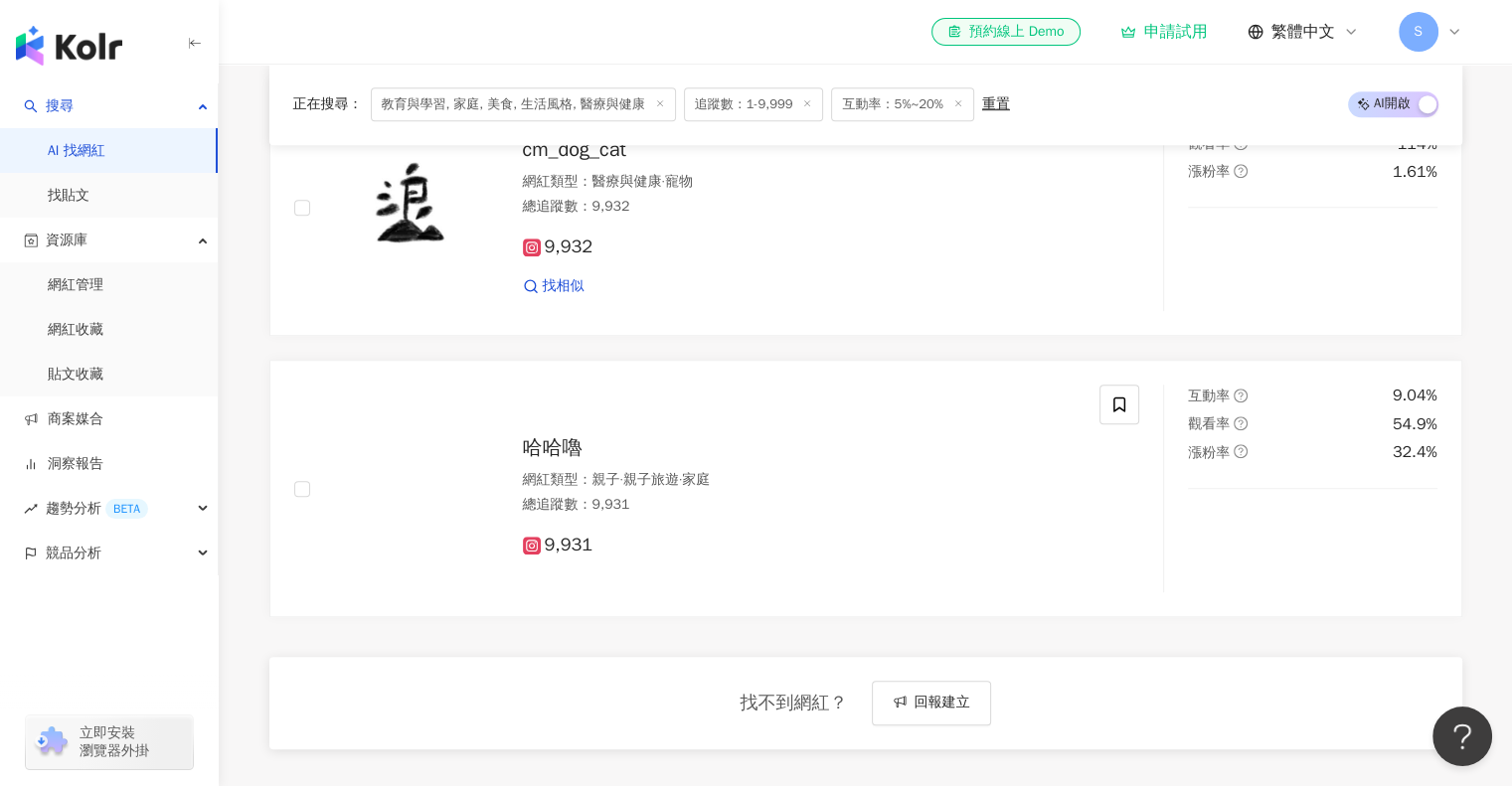 scroll, scrollTop: 1292, scrollLeft: 0, axis: vertical 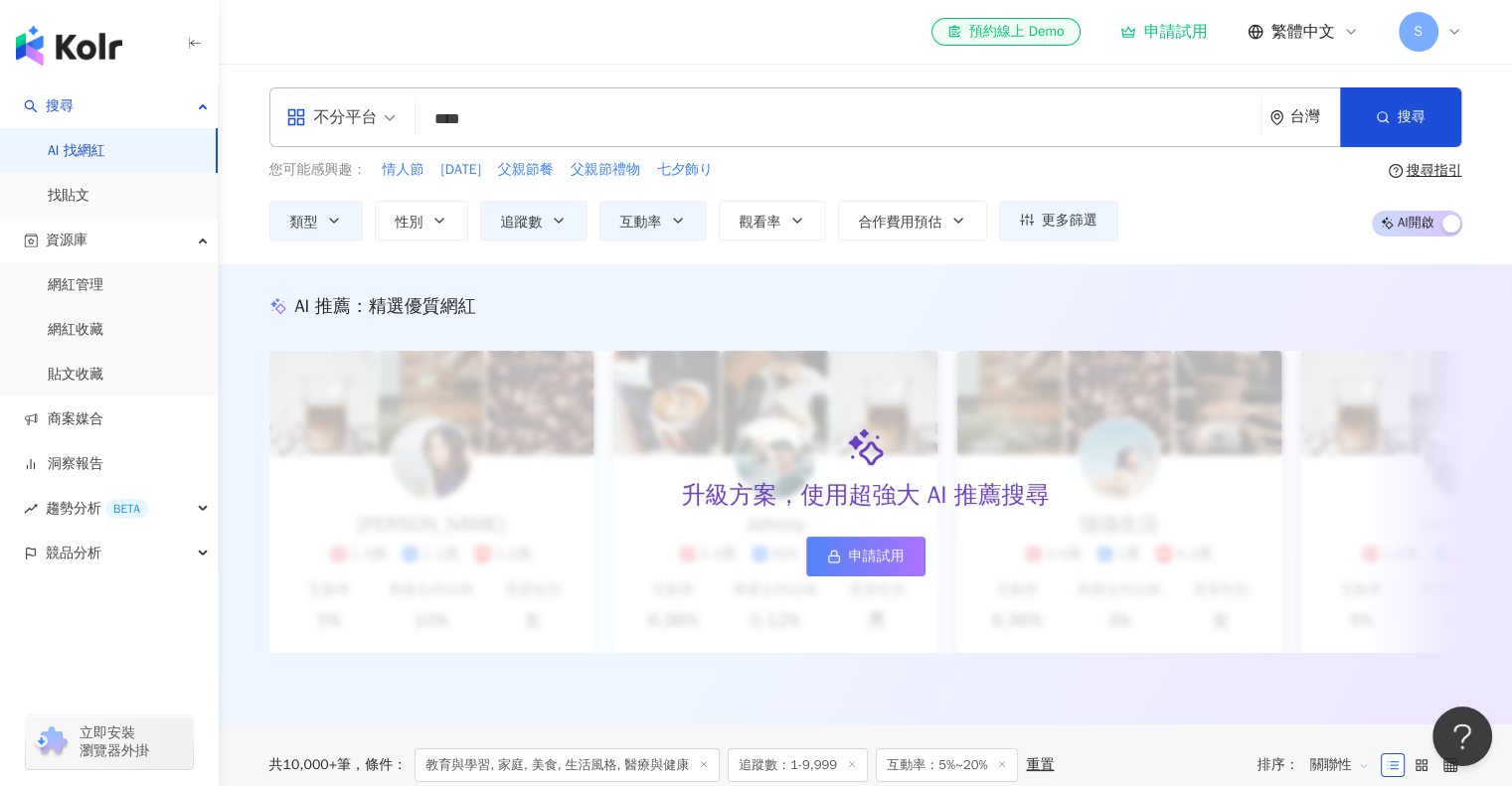 click on "不分平台 **** 台灣 搜尋 bb87aeba-7975-4d13-ab47-9ed08941db14 健康飲食紀錄 3,088   追蹤者 鋁罐の健康飲食日記 137,890   追蹤者 Wunwun•媽媽瘦身•健康飲食🌱 5,628   追蹤者 🥗飲食分享•健康飲食🍎 1,804   追蹤者 michellekitchen_ 10,652   追蹤者" at bounding box center [866, 117] 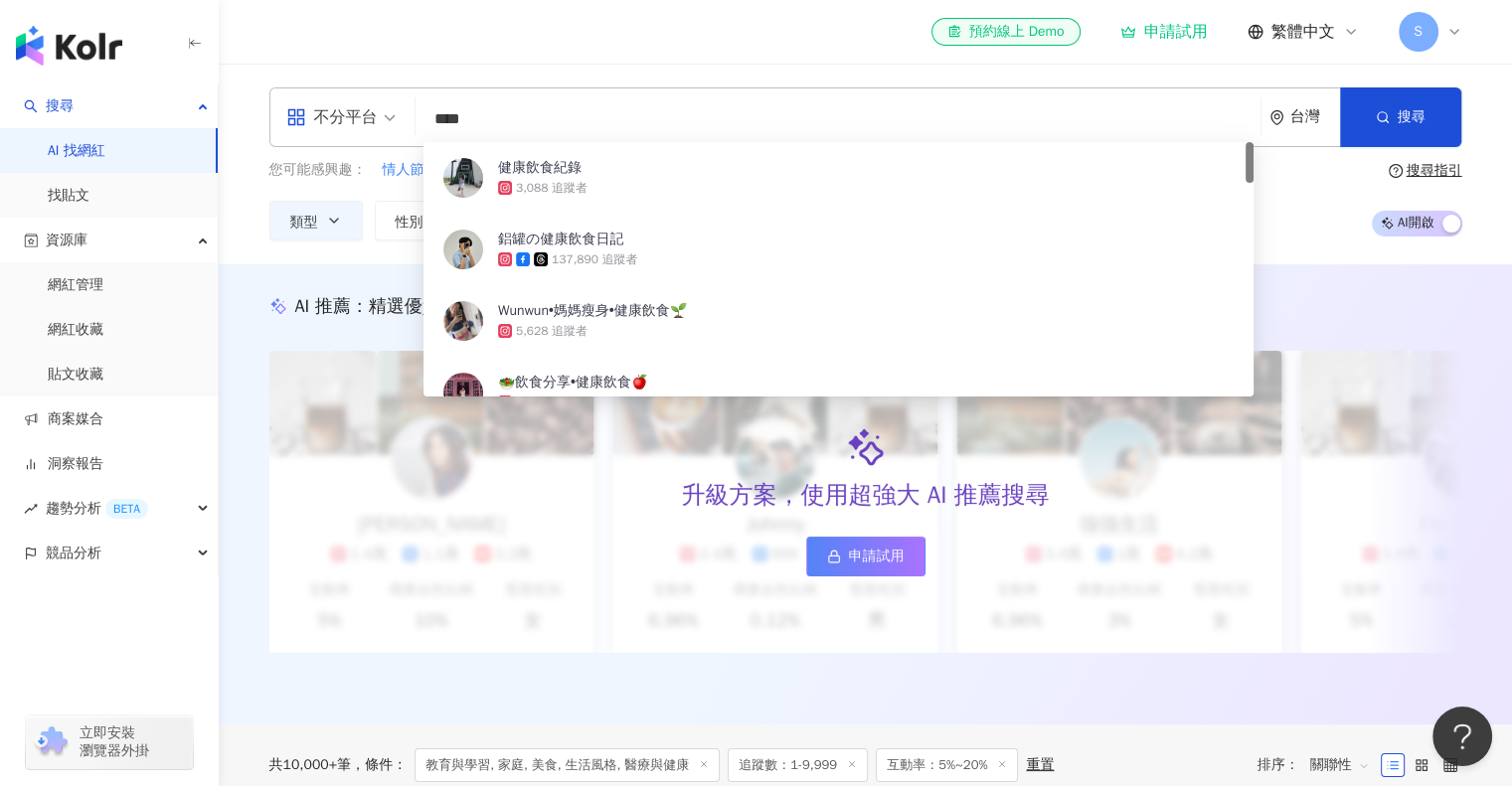 click on "****" at bounding box center [838, 119] 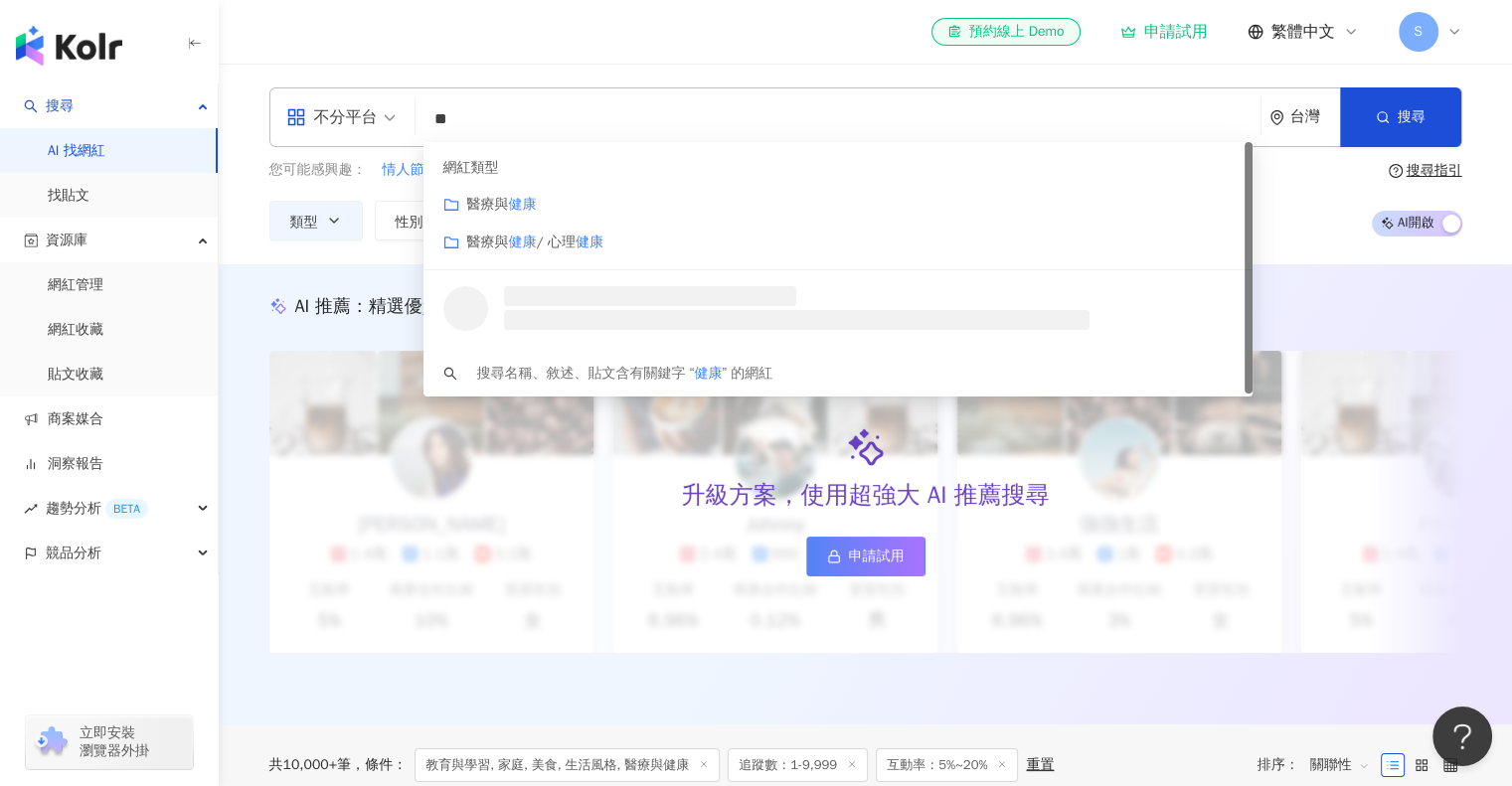 click on "不分平台" at bounding box center [332, 117] 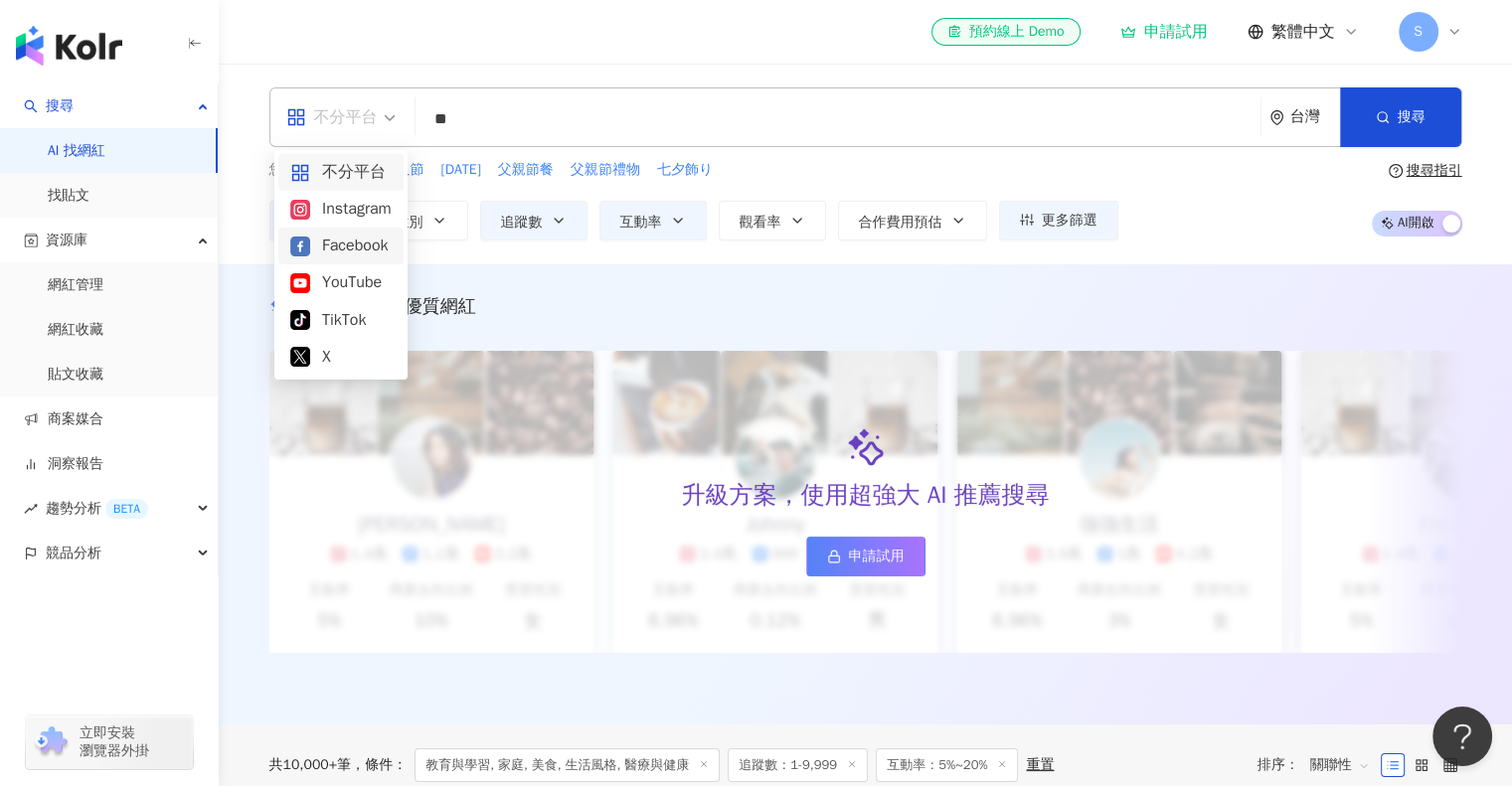 click on "Facebook" at bounding box center (341, 245) 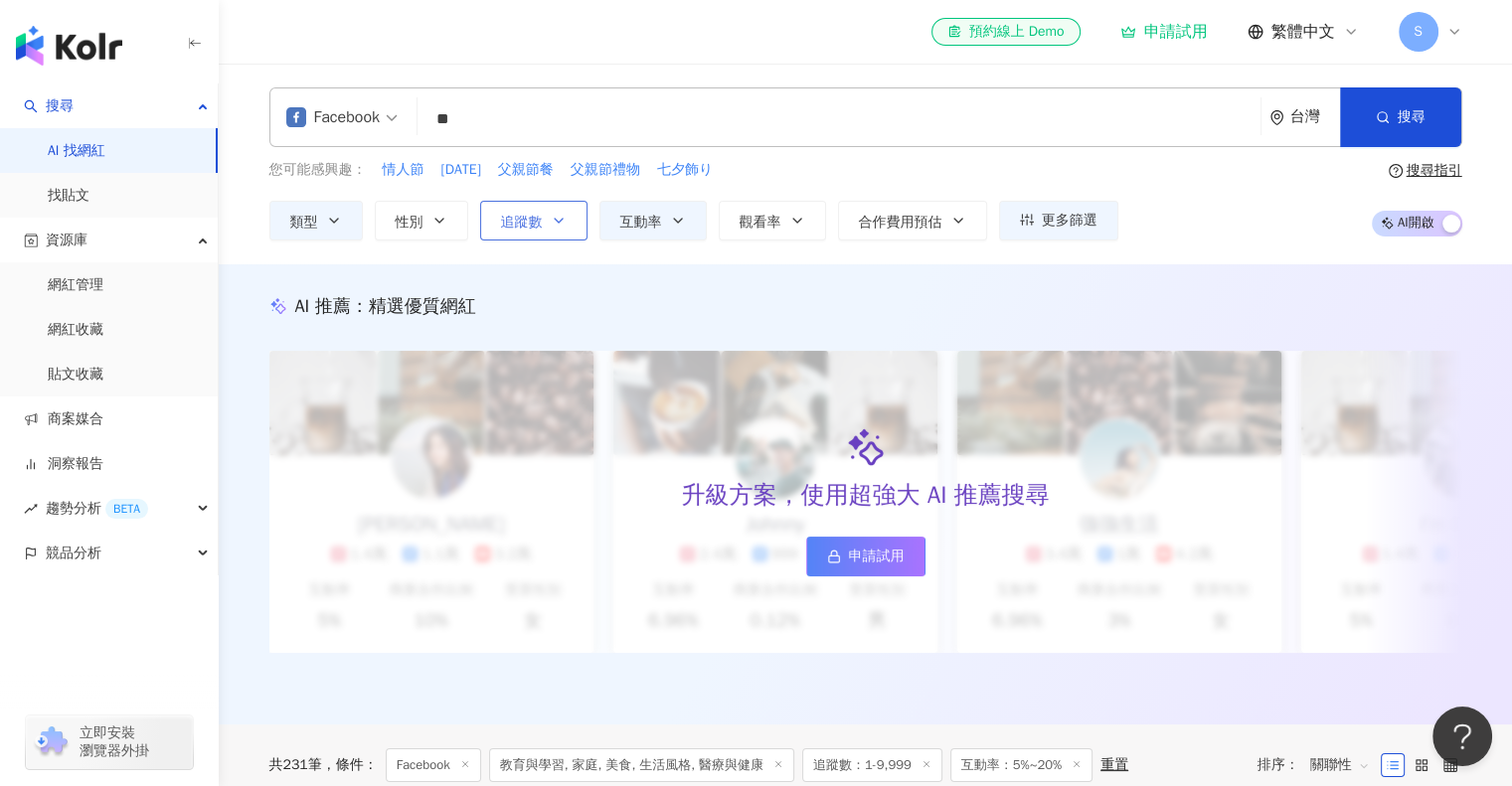 click on "追蹤數" at bounding box center [522, 223] 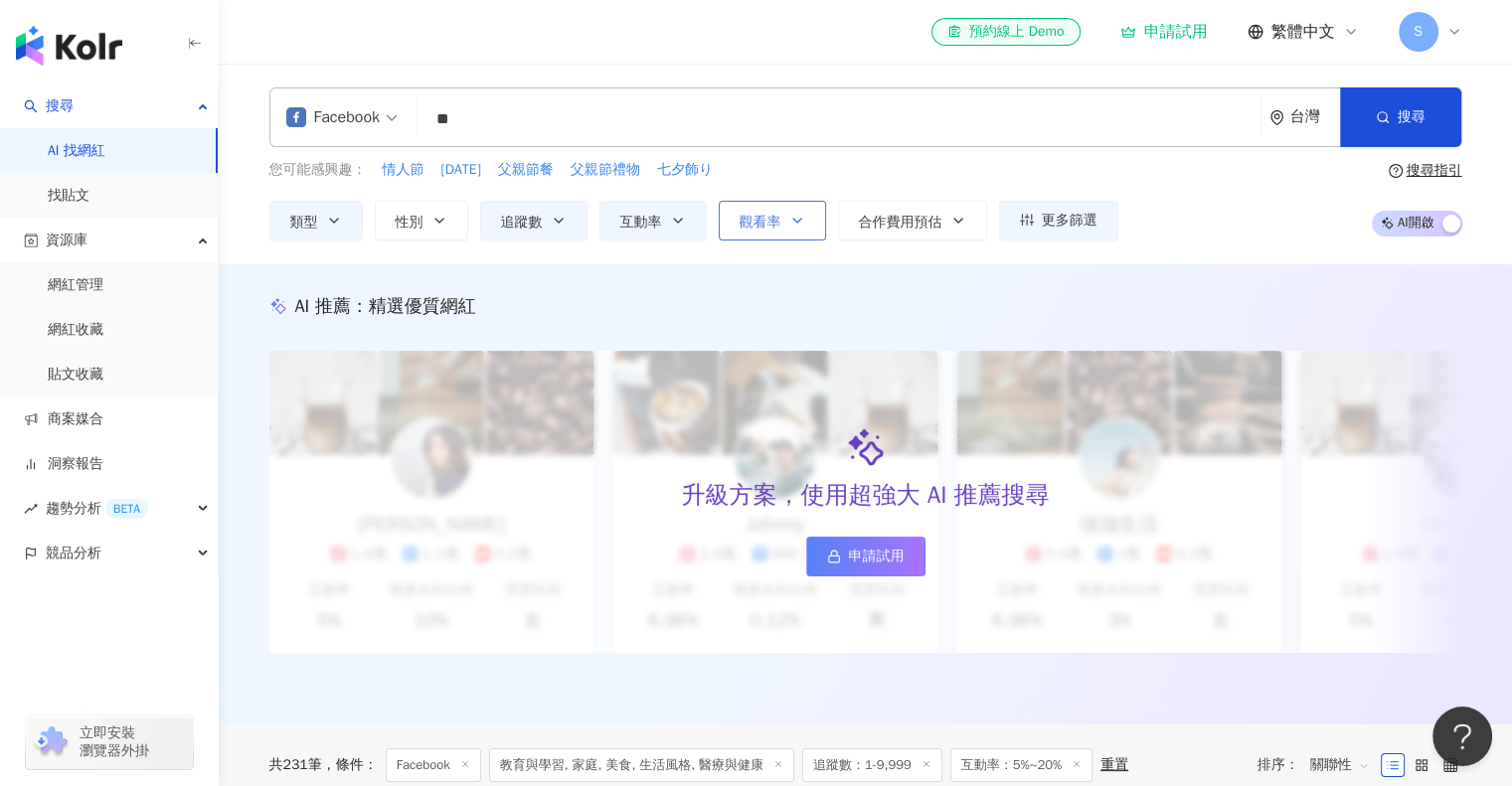 click on "觀看率" at bounding box center (760, 223) 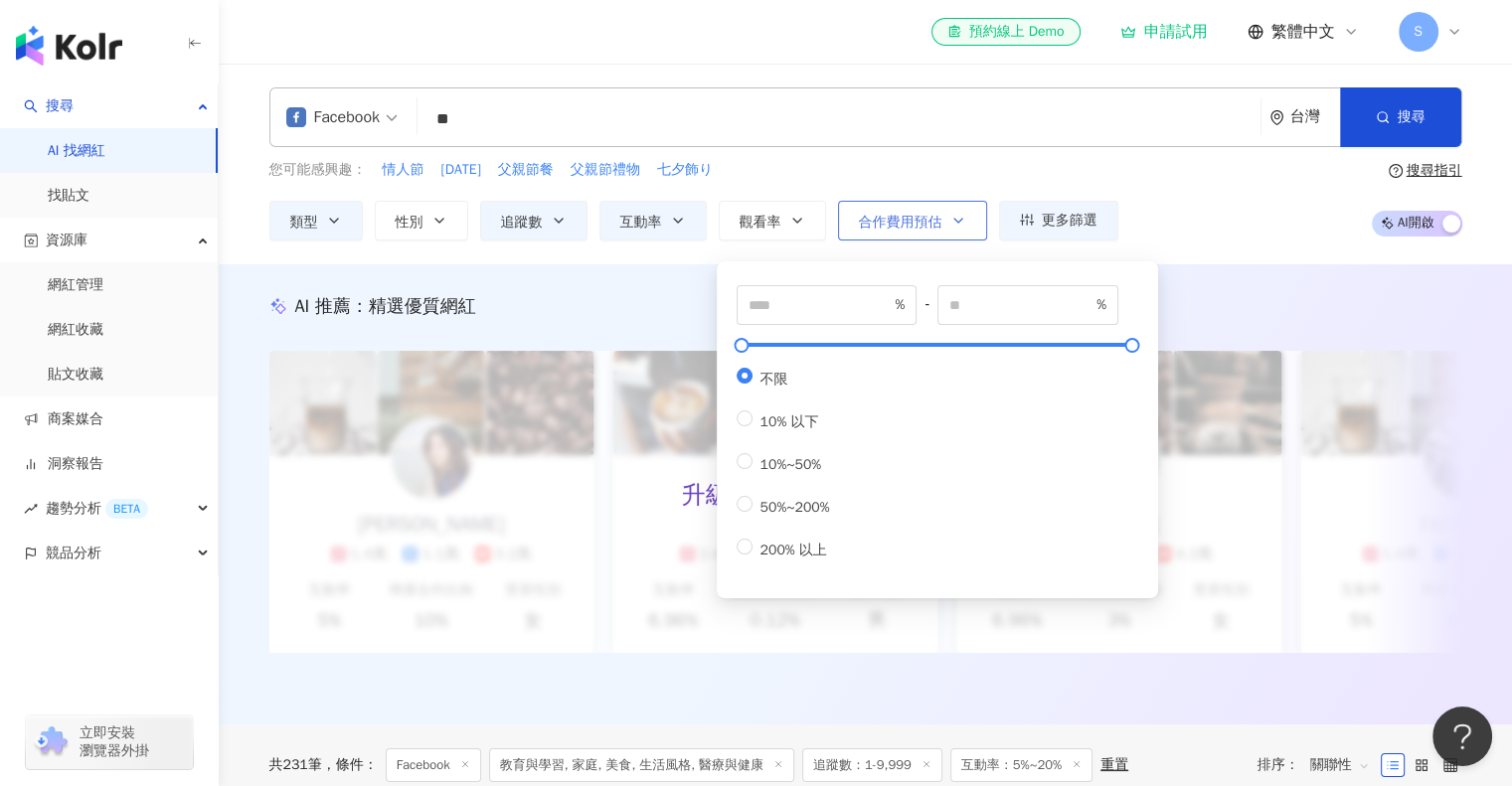 click on "合作費用預估" at bounding box center [901, 223] 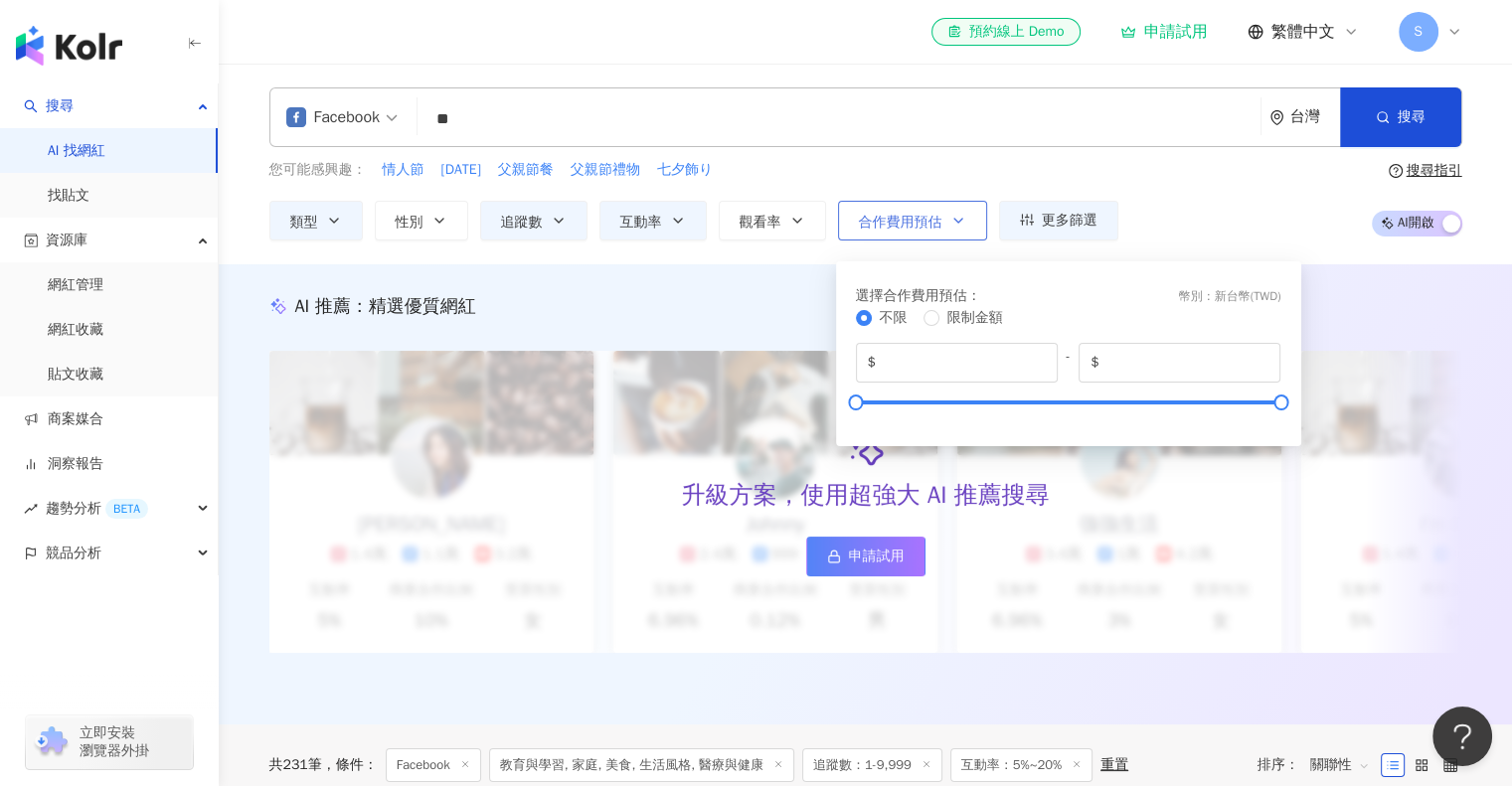 click on "合作費用預估" at bounding box center [901, 223] 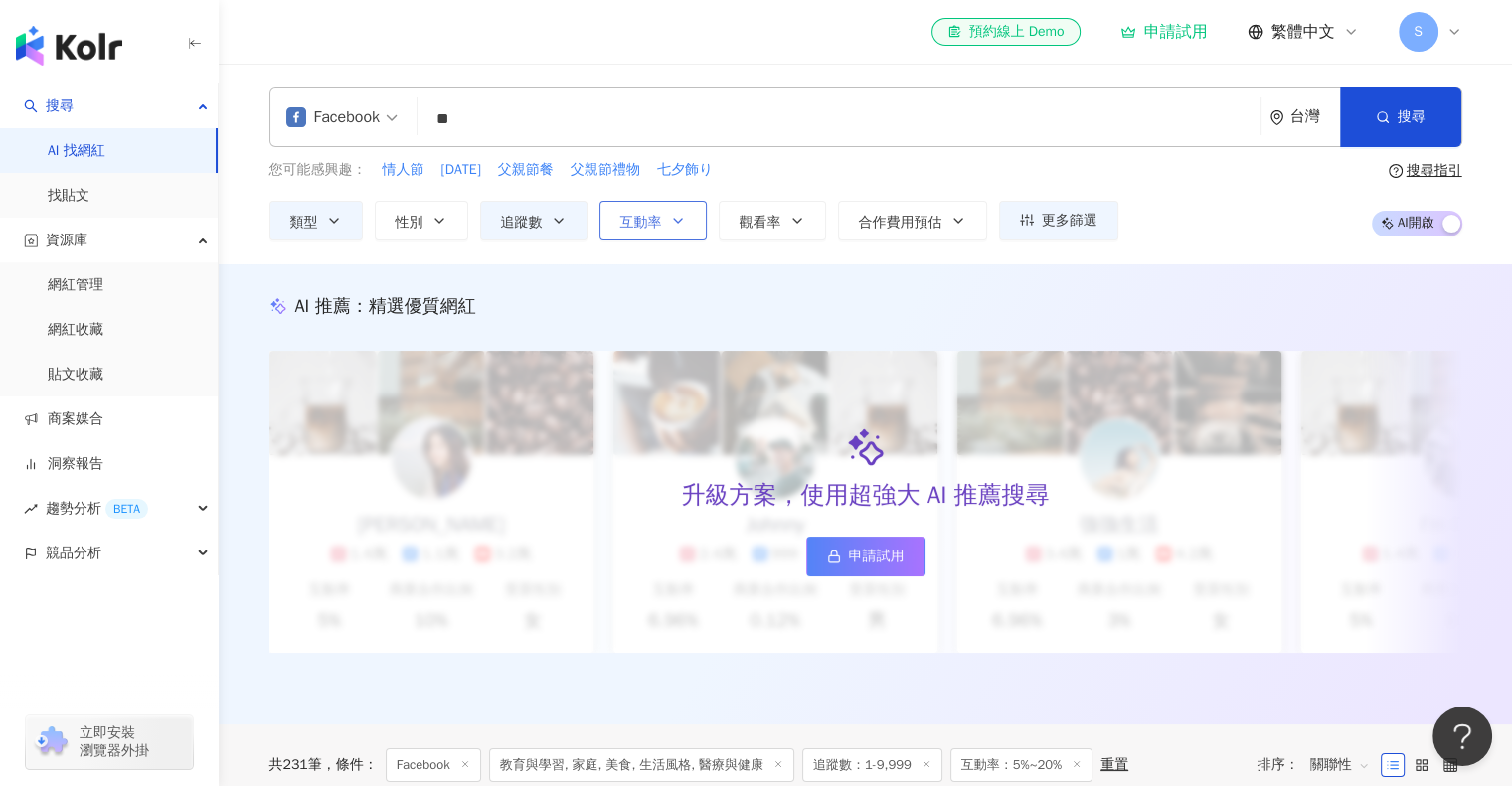 click on "互動率" at bounding box center (653, 221) 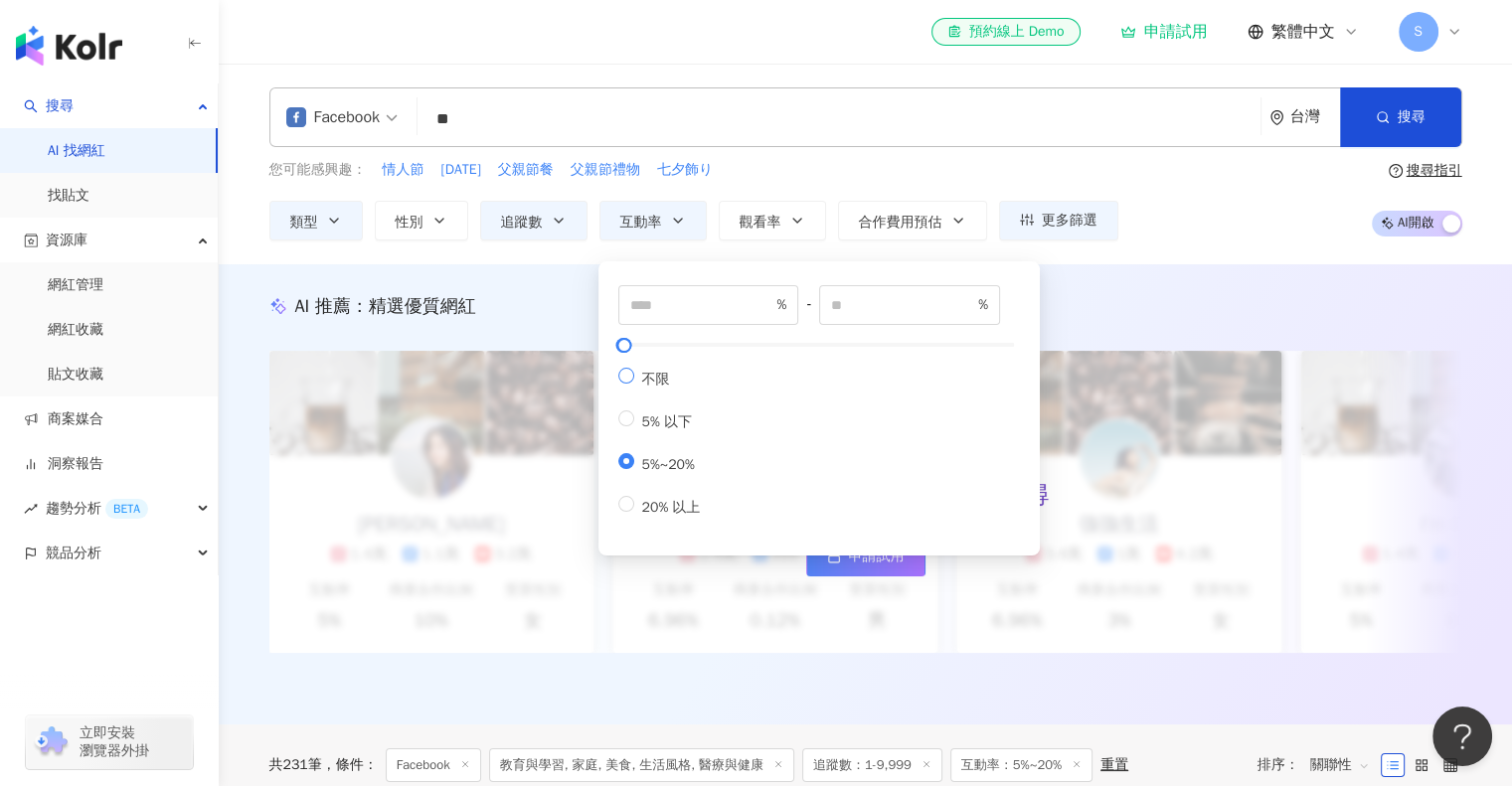 type 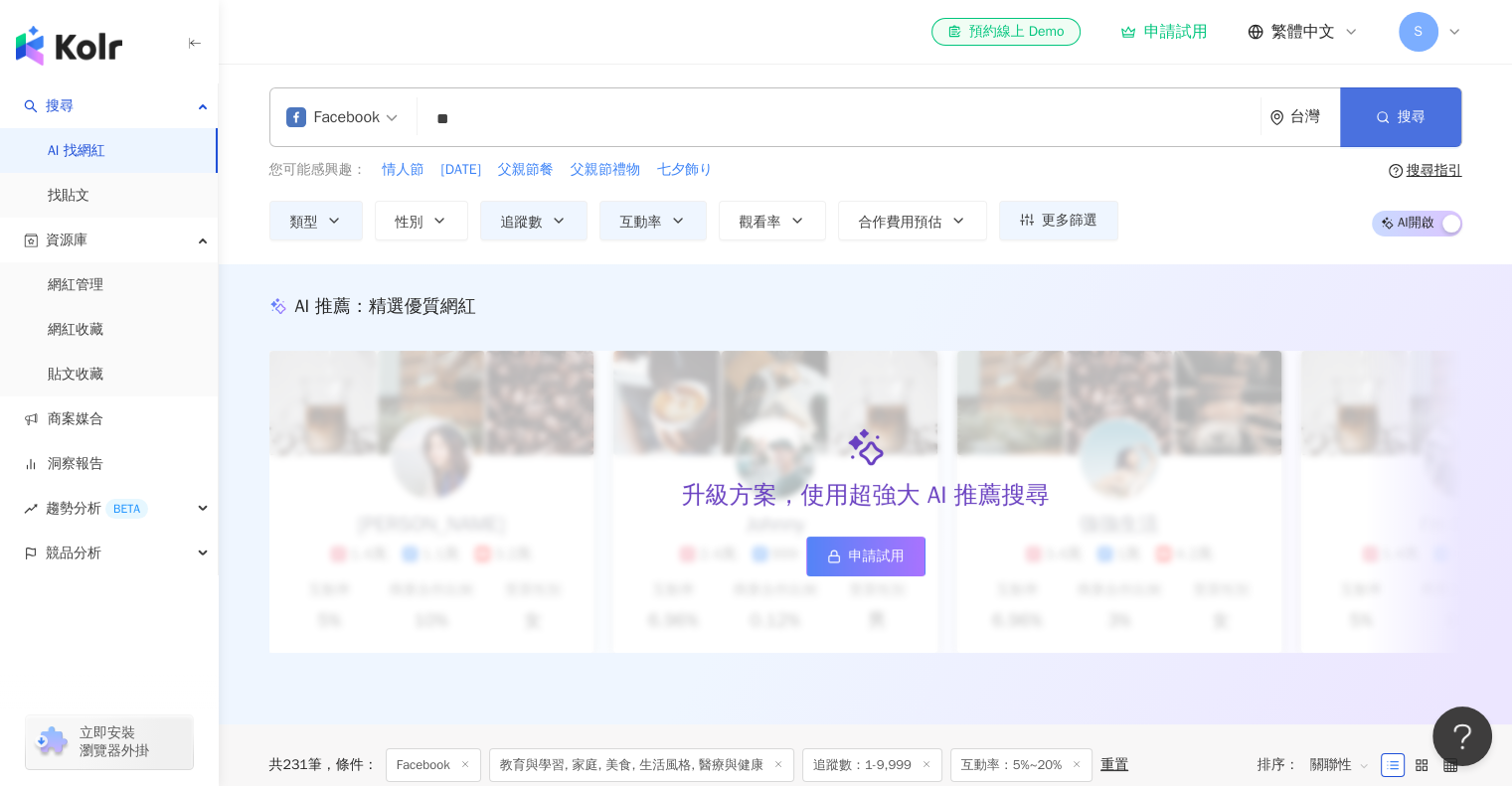 click at bounding box center (1383, 116) 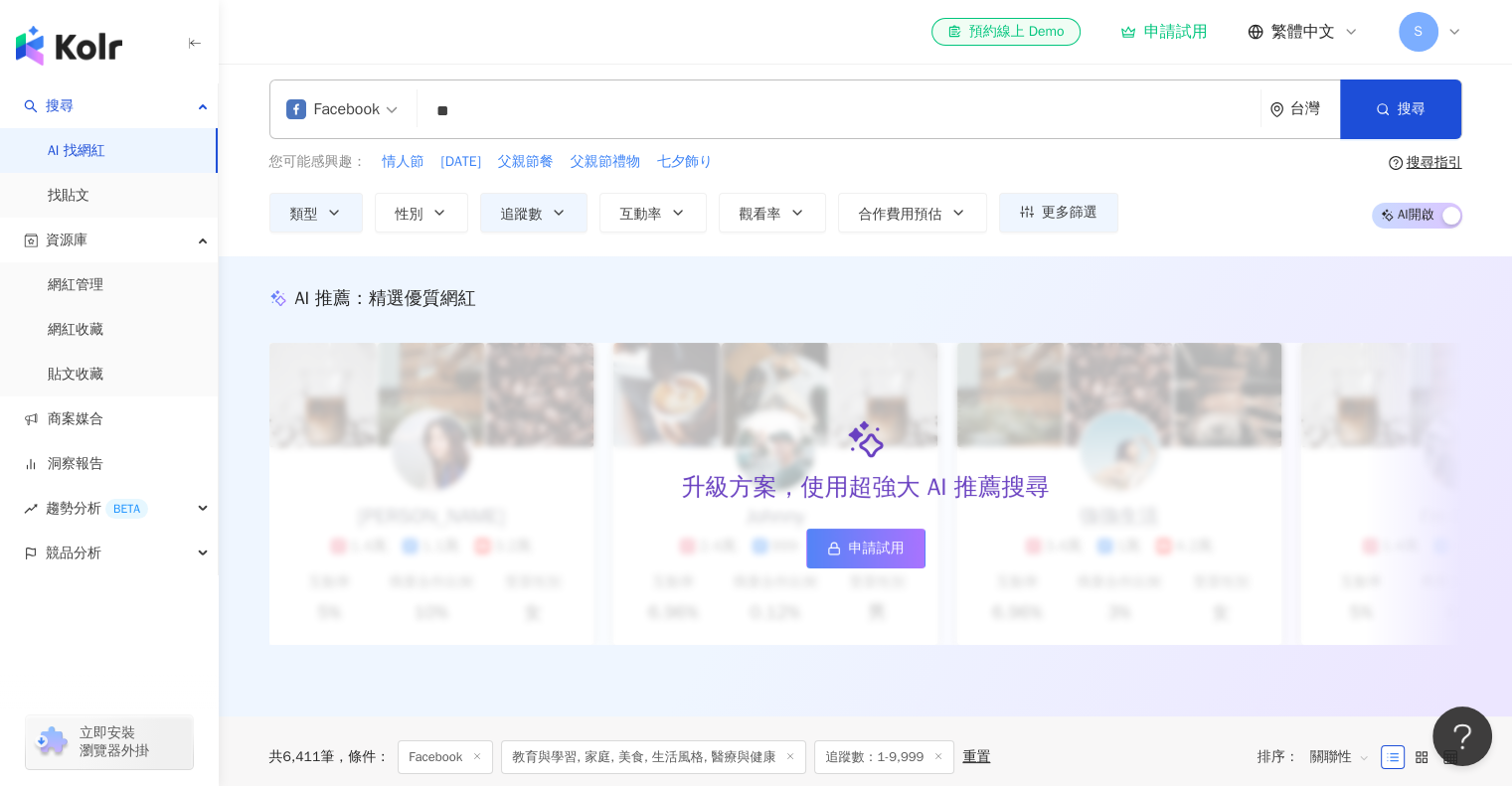 scroll, scrollTop: 0, scrollLeft: 0, axis: both 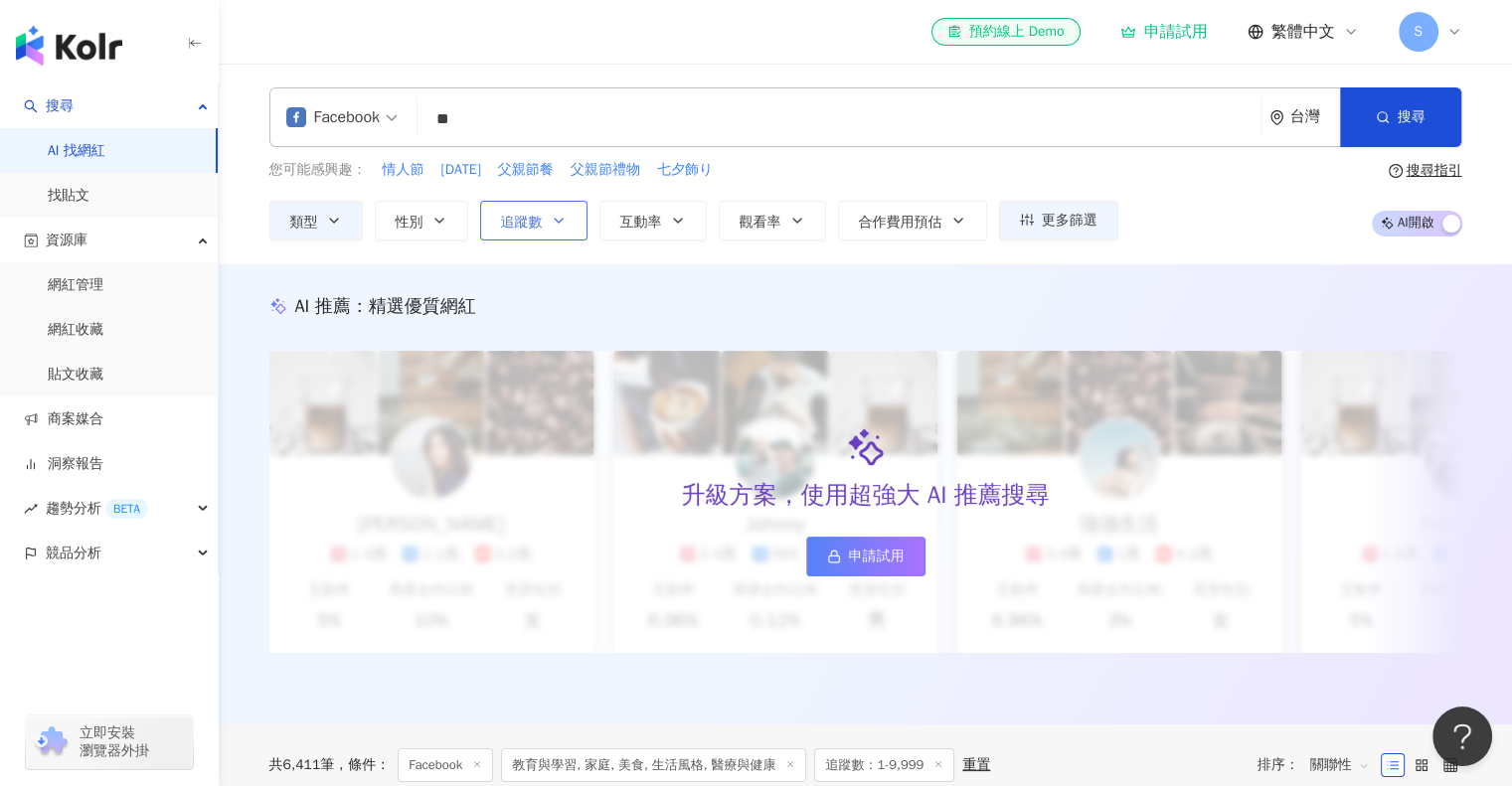 click on "追蹤數" at bounding box center [534, 221] 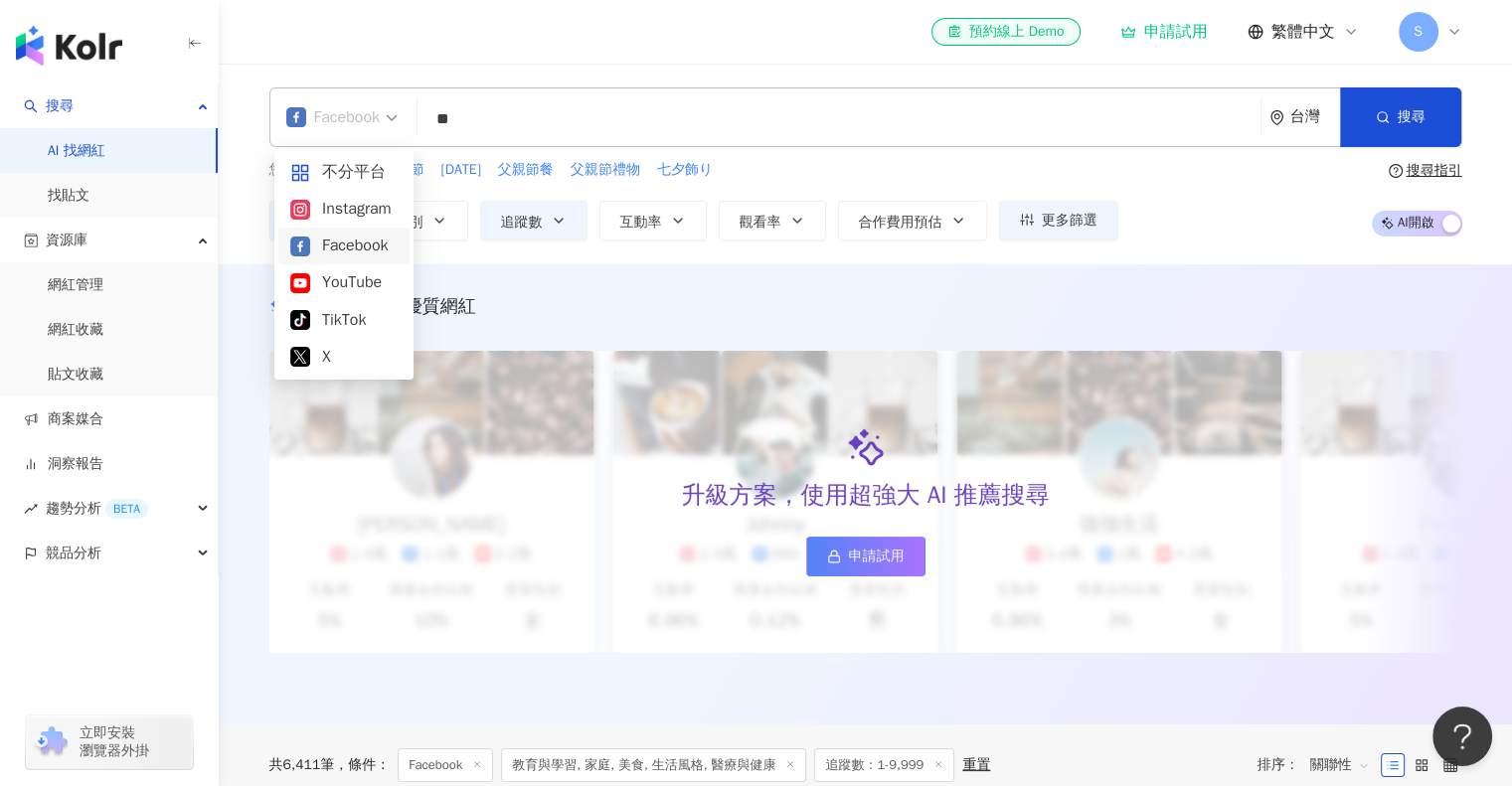 click on "Facebook" at bounding box center (333, 117) 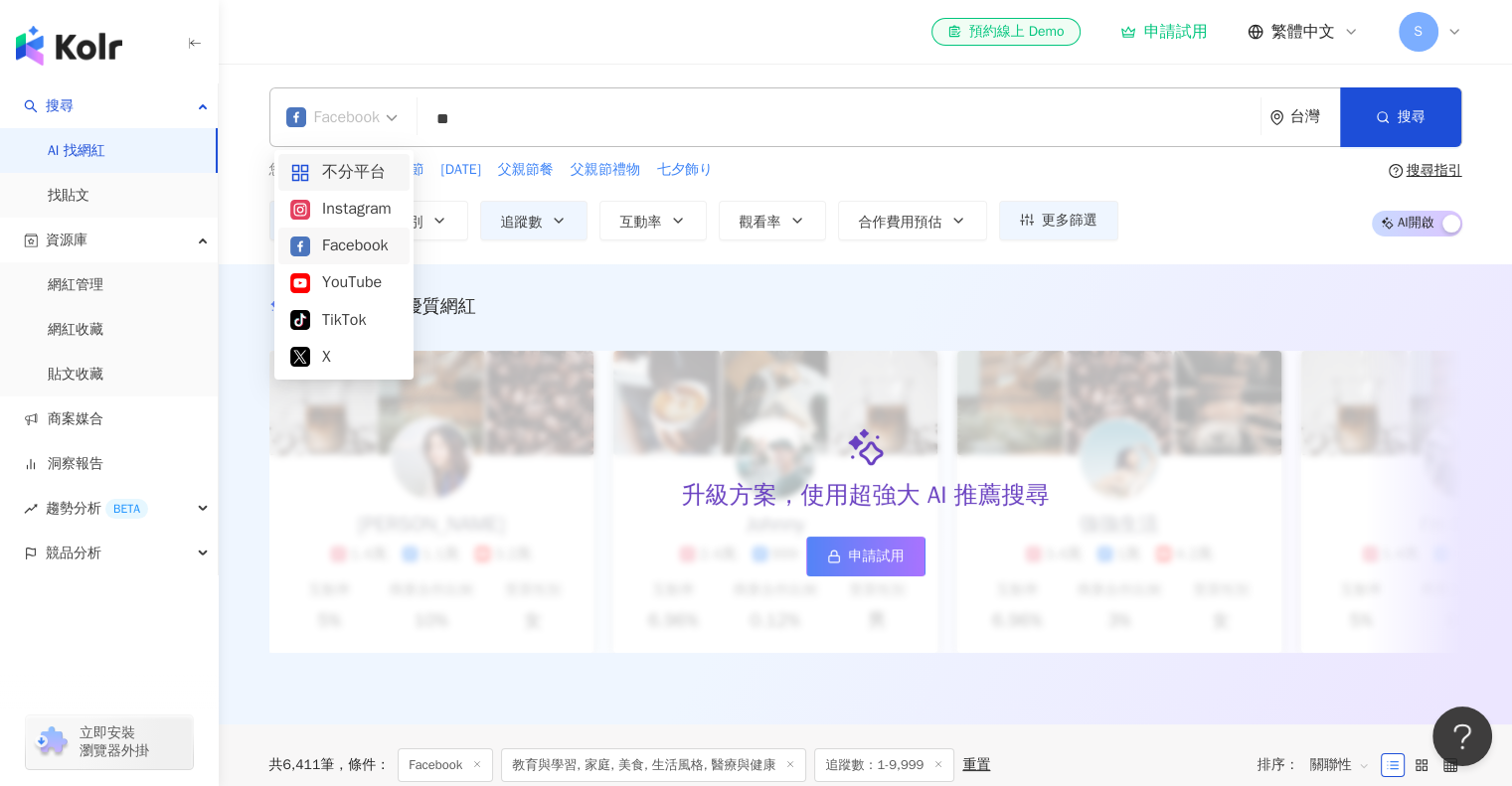 click on "不分平台" at bounding box center (344, 172) 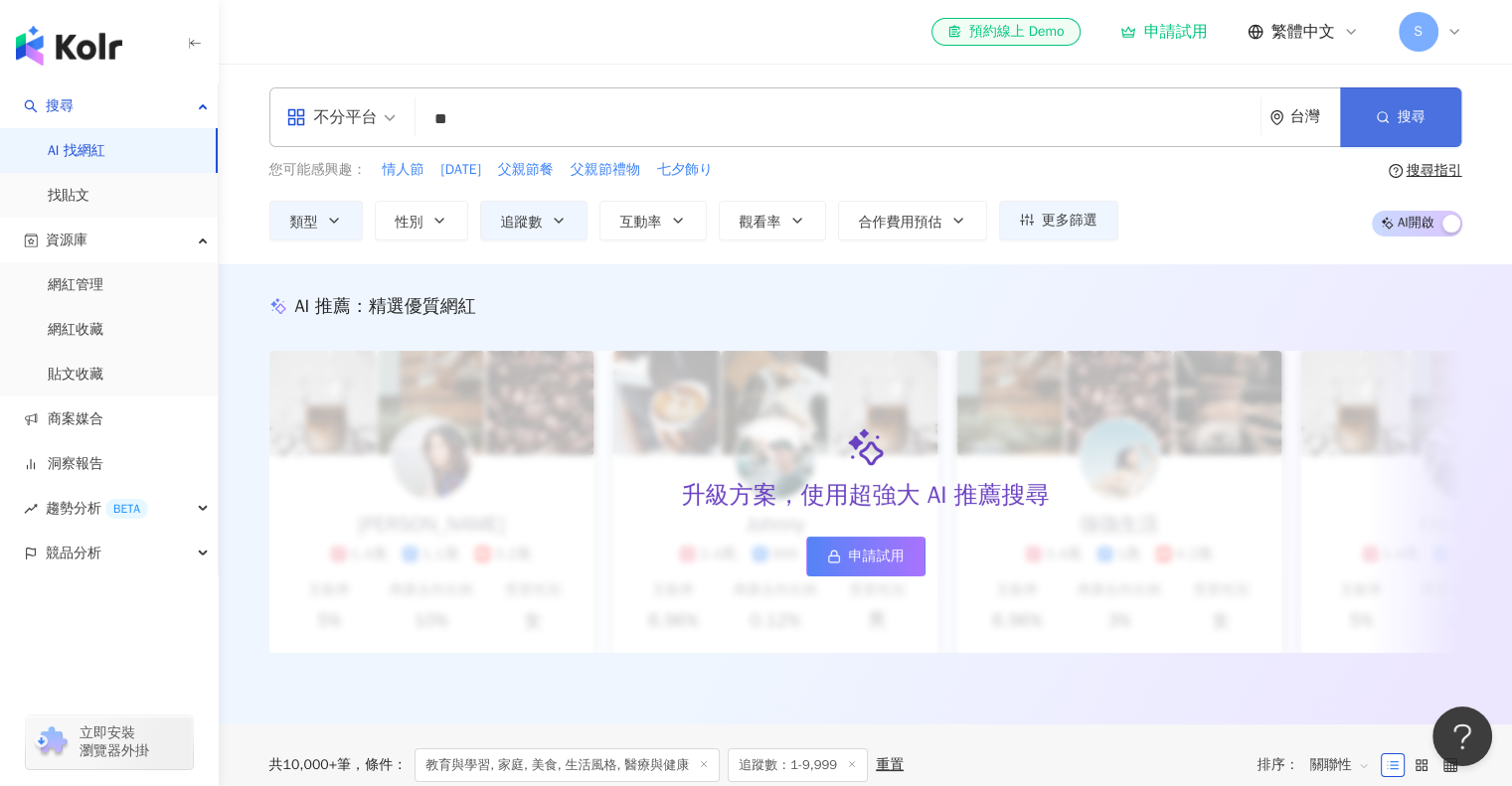 click on "搜尋" at bounding box center [1412, 117] 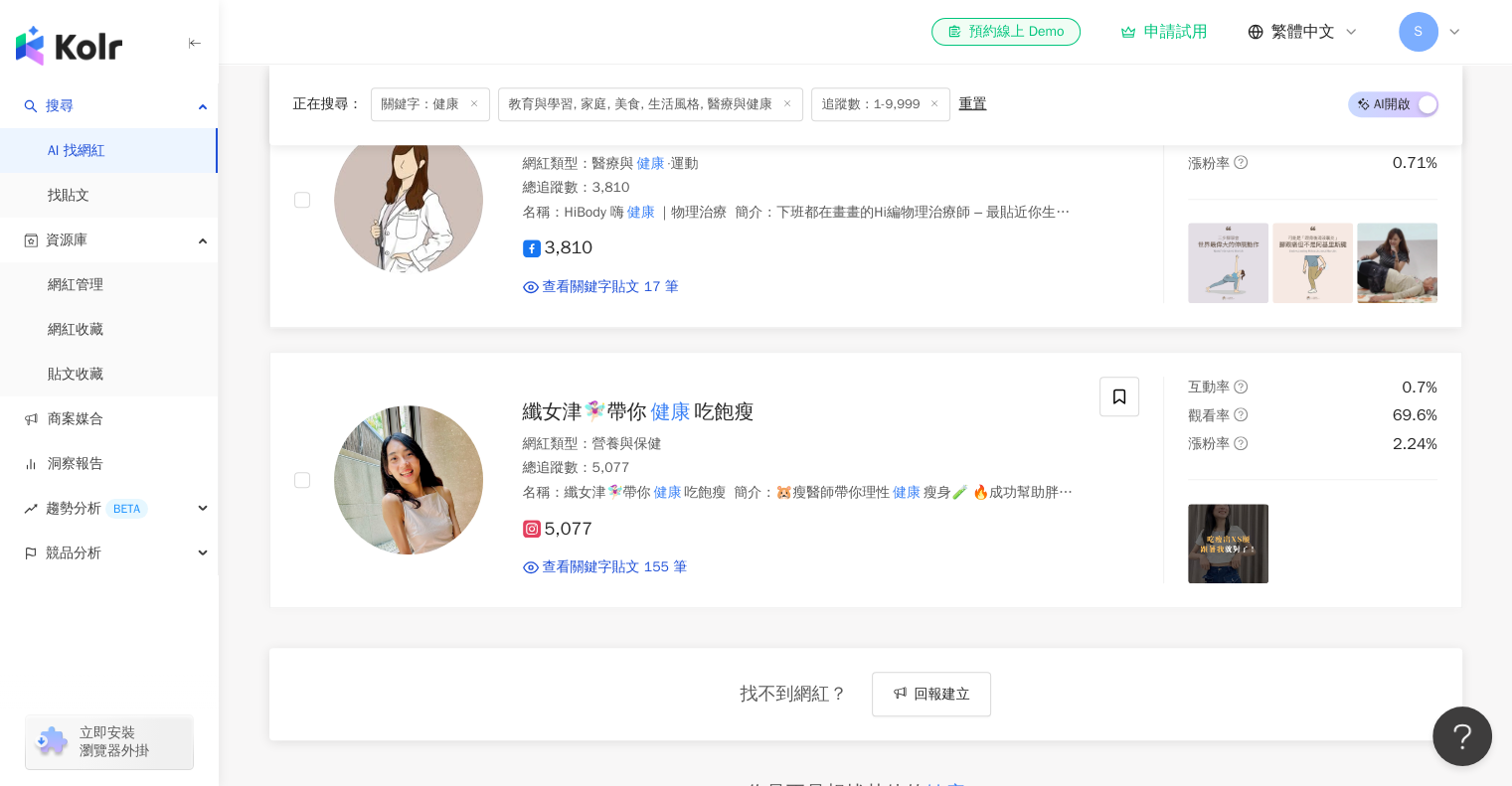 scroll, scrollTop: 994, scrollLeft: 0, axis: vertical 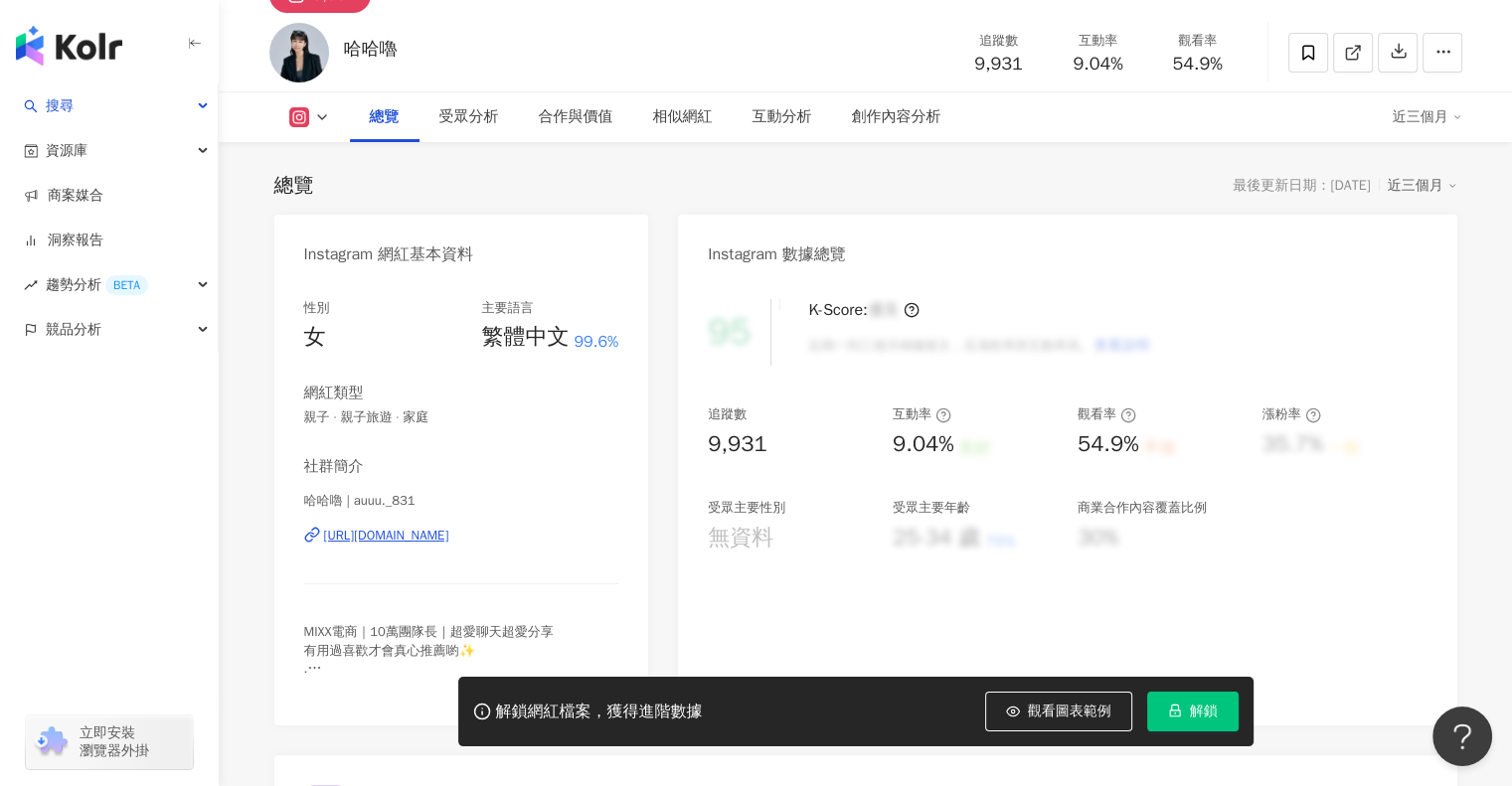 click on "[URL][DOMAIN_NAME]" at bounding box center [387, 536] 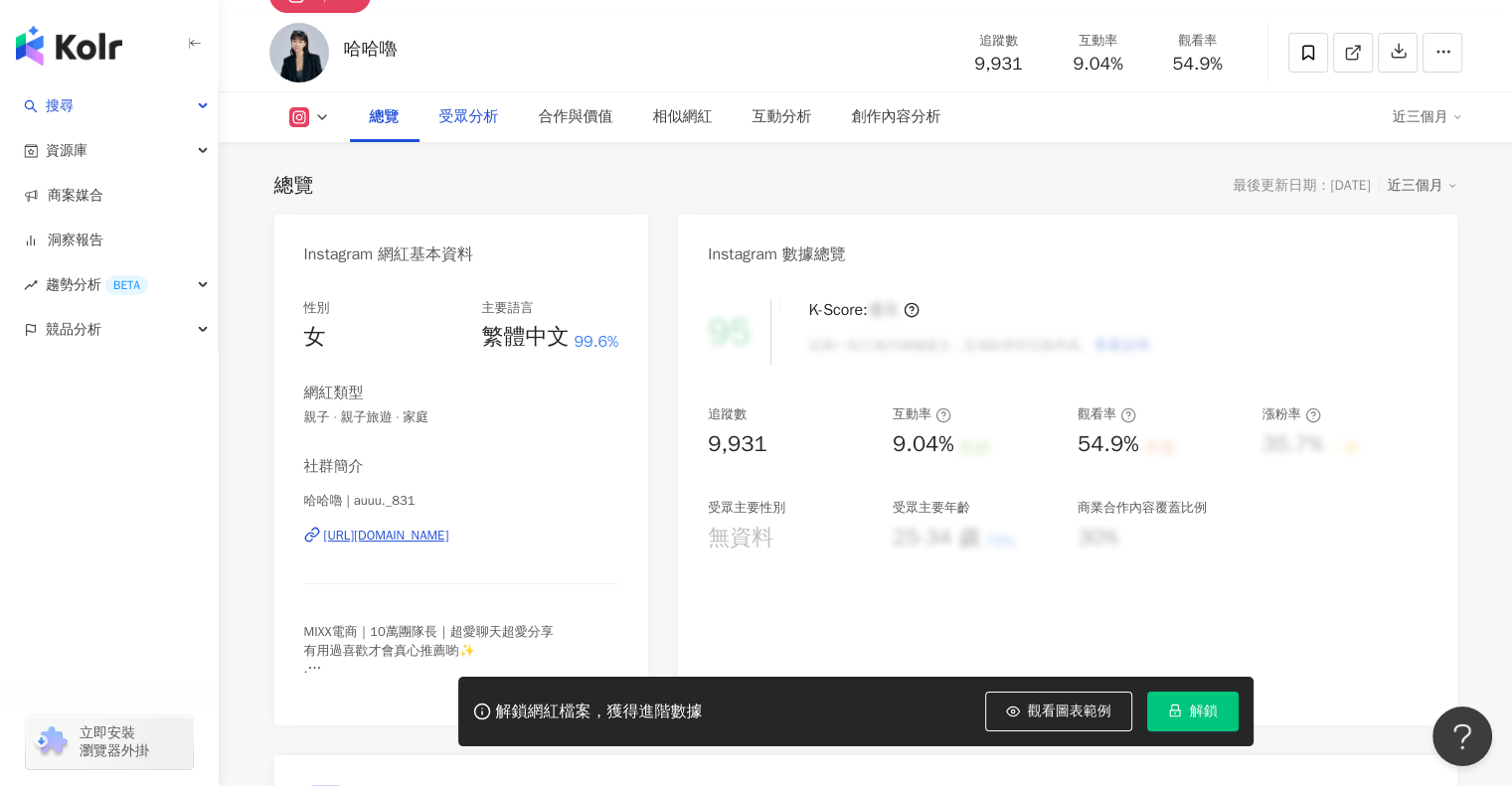 click on "受眾分析" at bounding box center [469, 117] 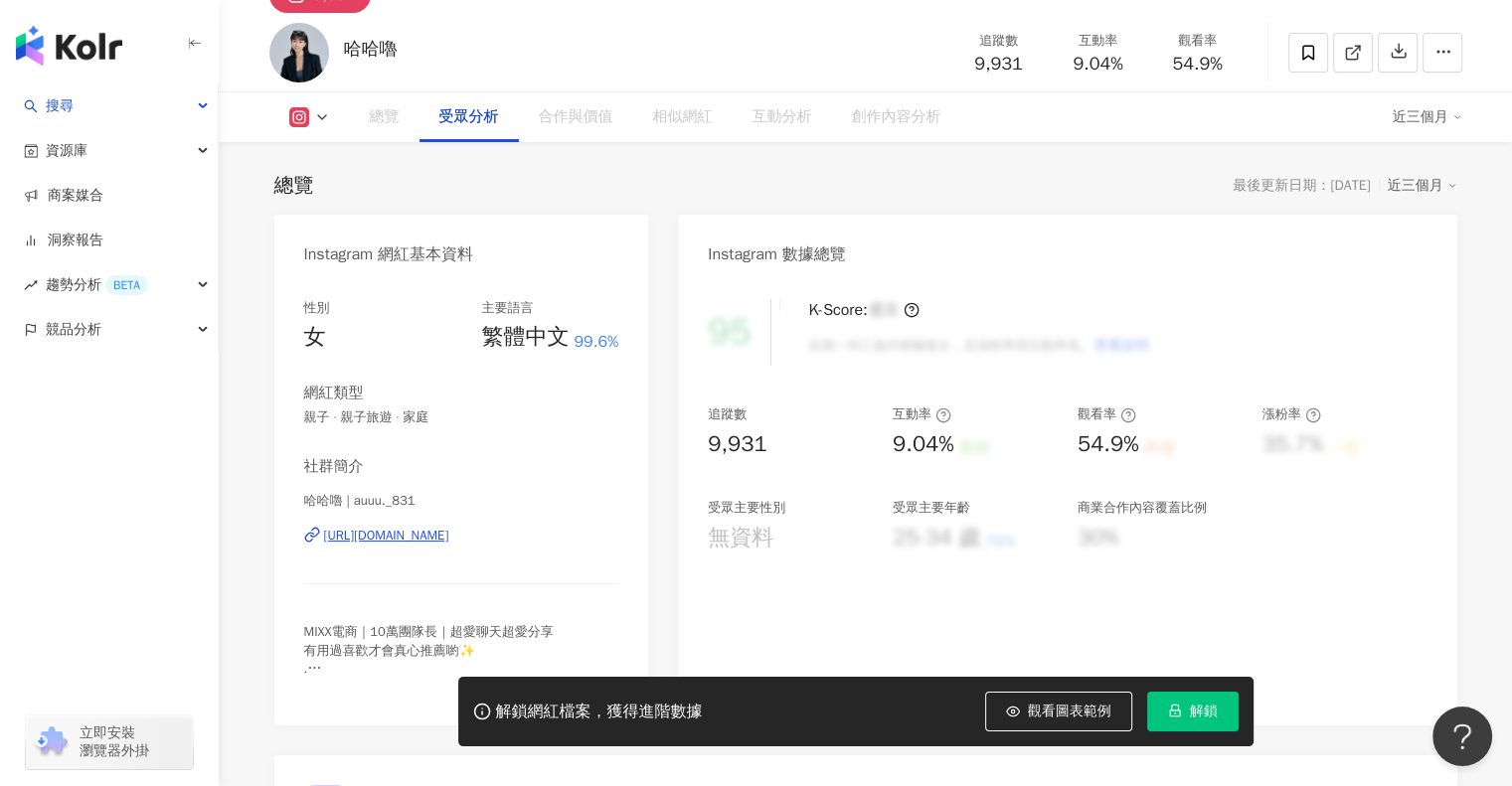 scroll, scrollTop: 1697, scrollLeft: 0, axis: vertical 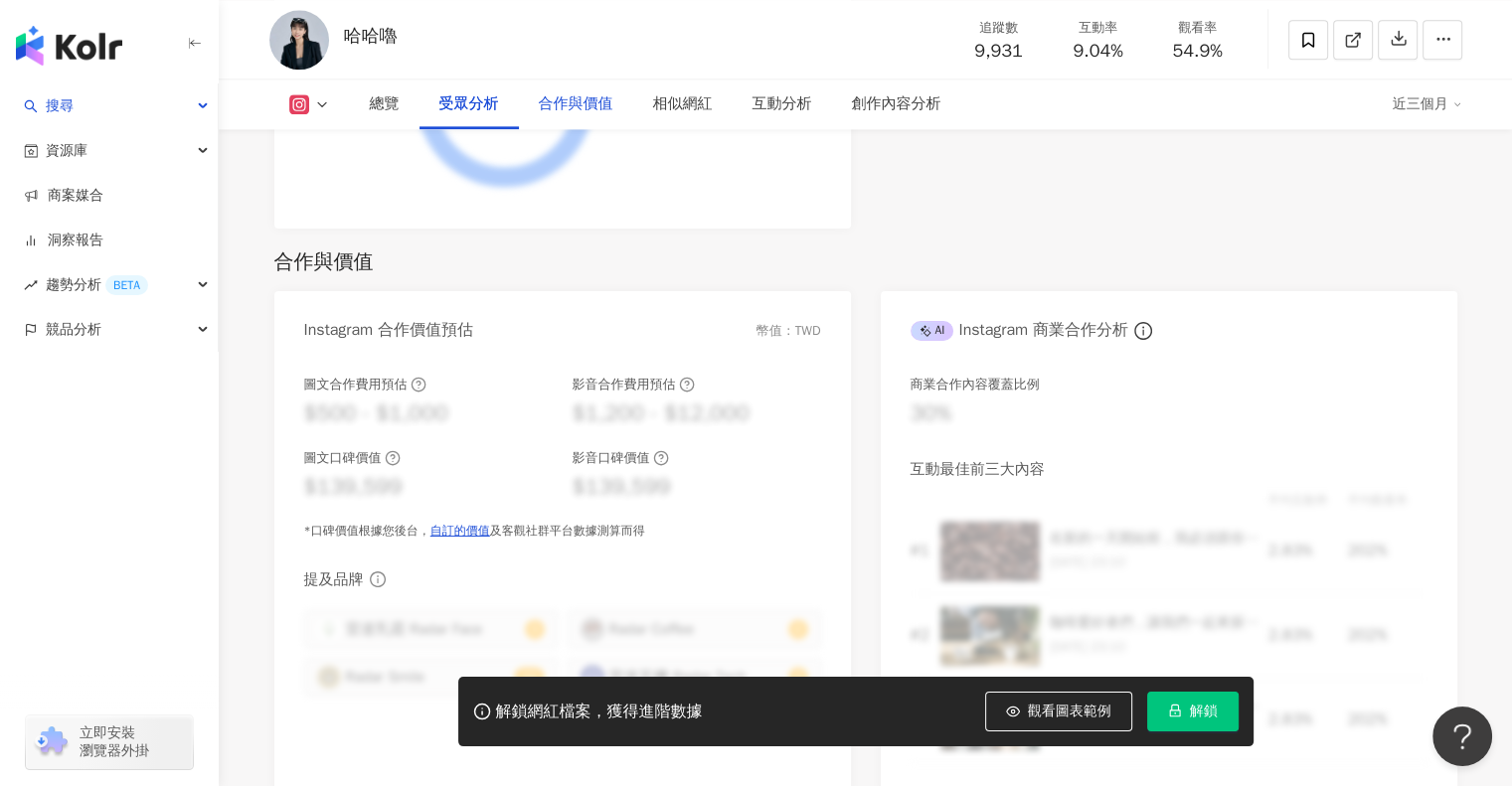 click on "合作與價值" at bounding box center (576, 104) 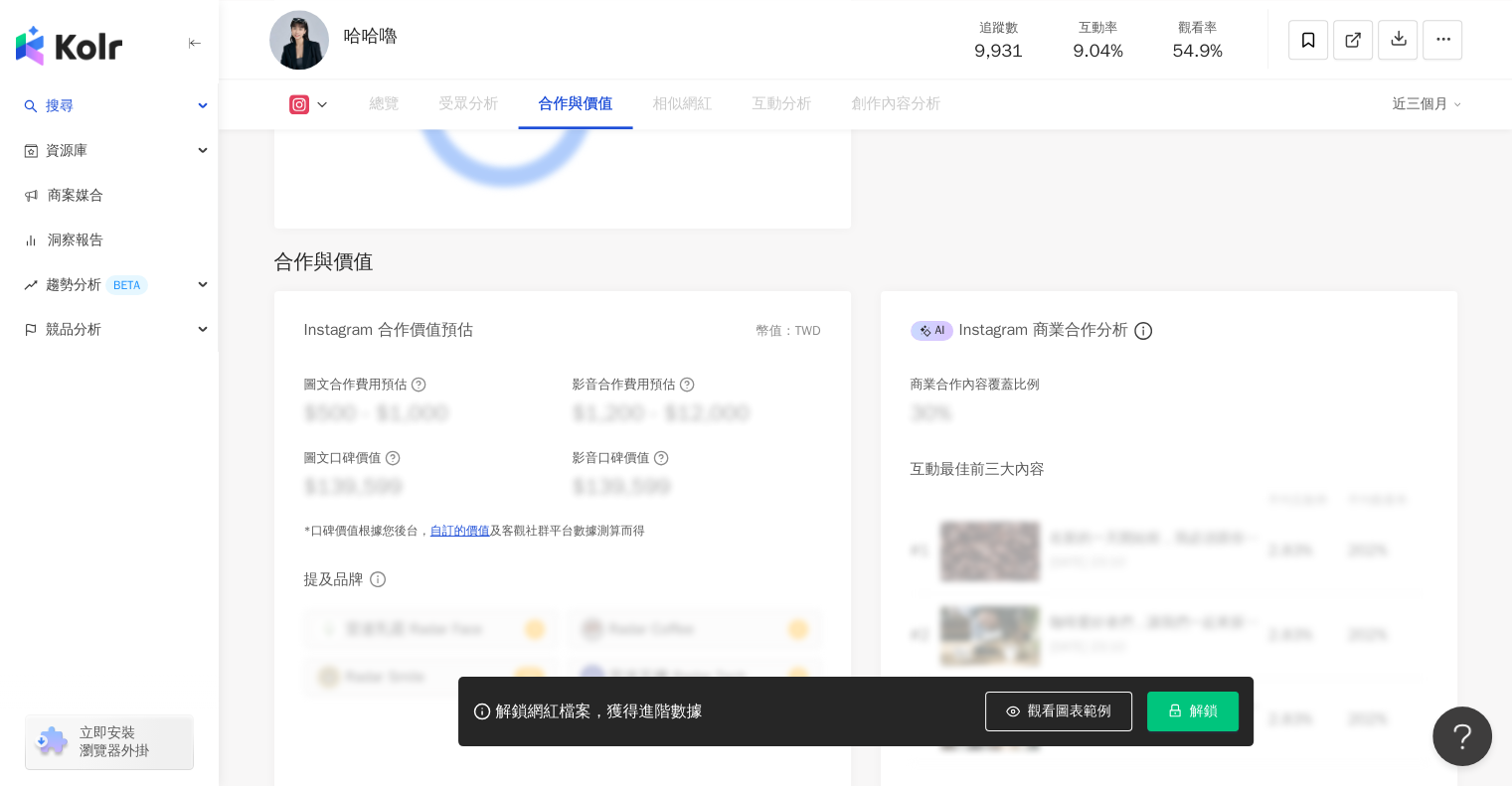 scroll, scrollTop: 2691, scrollLeft: 0, axis: vertical 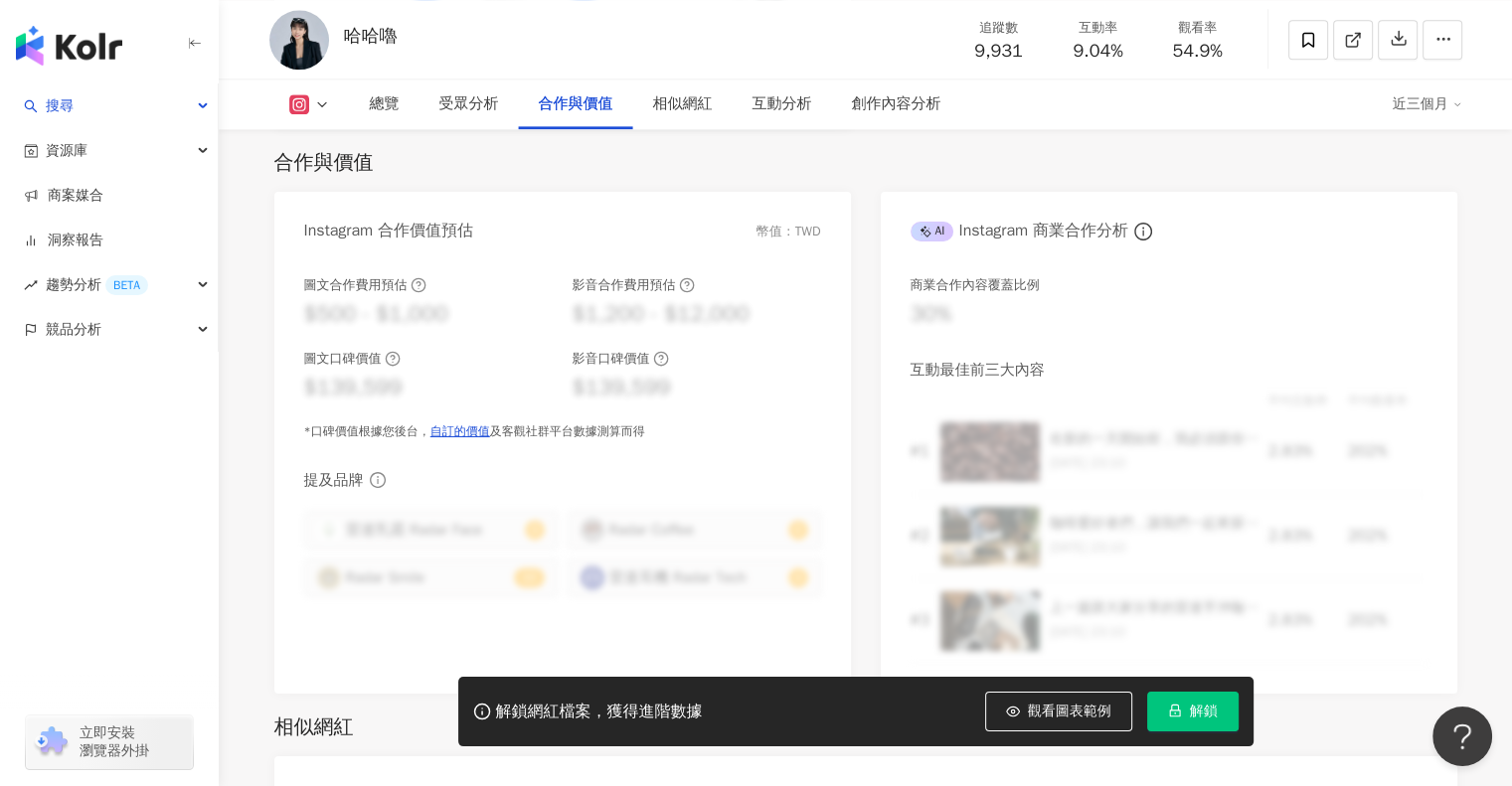 click on "合作與價值" at bounding box center (866, 163) 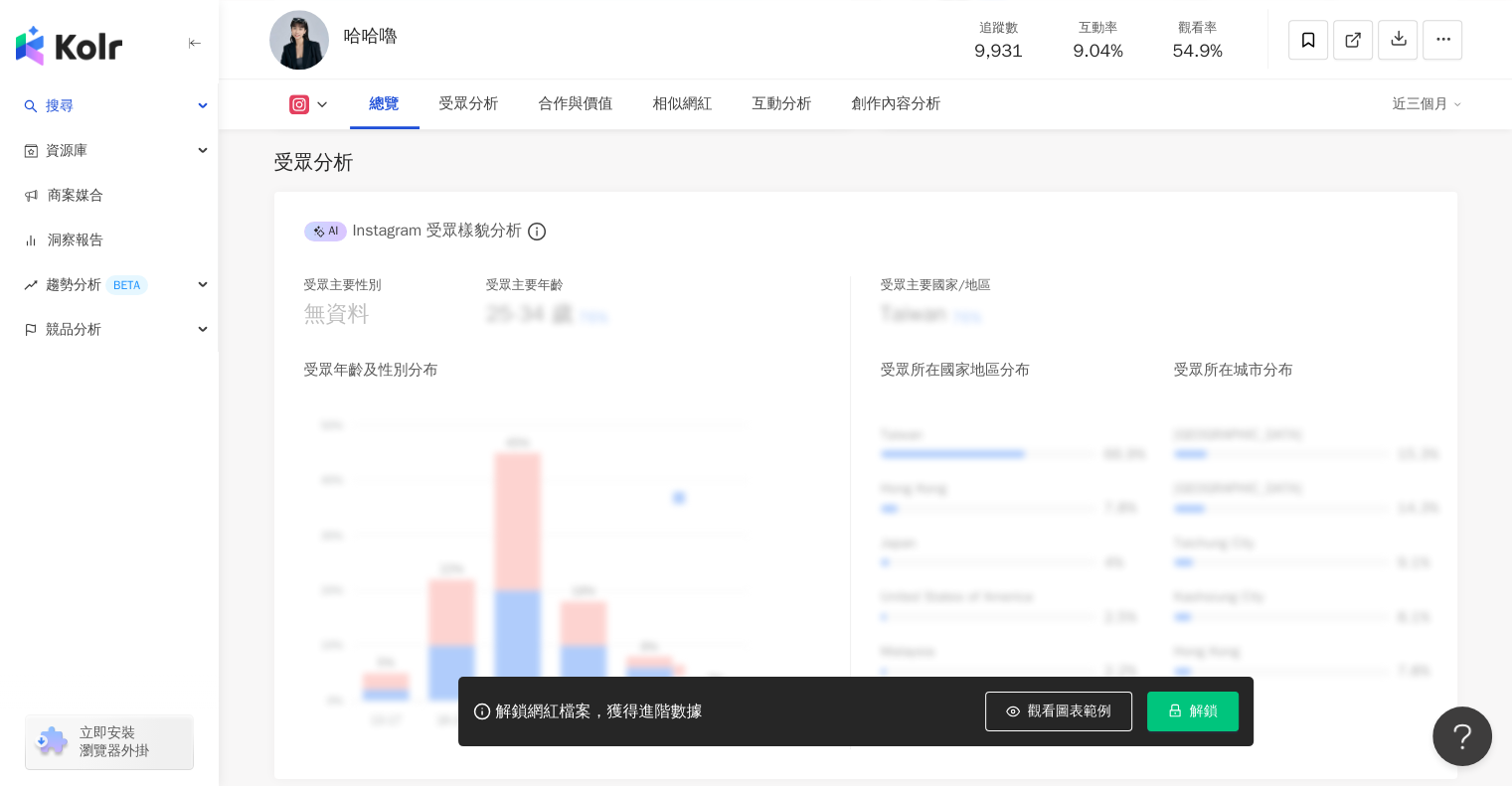 scroll, scrollTop: 99, scrollLeft: 0, axis: vertical 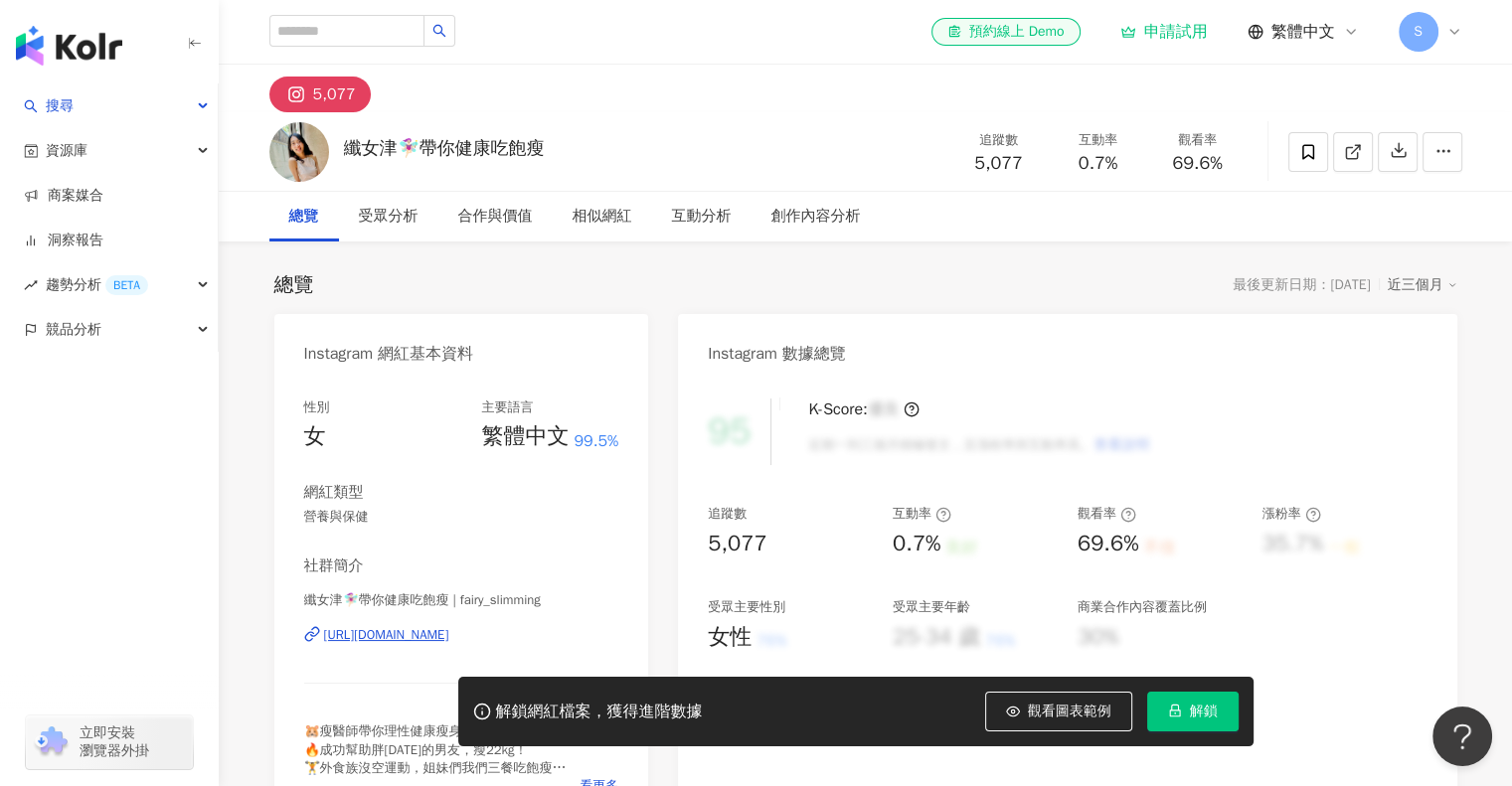 click on "https://www.instagram.com/fairy_slimming/" at bounding box center (387, 635) 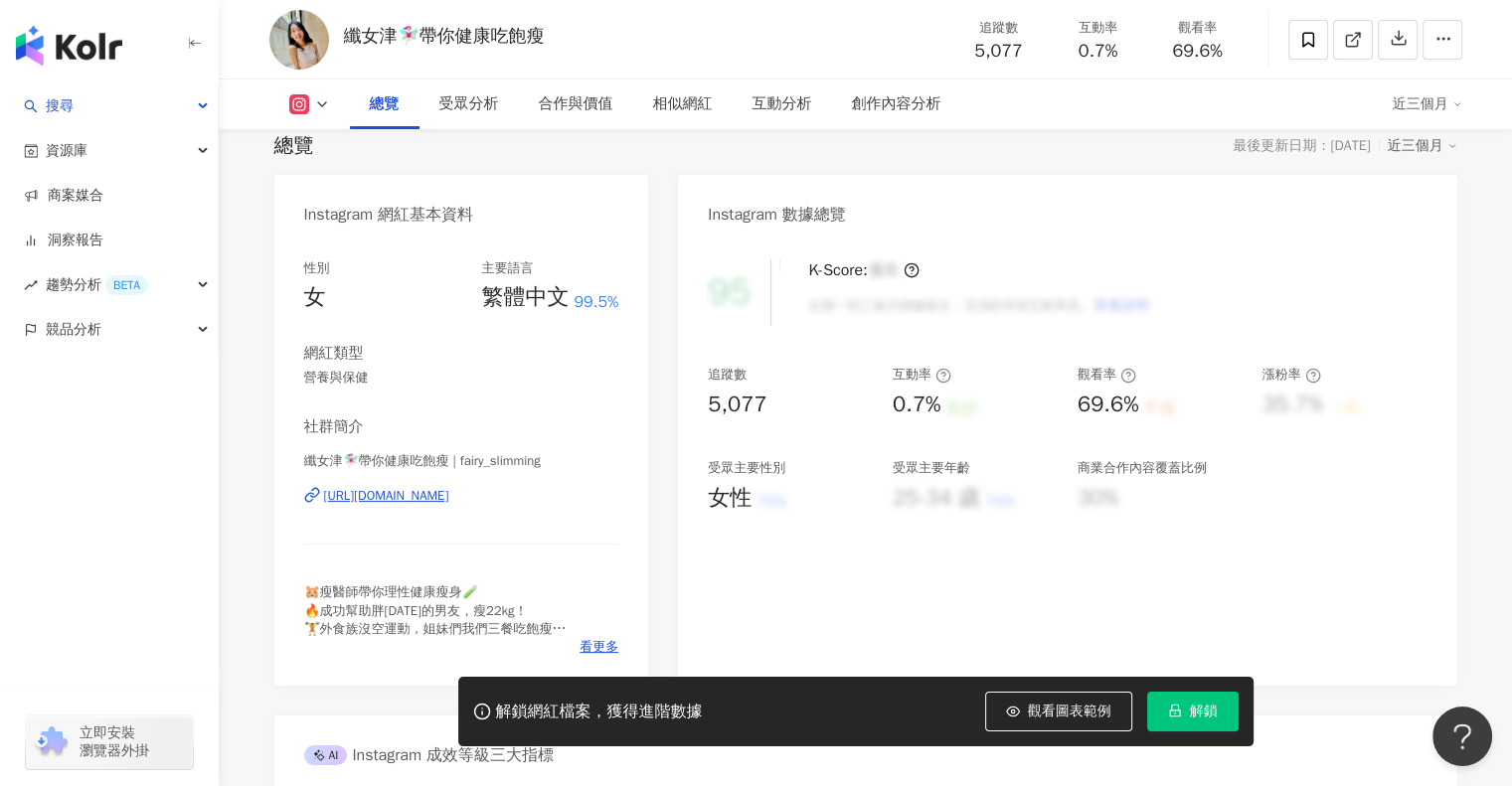 scroll, scrollTop: 0, scrollLeft: 0, axis: both 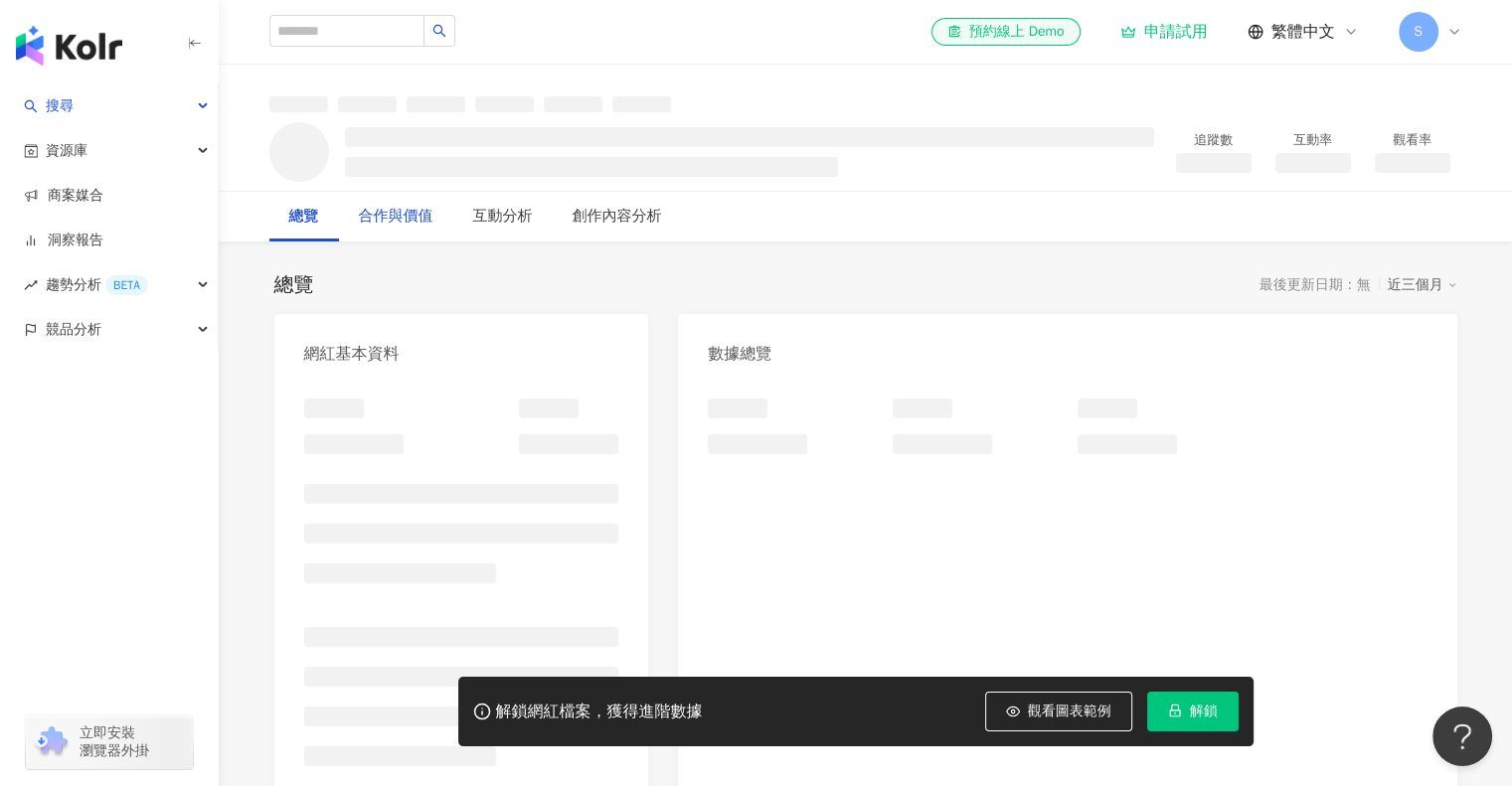 click on "合作與價值" at bounding box center (396, 217) 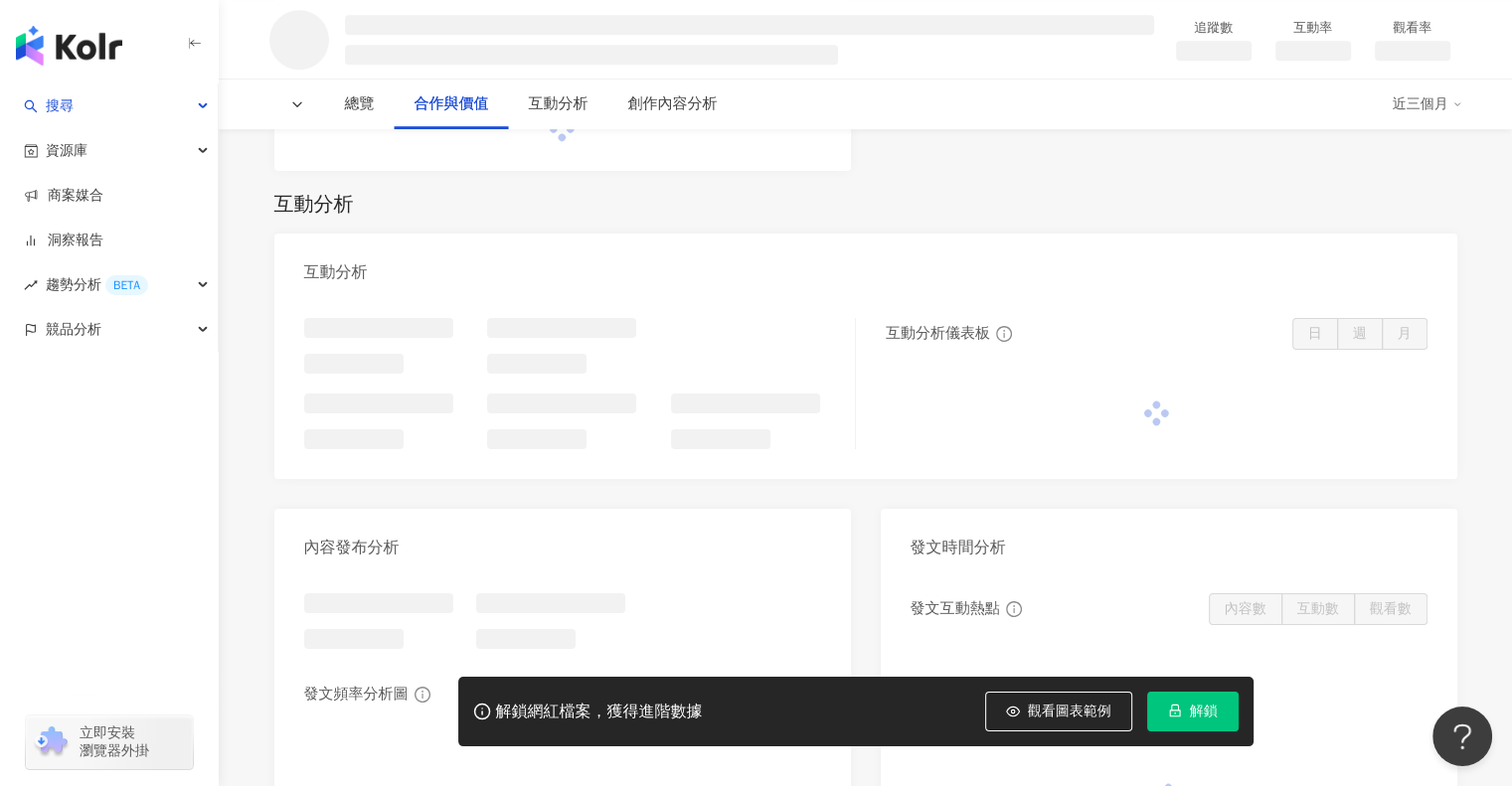 scroll, scrollTop: 1303, scrollLeft: 0, axis: vertical 